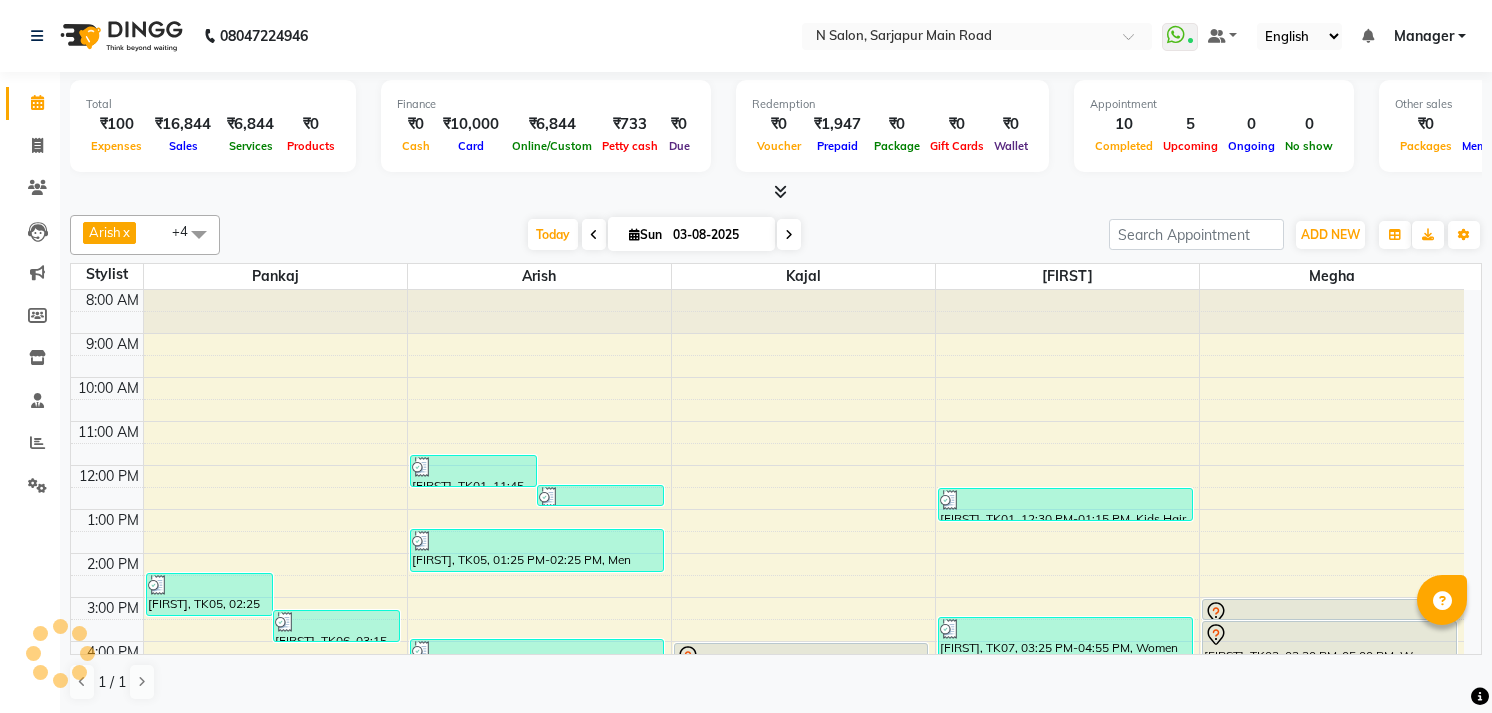 scroll, scrollTop: 1, scrollLeft: 0, axis: vertical 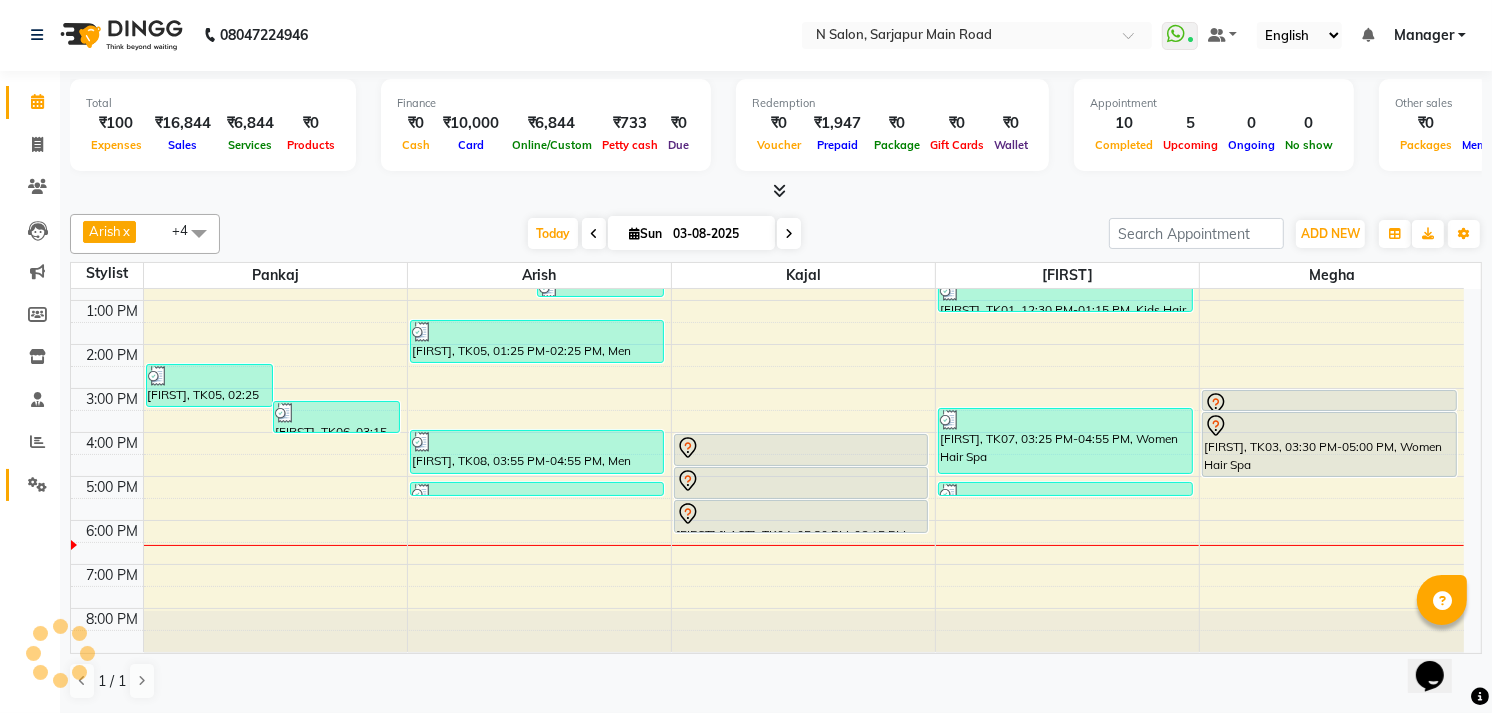click on "Settings" 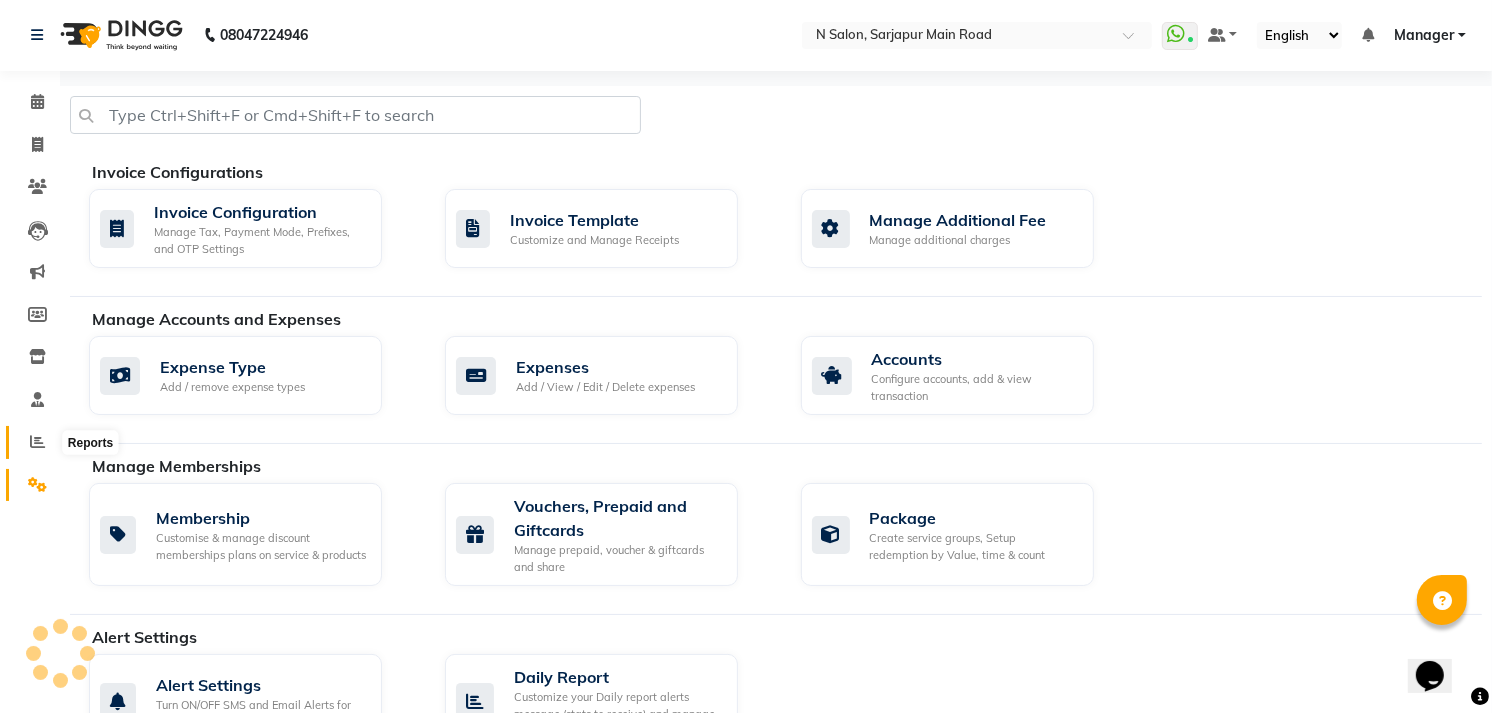 click 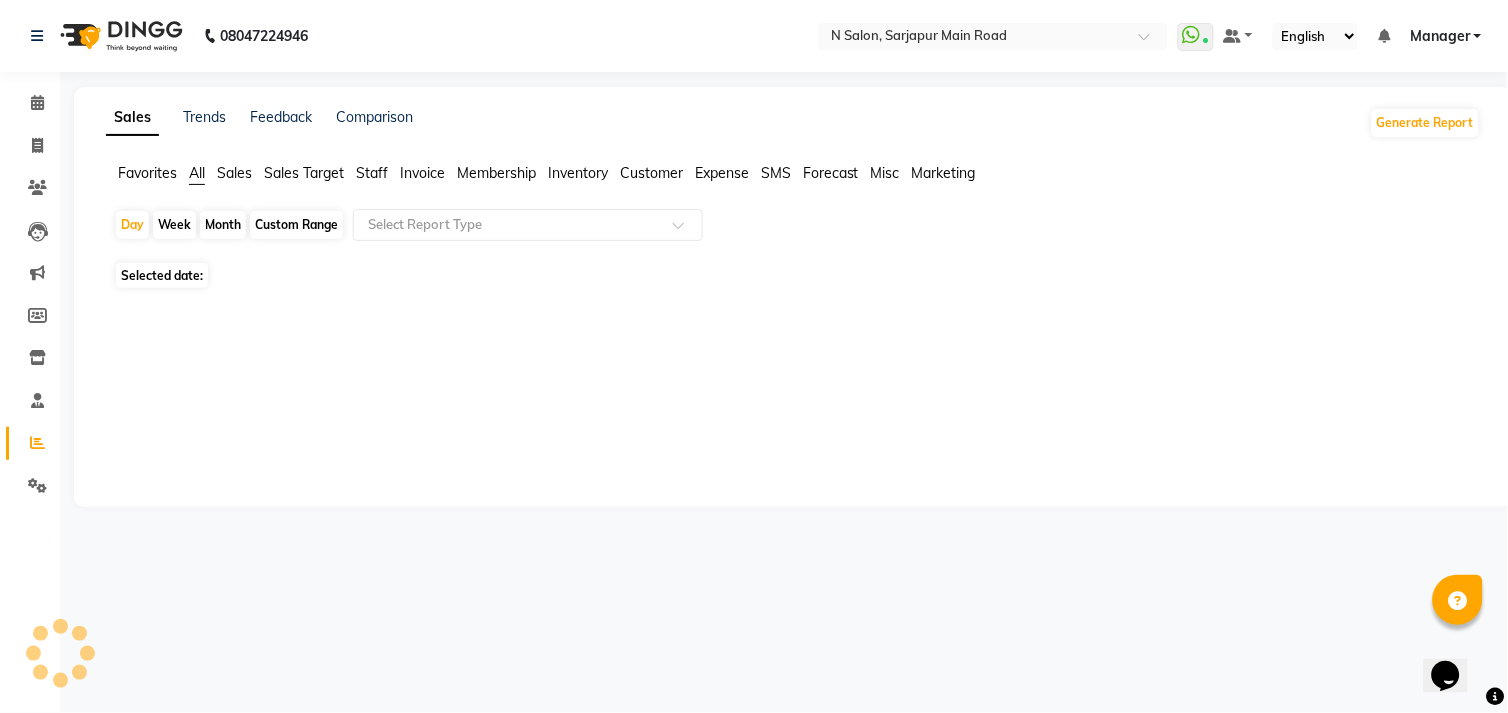 click on "Staff" 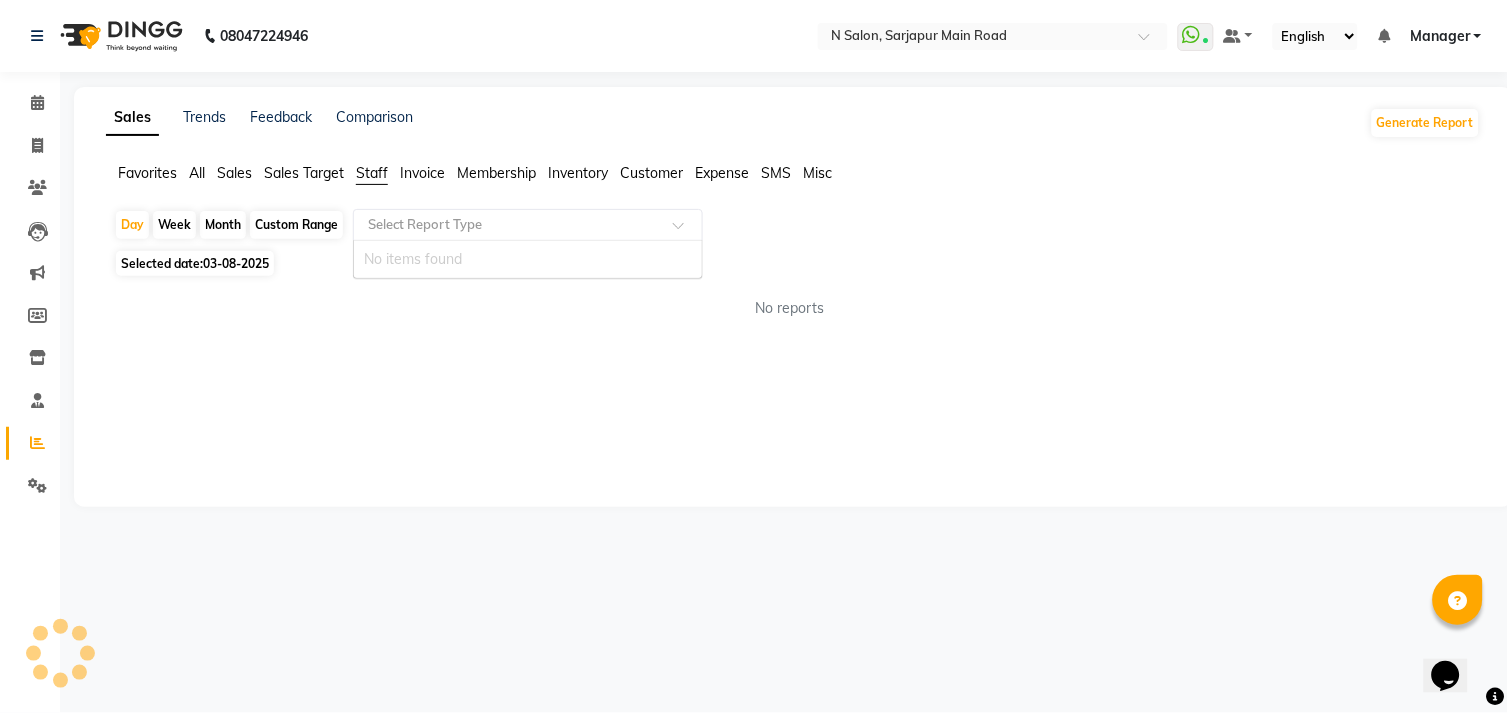 click 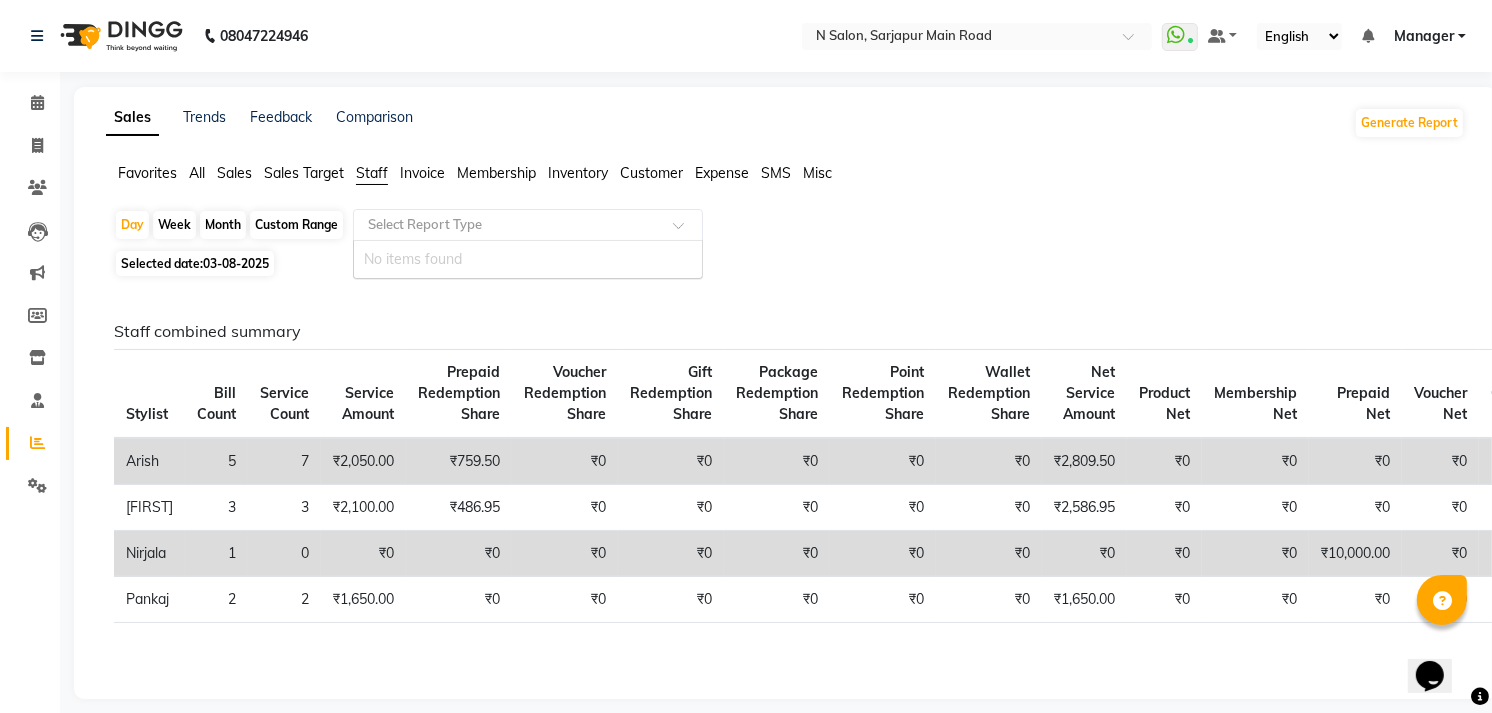 click 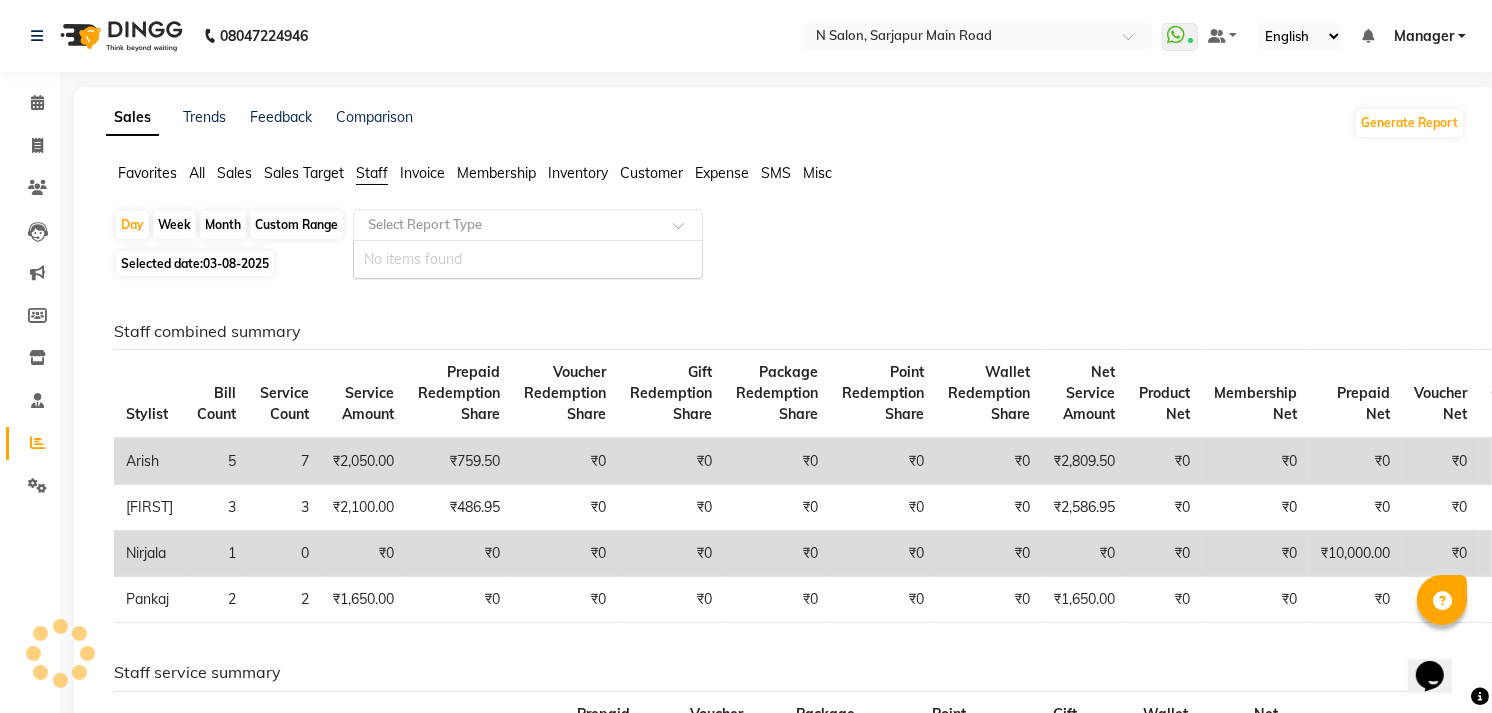 click 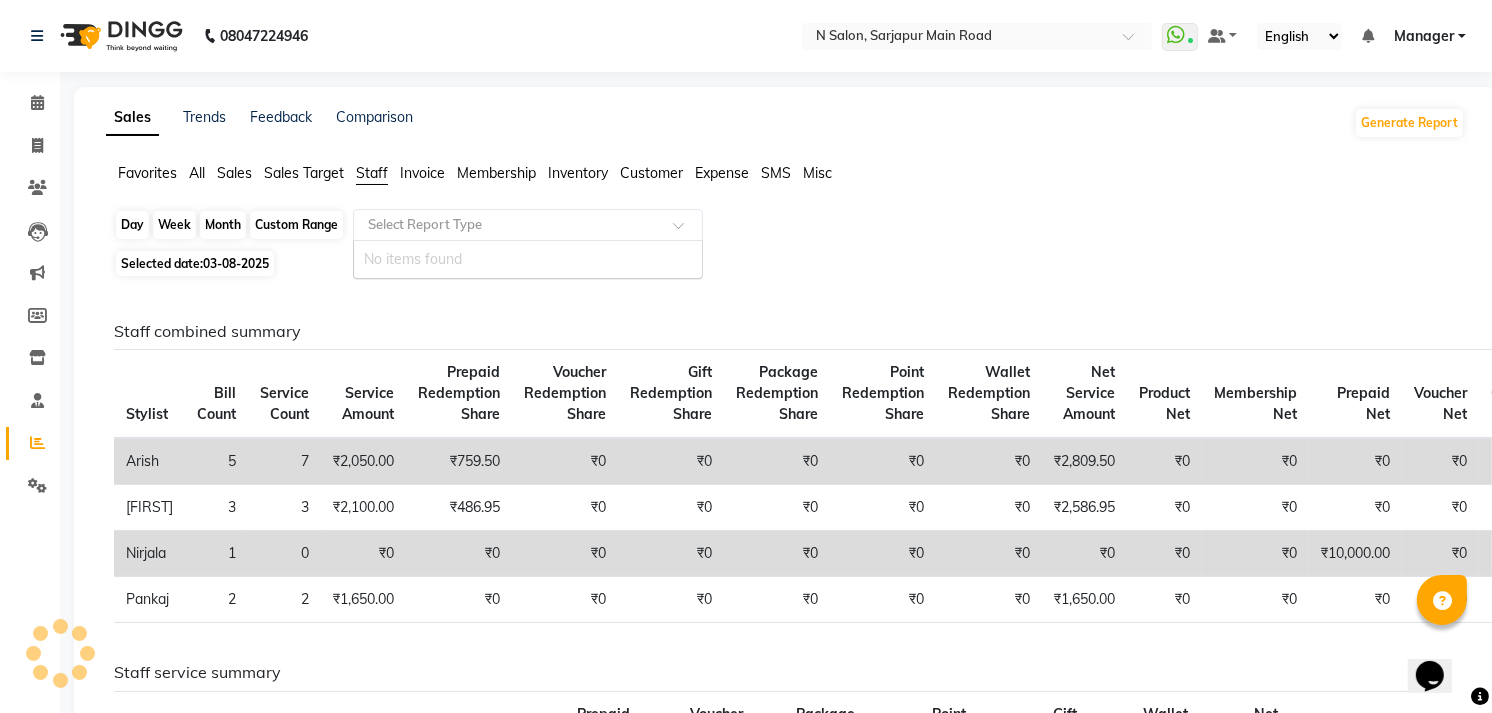 click on "Day" 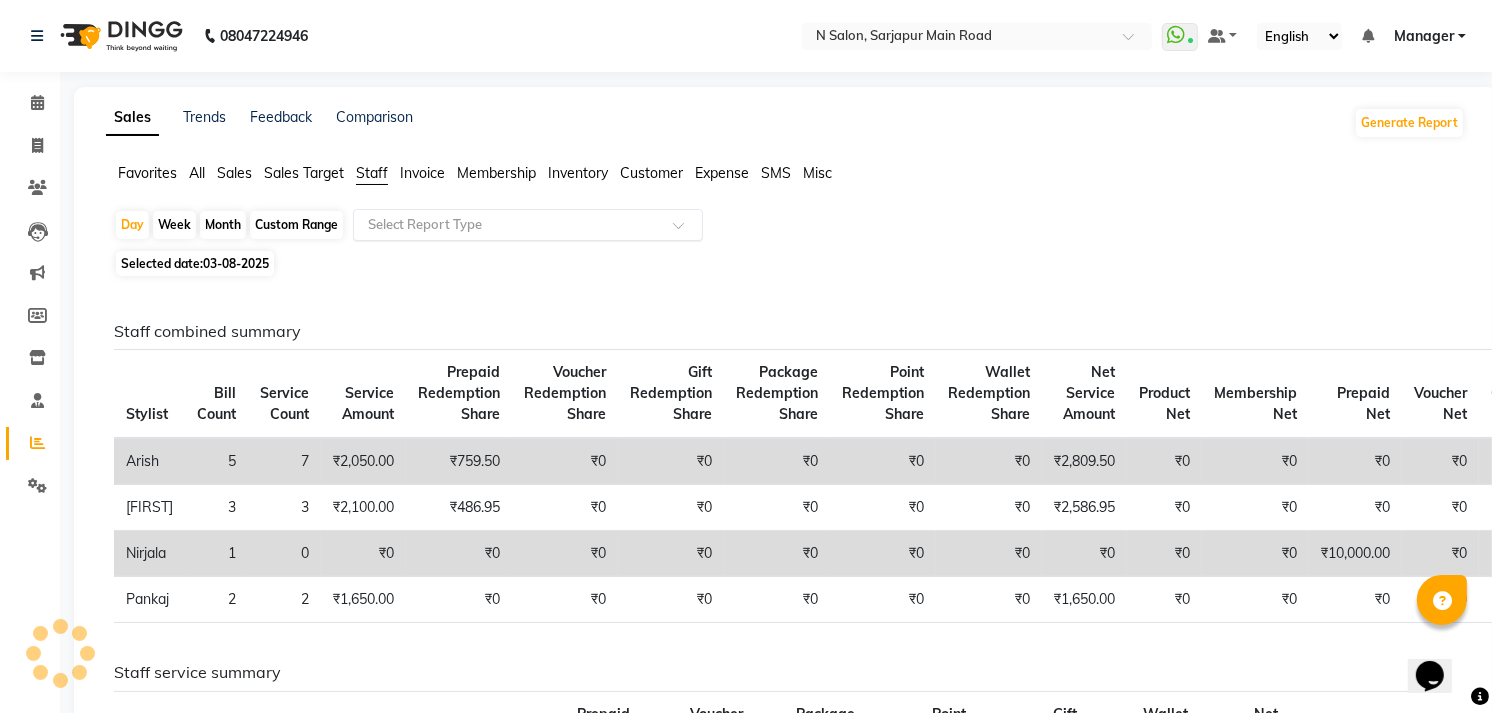 click on "Select Report Type" 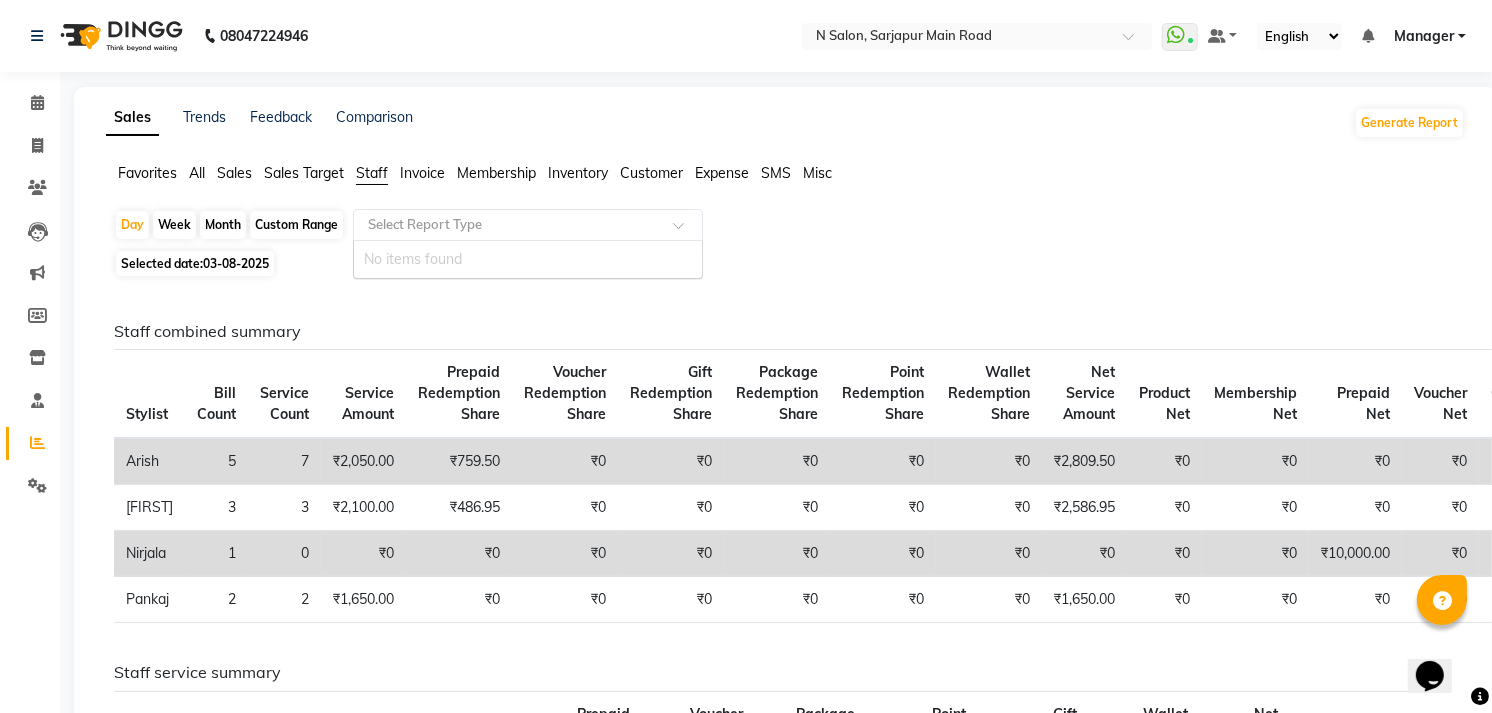 click 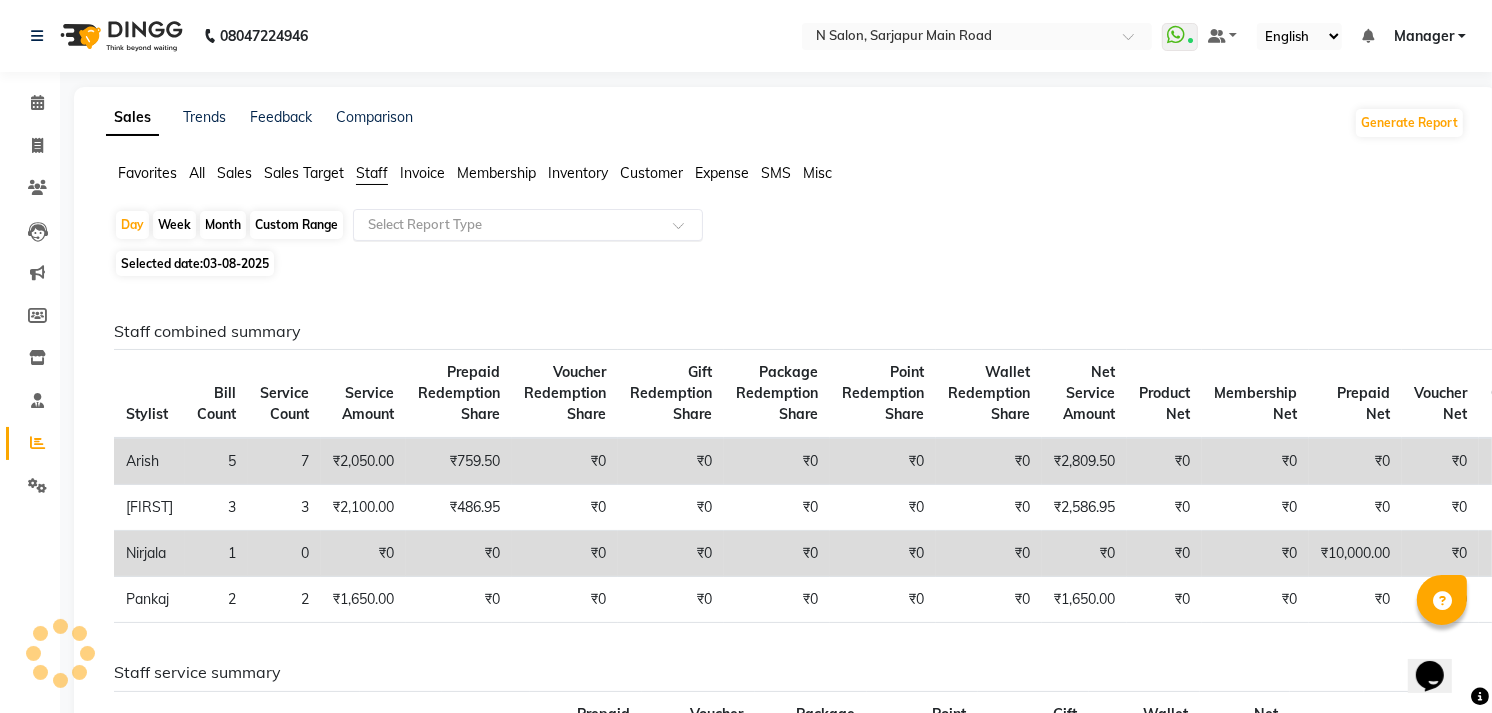 click 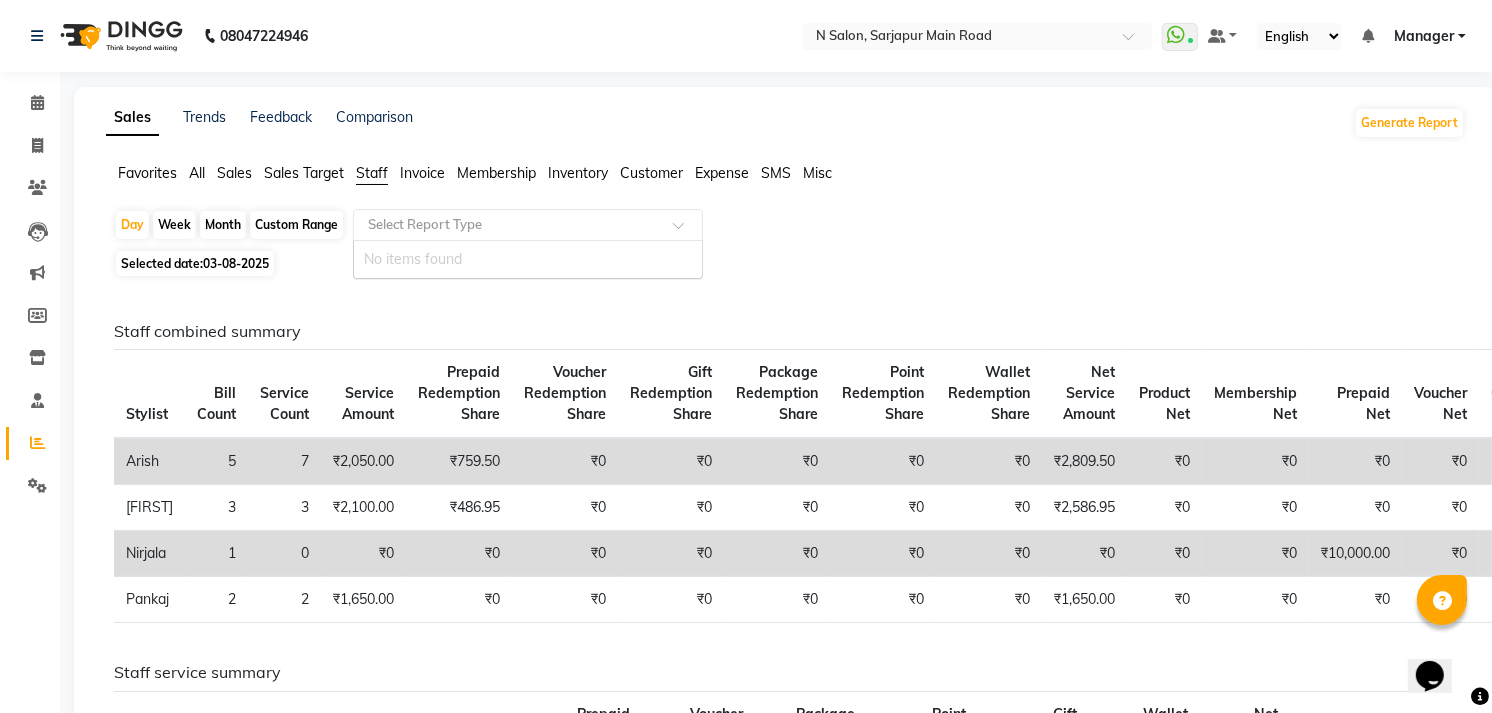 click on "Week" 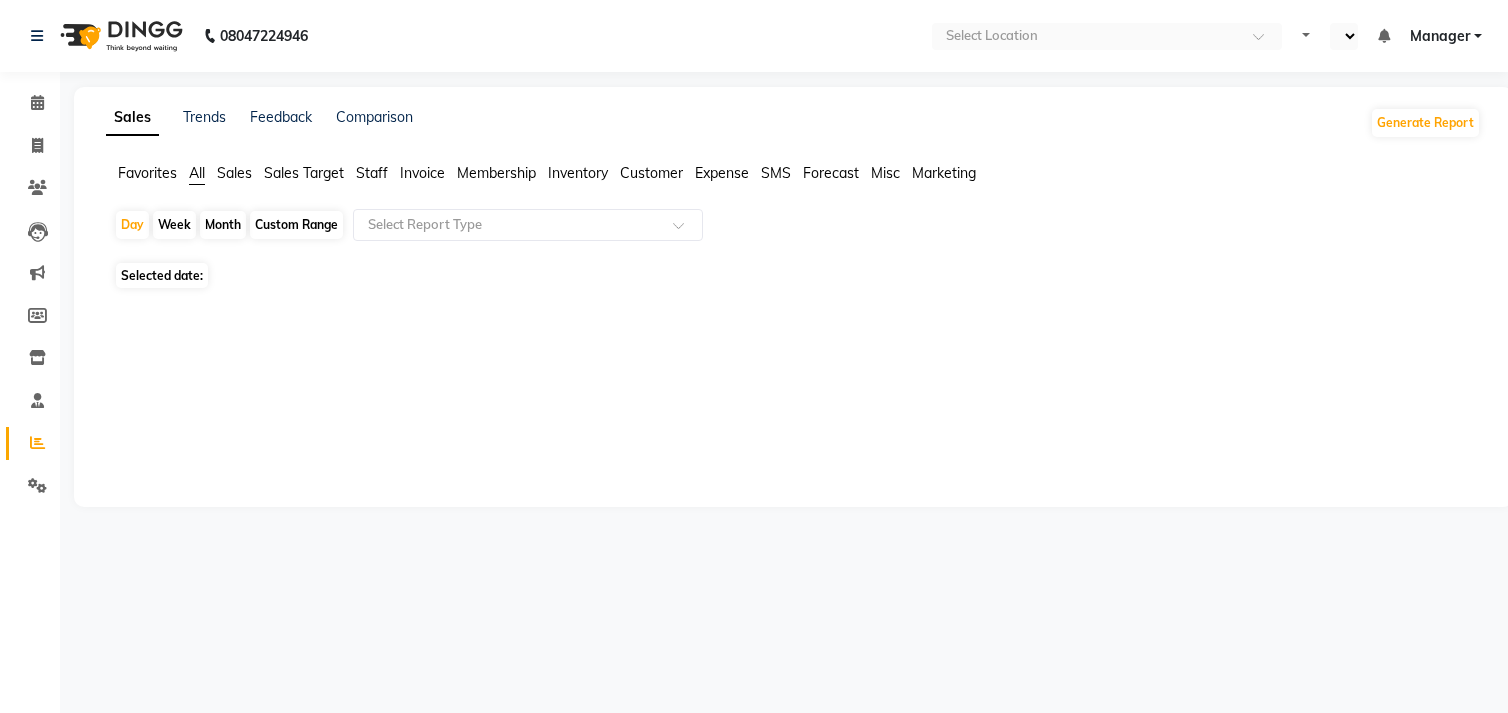 select on "en" 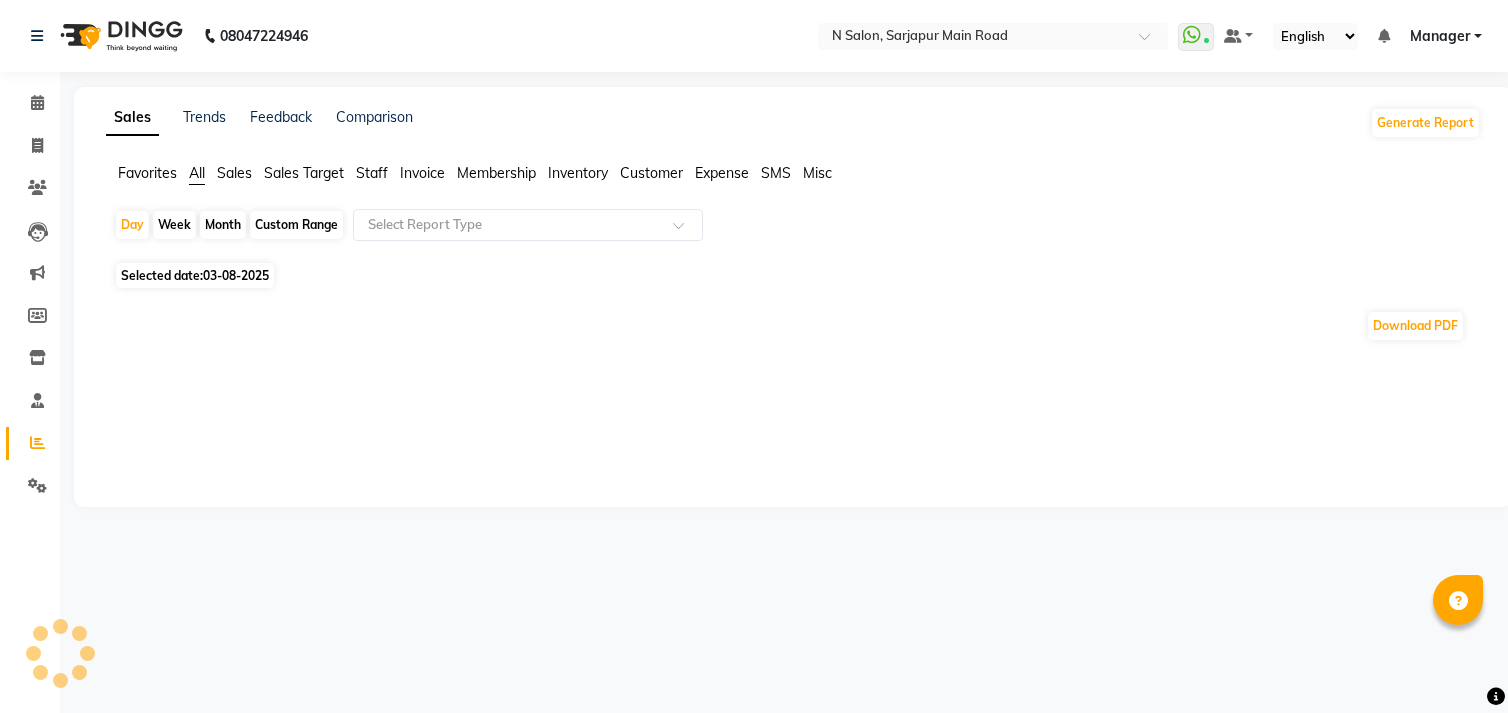 scroll, scrollTop: 0, scrollLeft: 0, axis: both 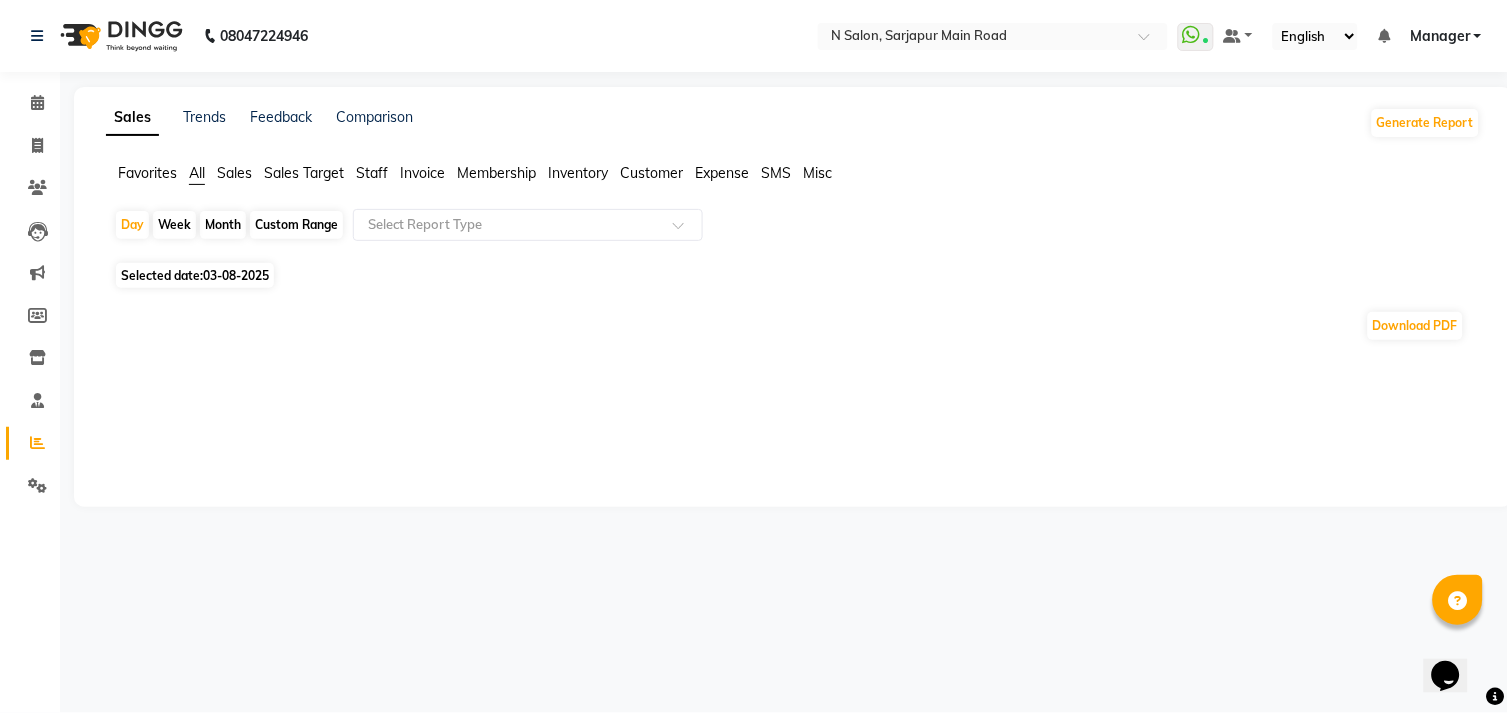 click on "Staff" 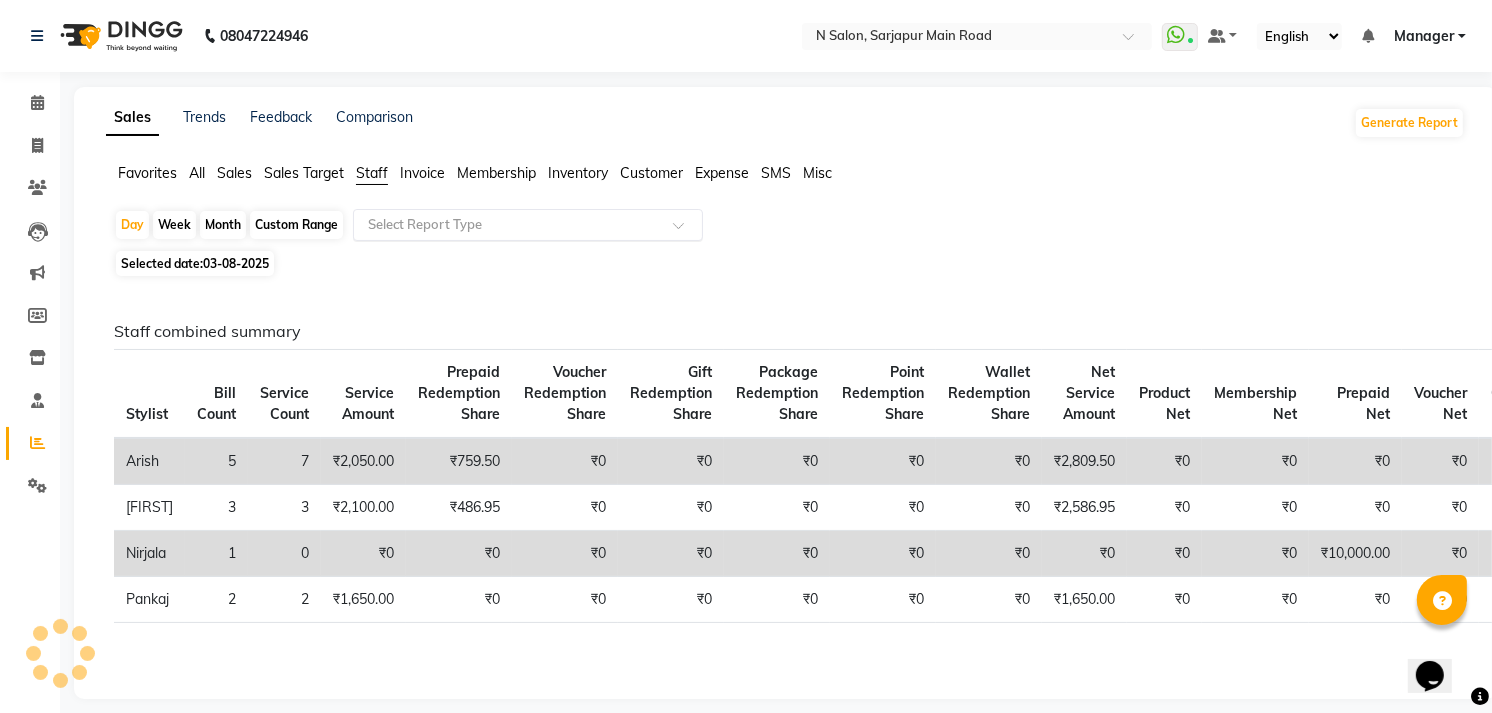 click 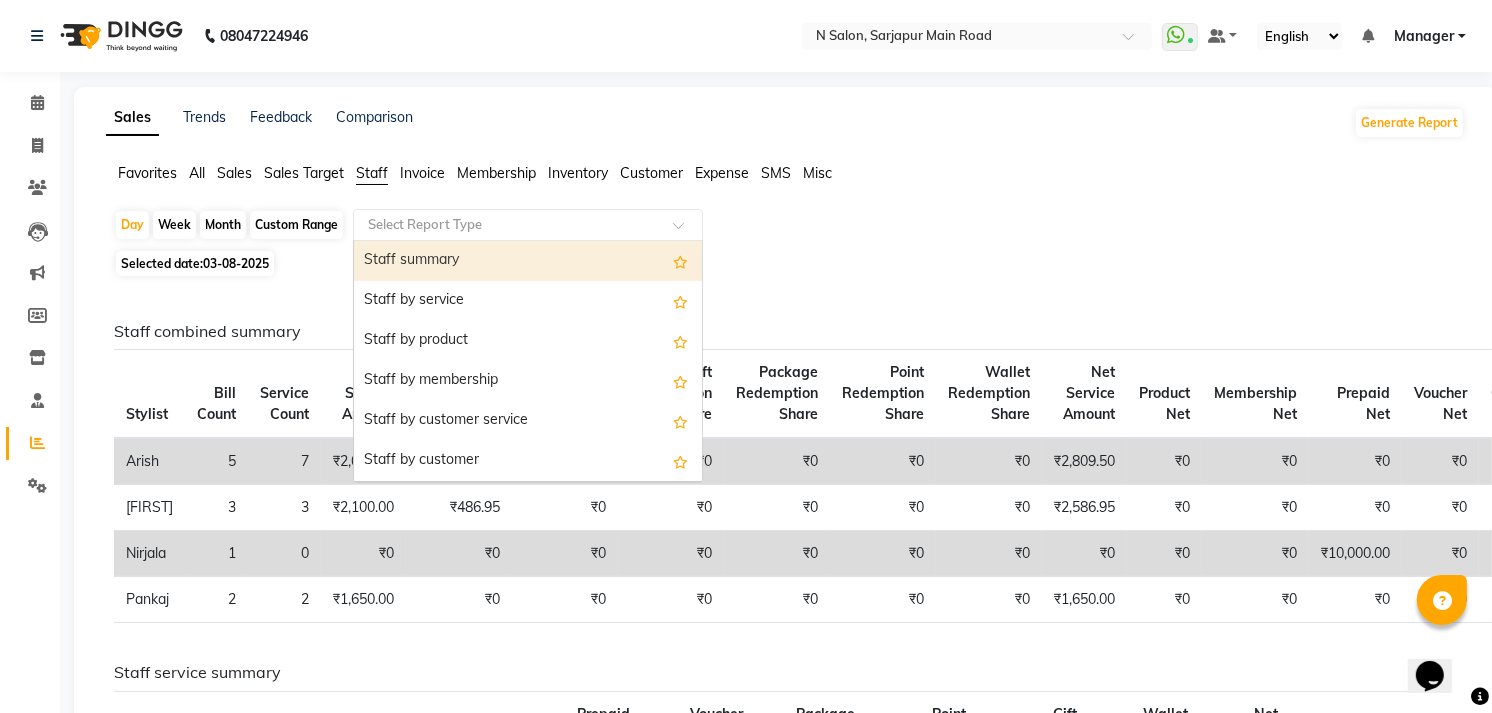 click on "Staff summary" at bounding box center [528, 261] 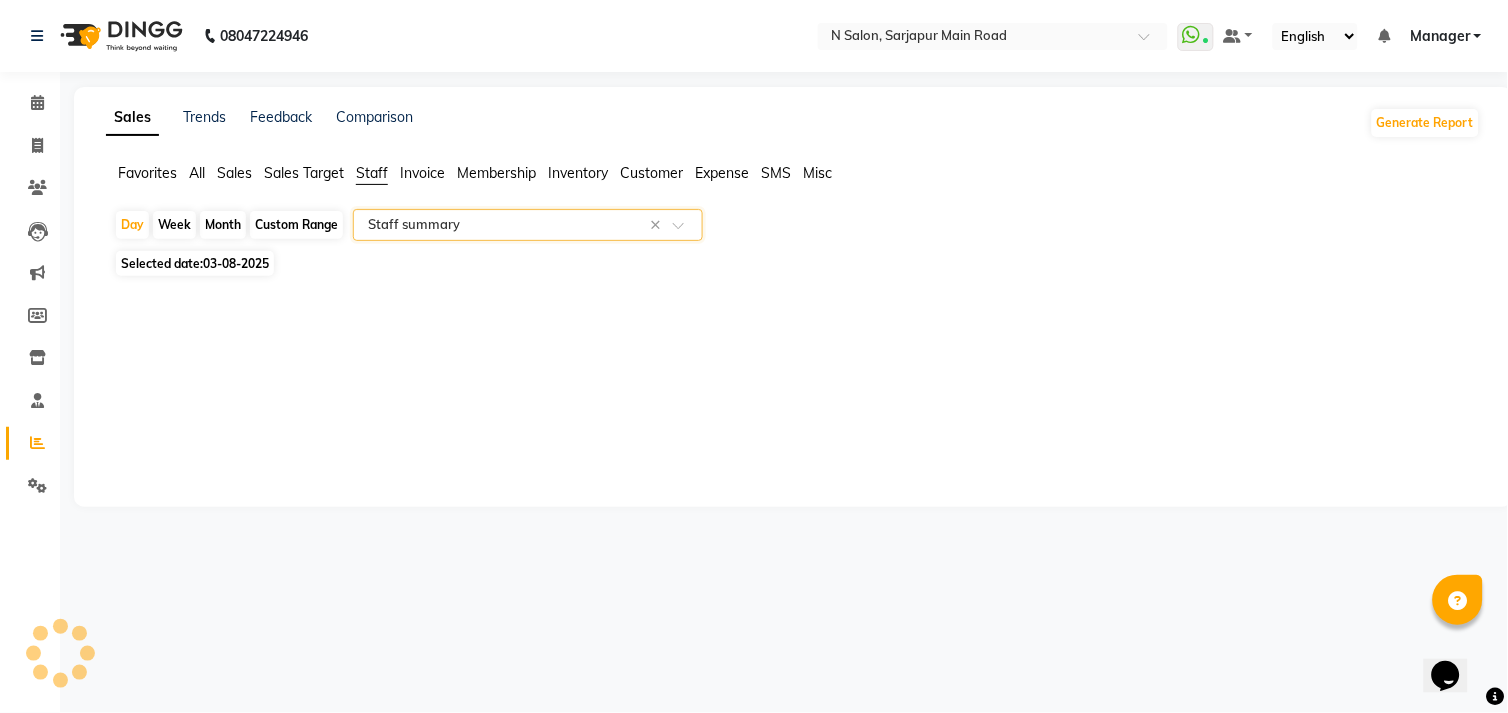 select on "full_report" 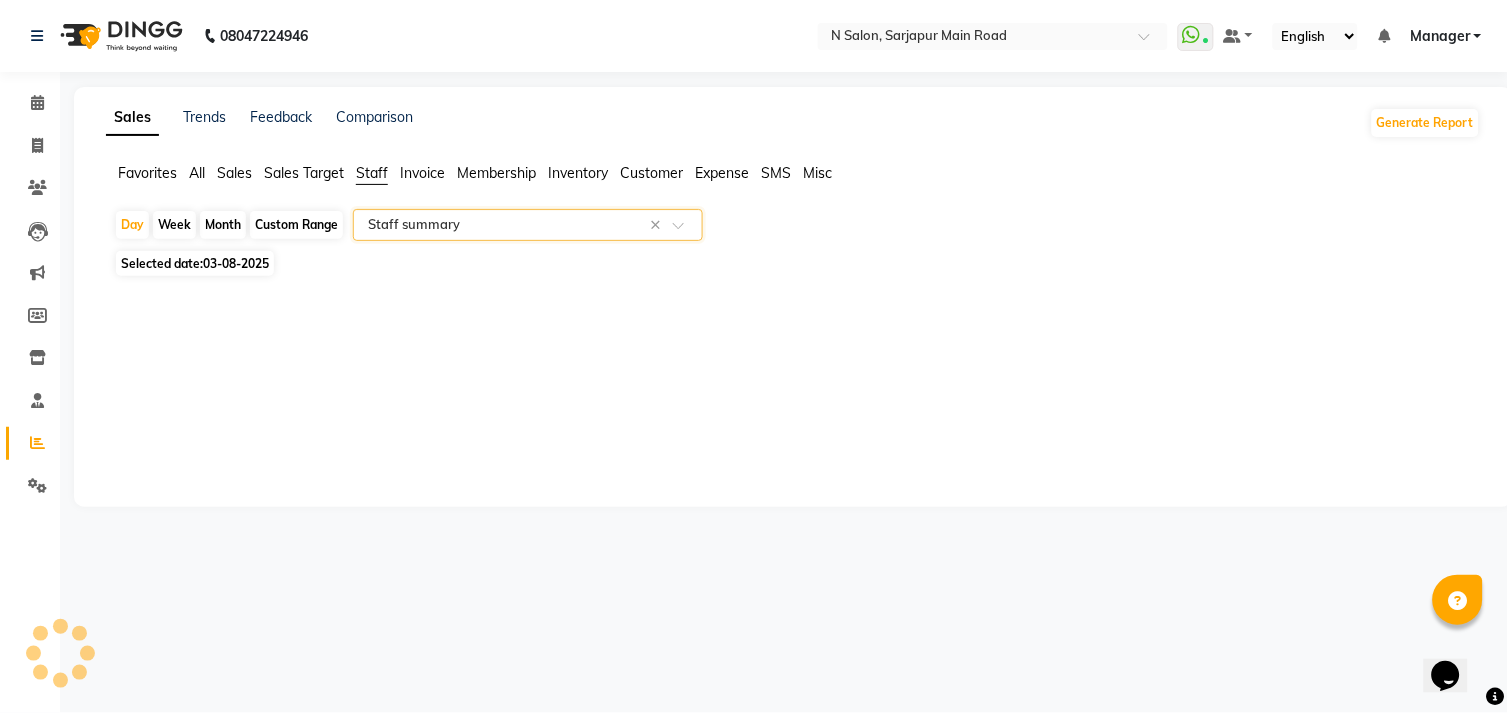 select on "csv" 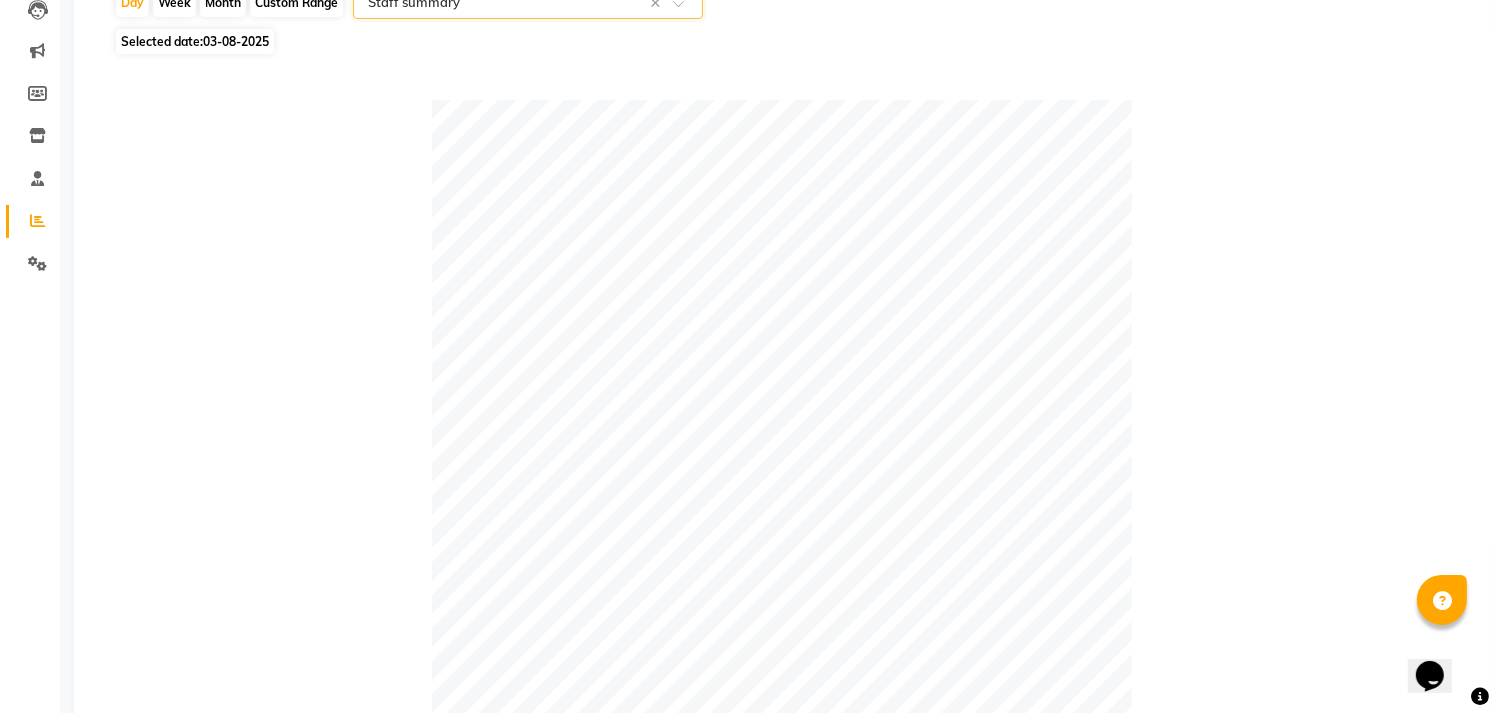 scroll, scrollTop: 0, scrollLeft: 0, axis: both 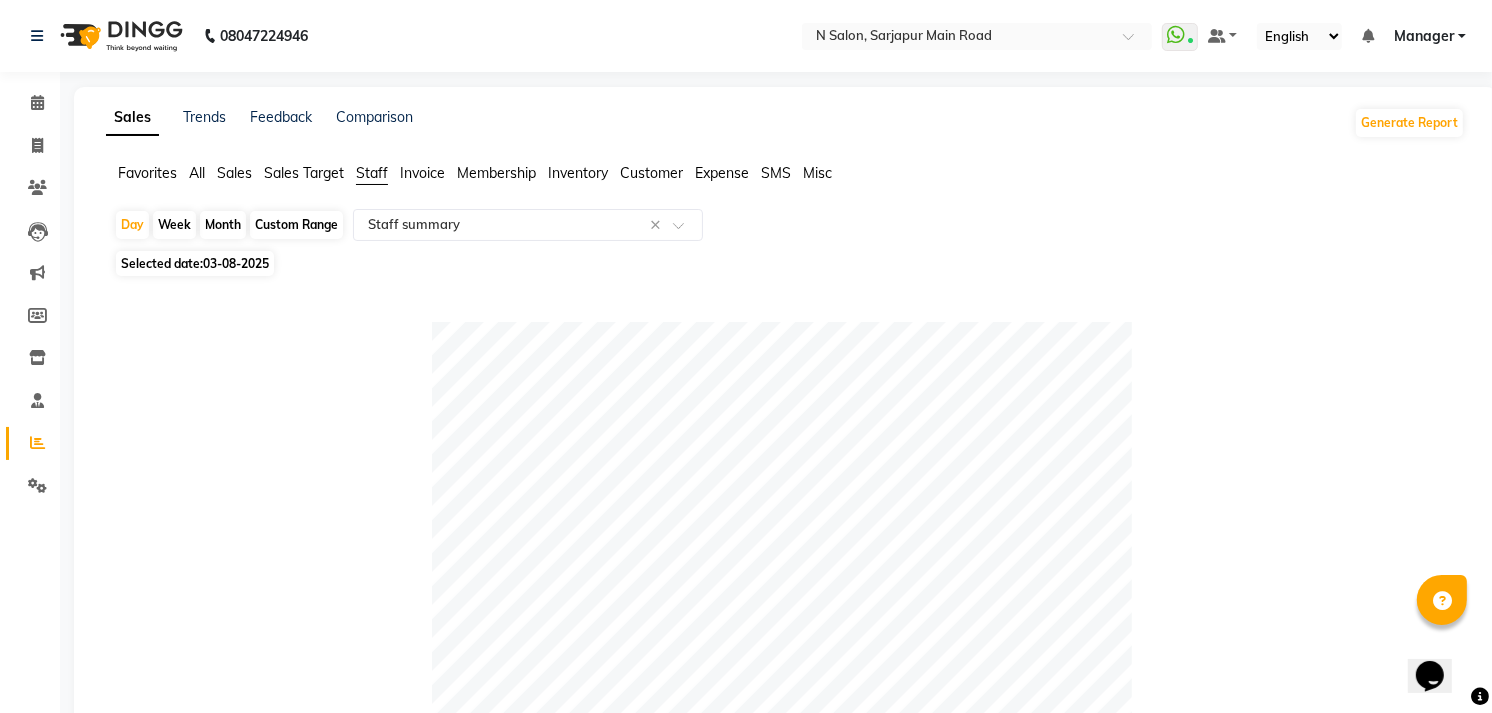 click on "Selected date:  03-08-2025" 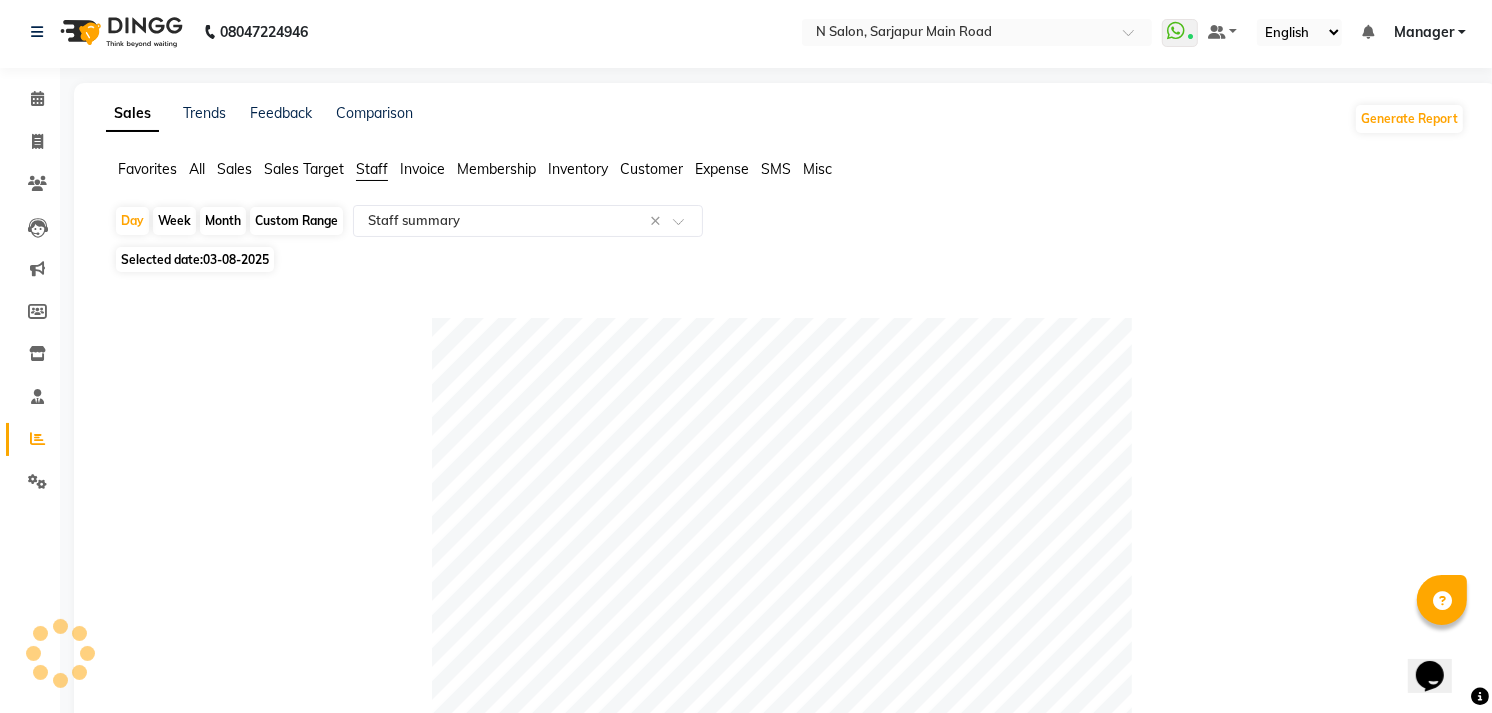scroll, scrollTop: 0, scrollLeft: 0, axis: both 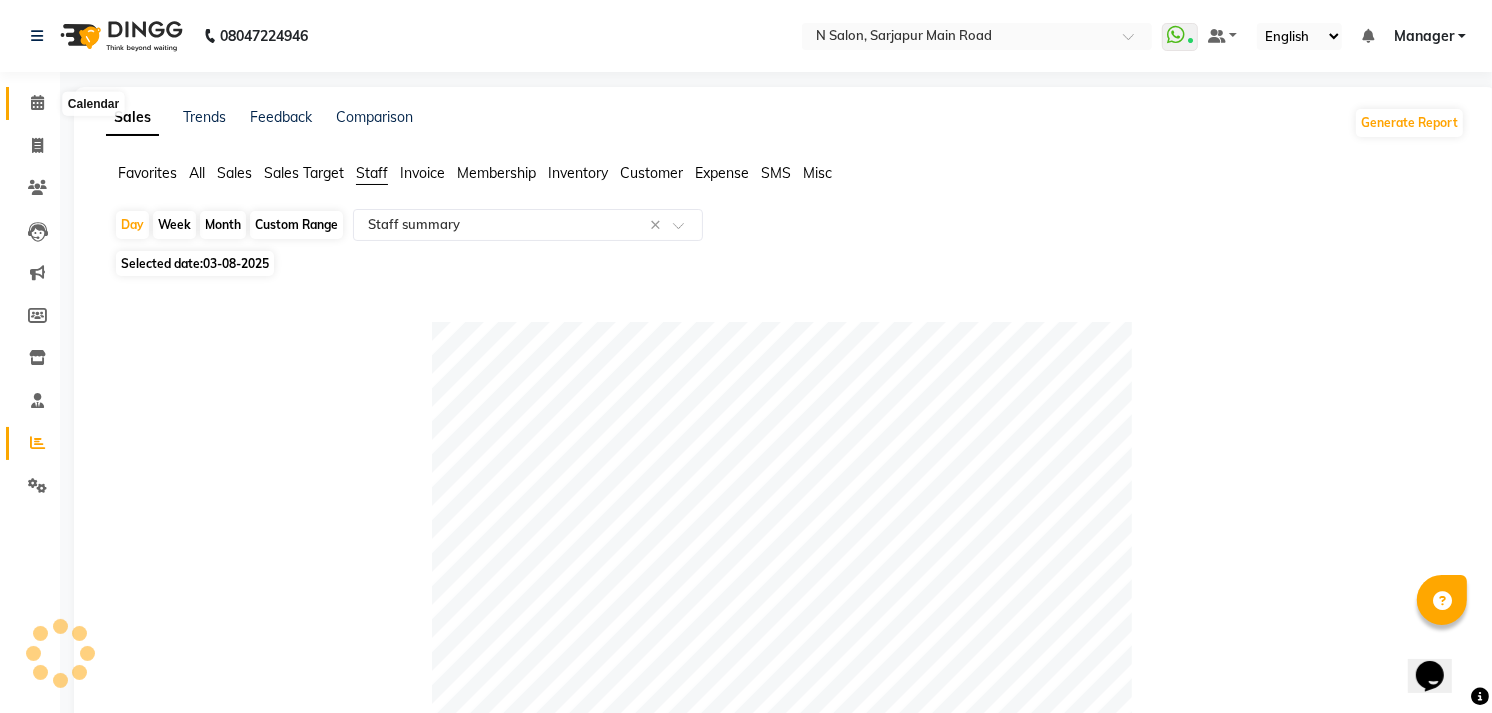 drag, startPoint x: 46, startPoint y: 113, endPoint x: 141, endPoint y: 28, distance: 127.47549 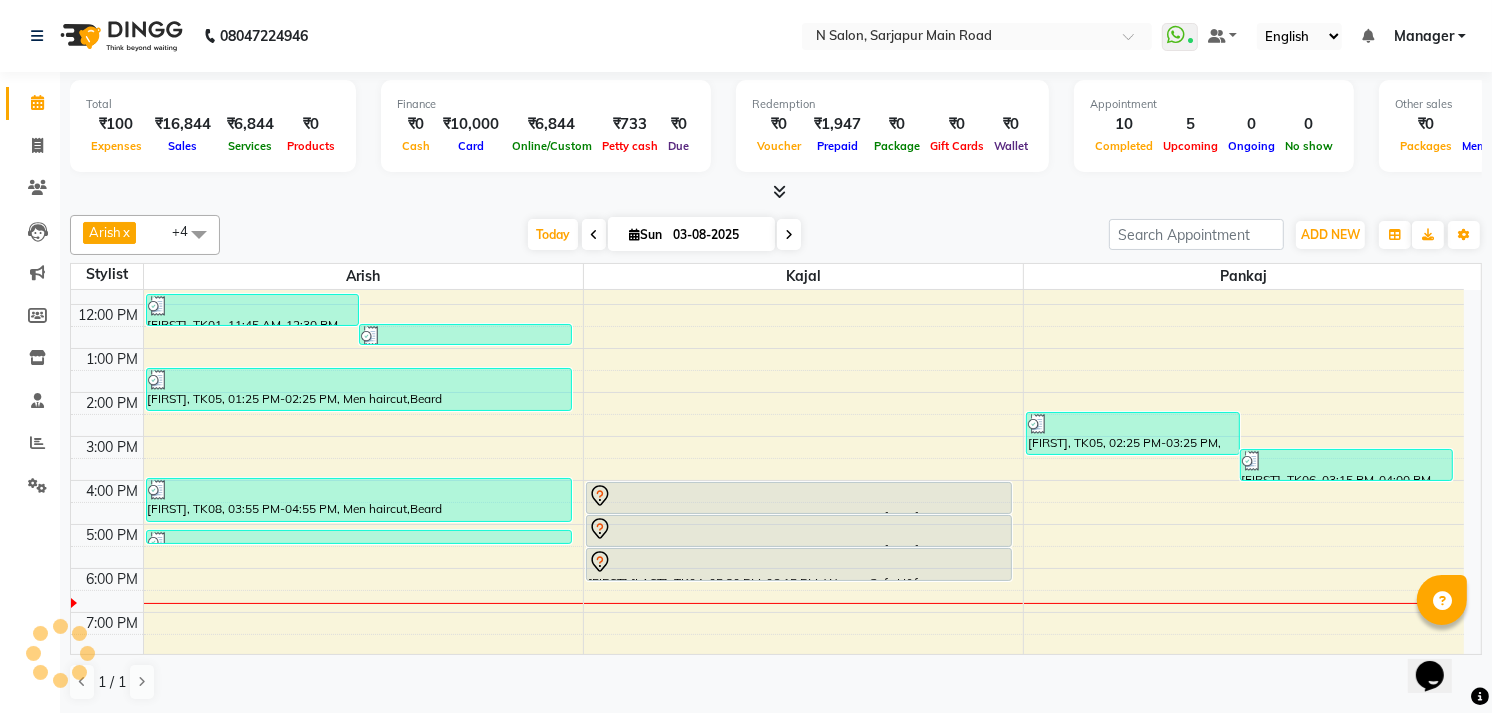 scroll, scrollTop: 0, scrollLeft: 0, axis: both 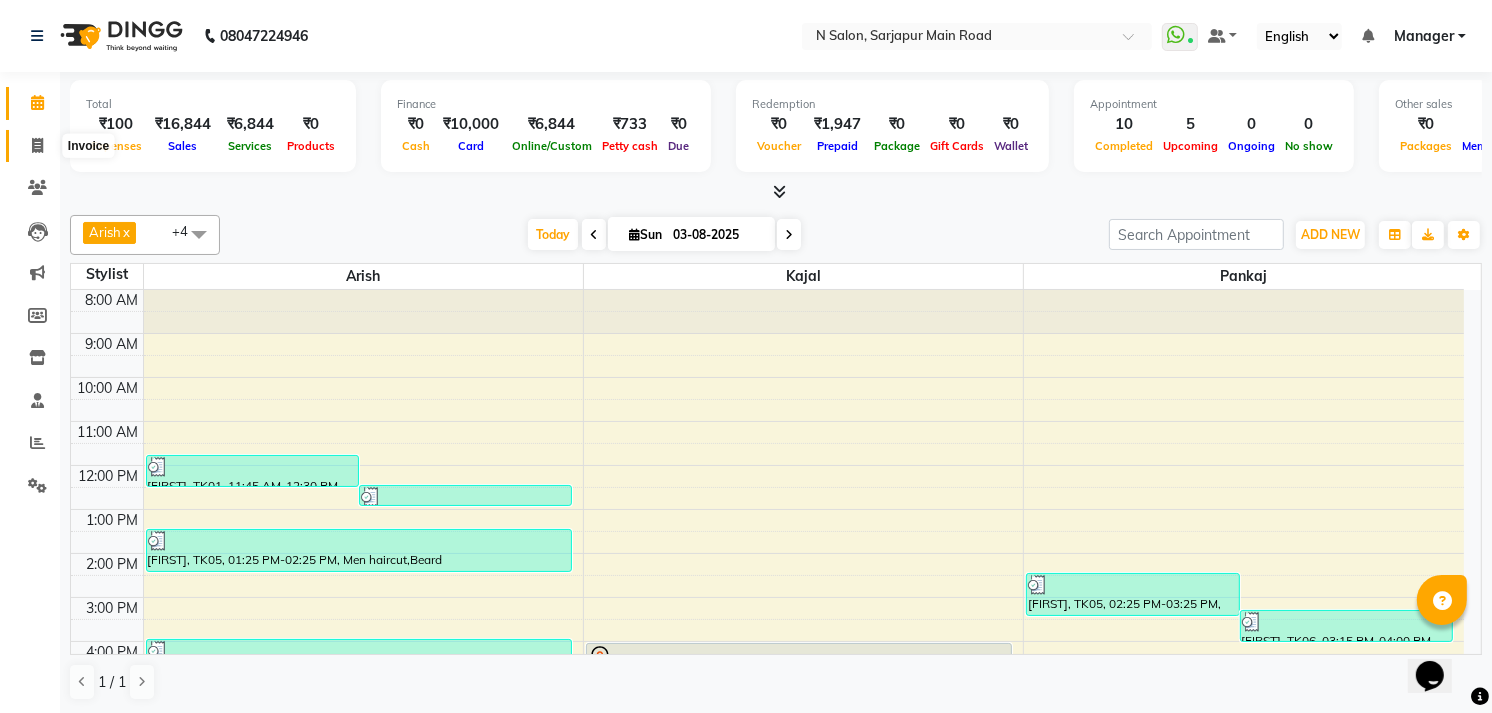click 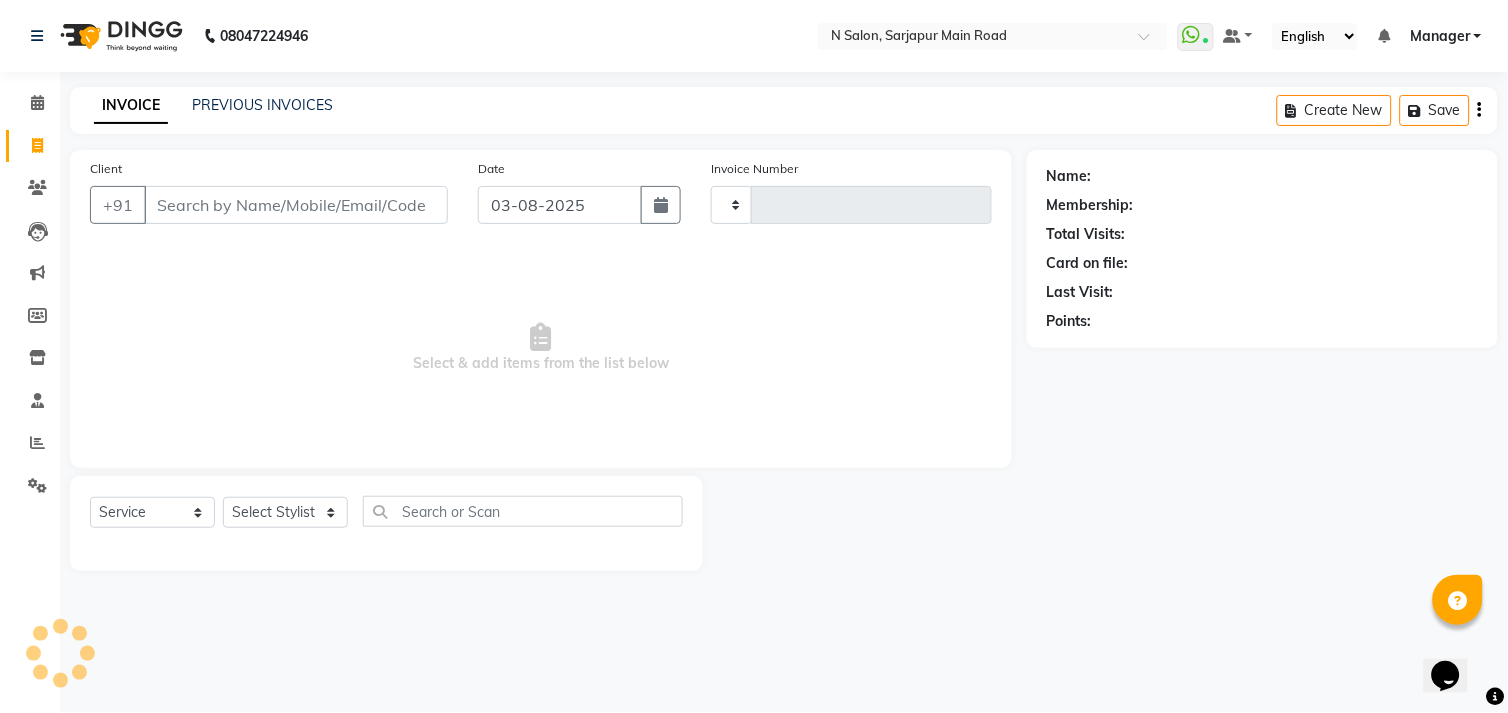 click on "Client" at bounding box center [296, 205] 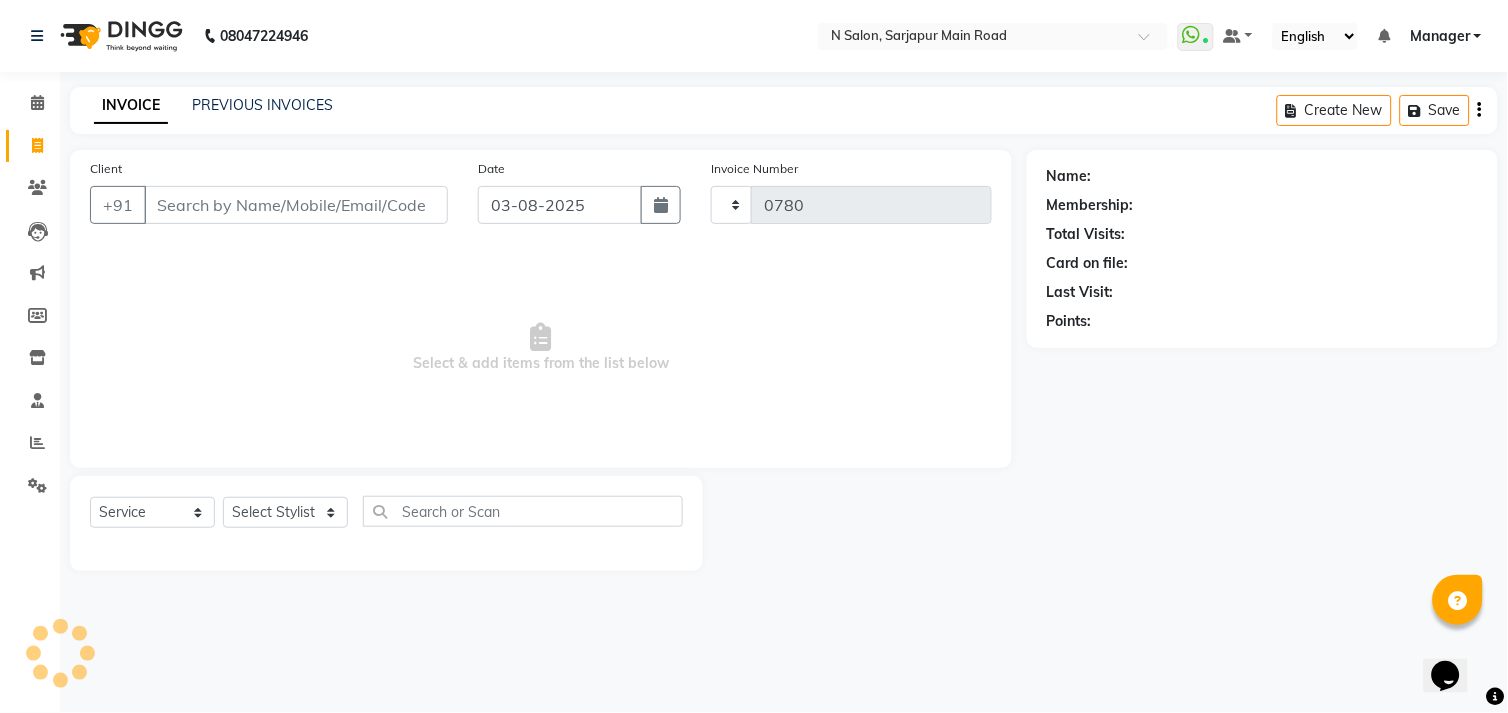 select on "7871" 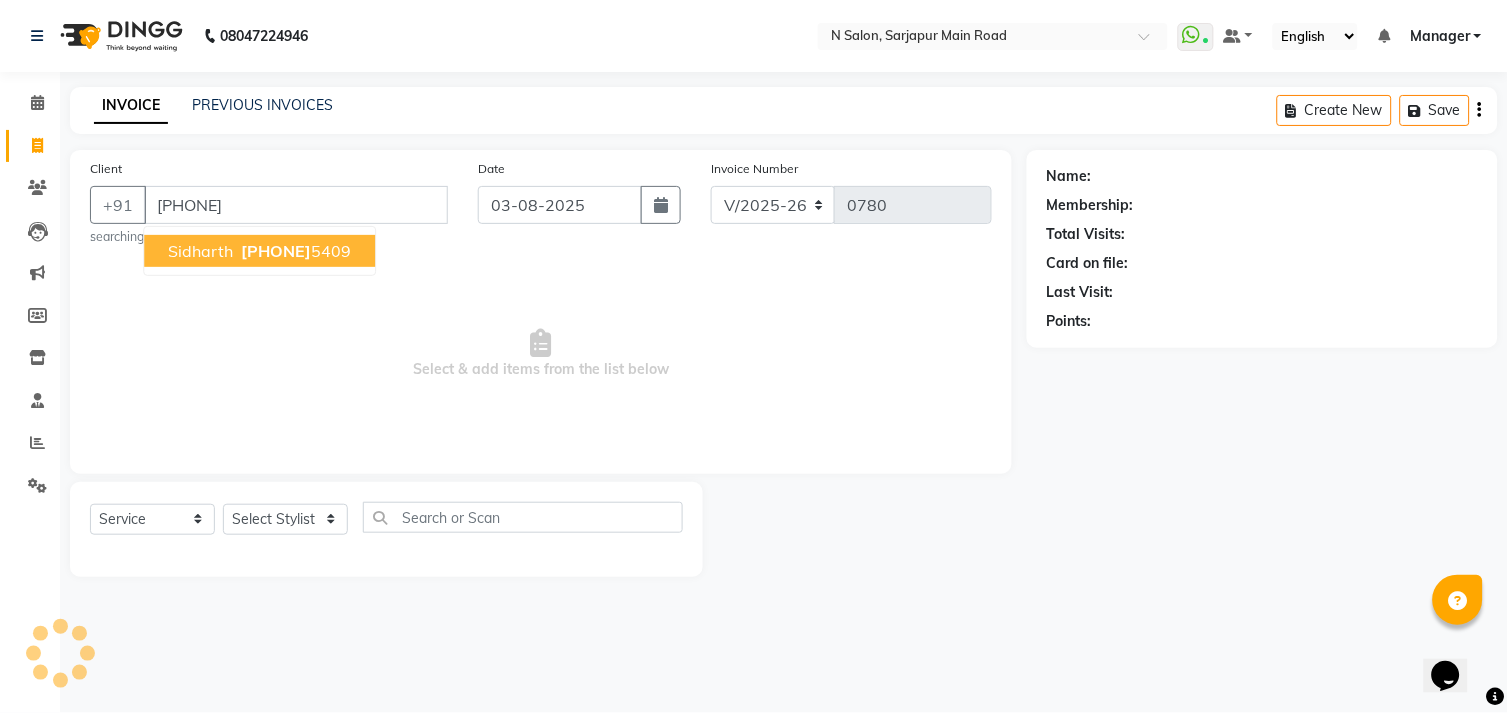 click on "[PHONE]" at bounding box center [276, 251] 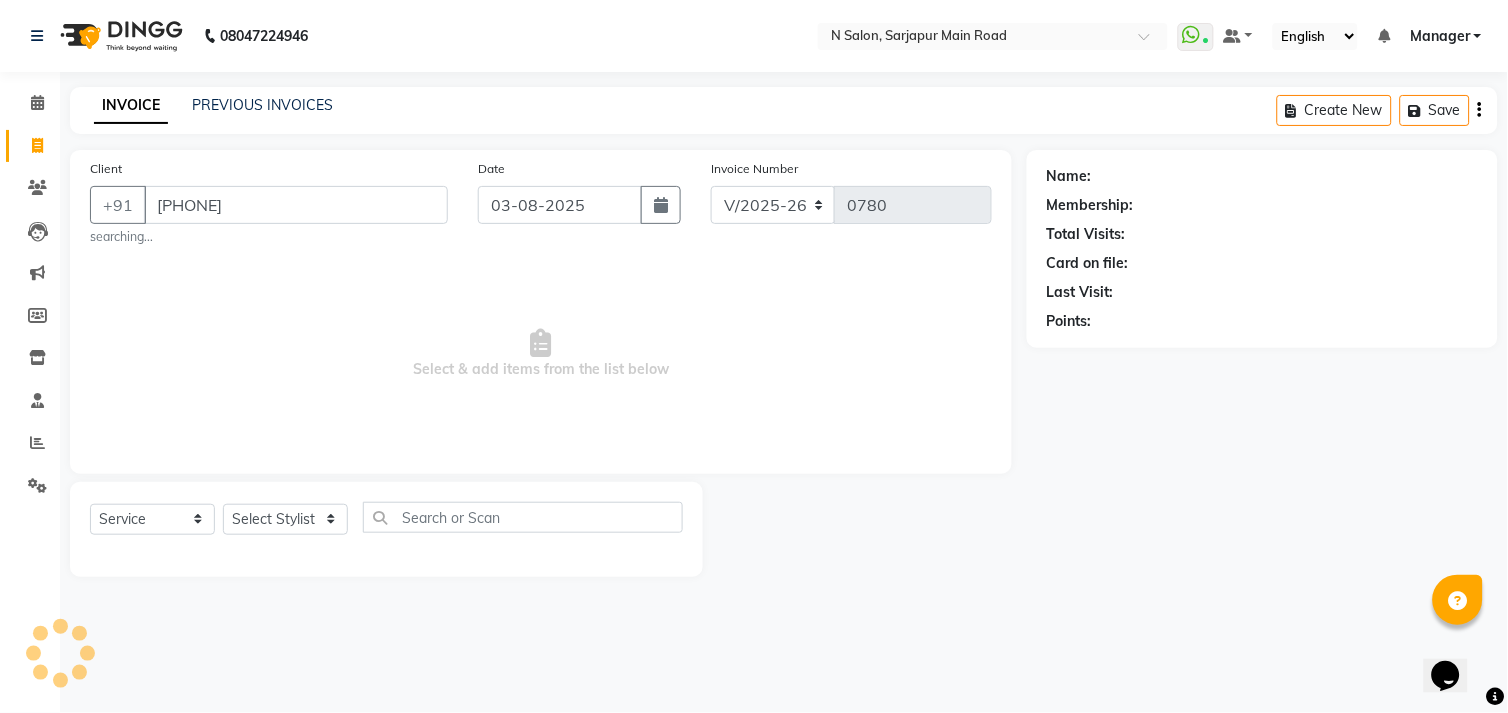 type on "[PHONE]" 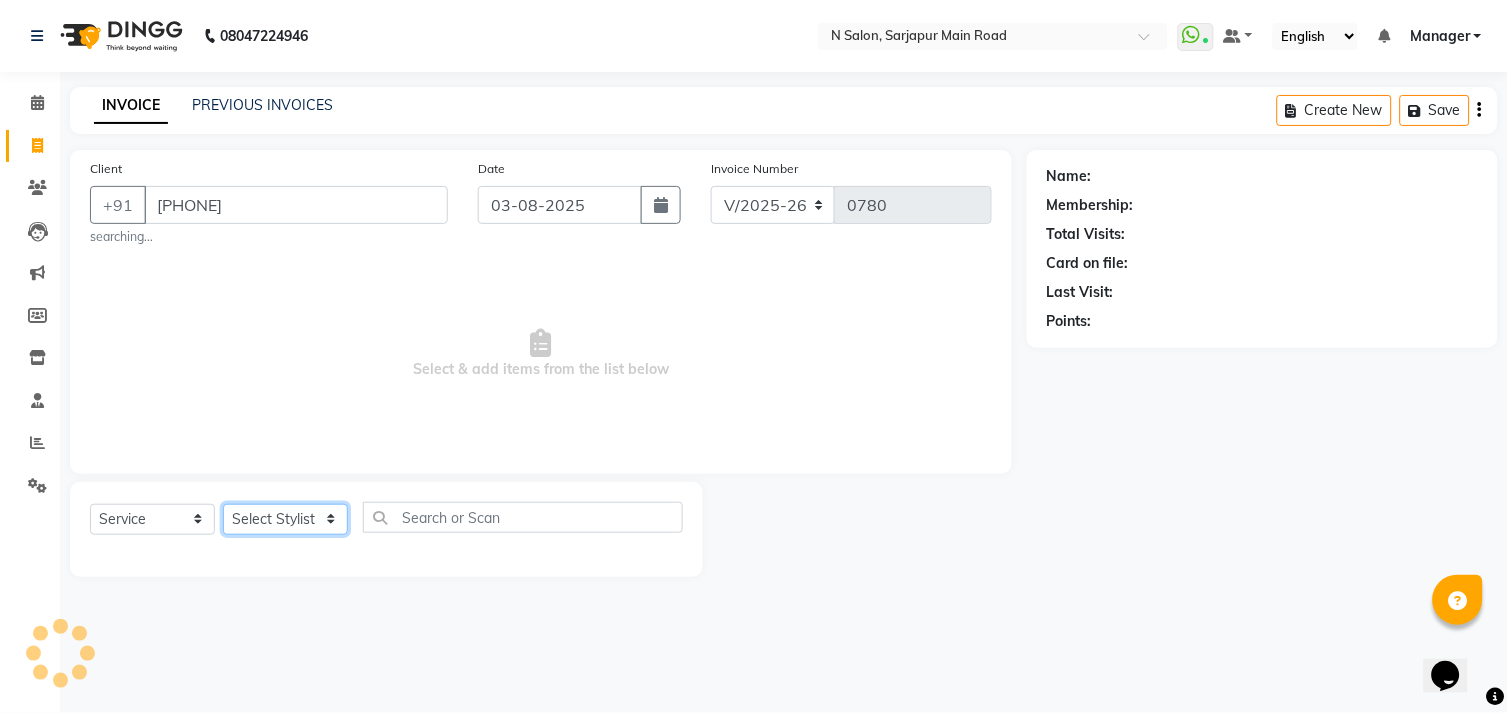 click on "Select Stylist Amgha Arish [LAST] [LAST] kajal kupu  Manager megha [FIRST] [LAST] NIRJALA Owner Pankaj Rahul Sir shradha" 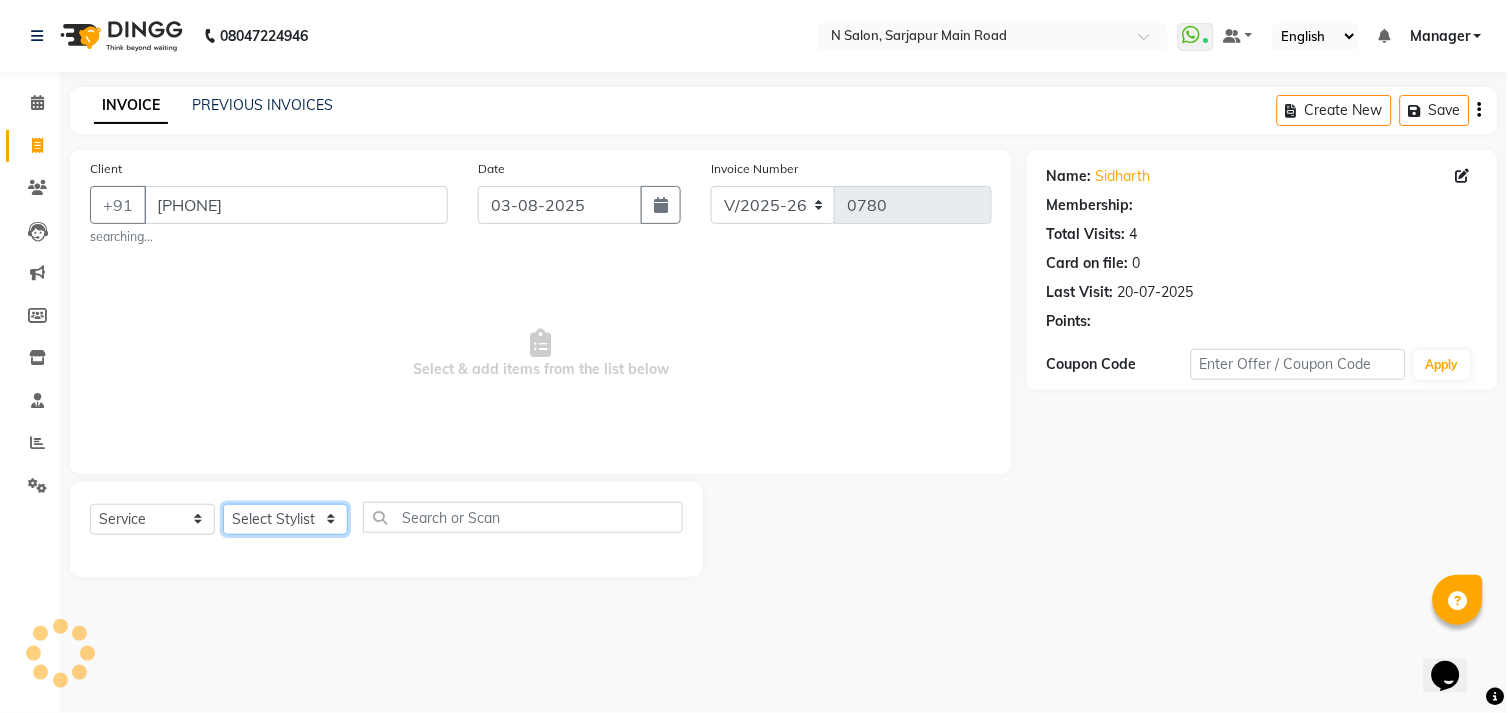 select on "70687" 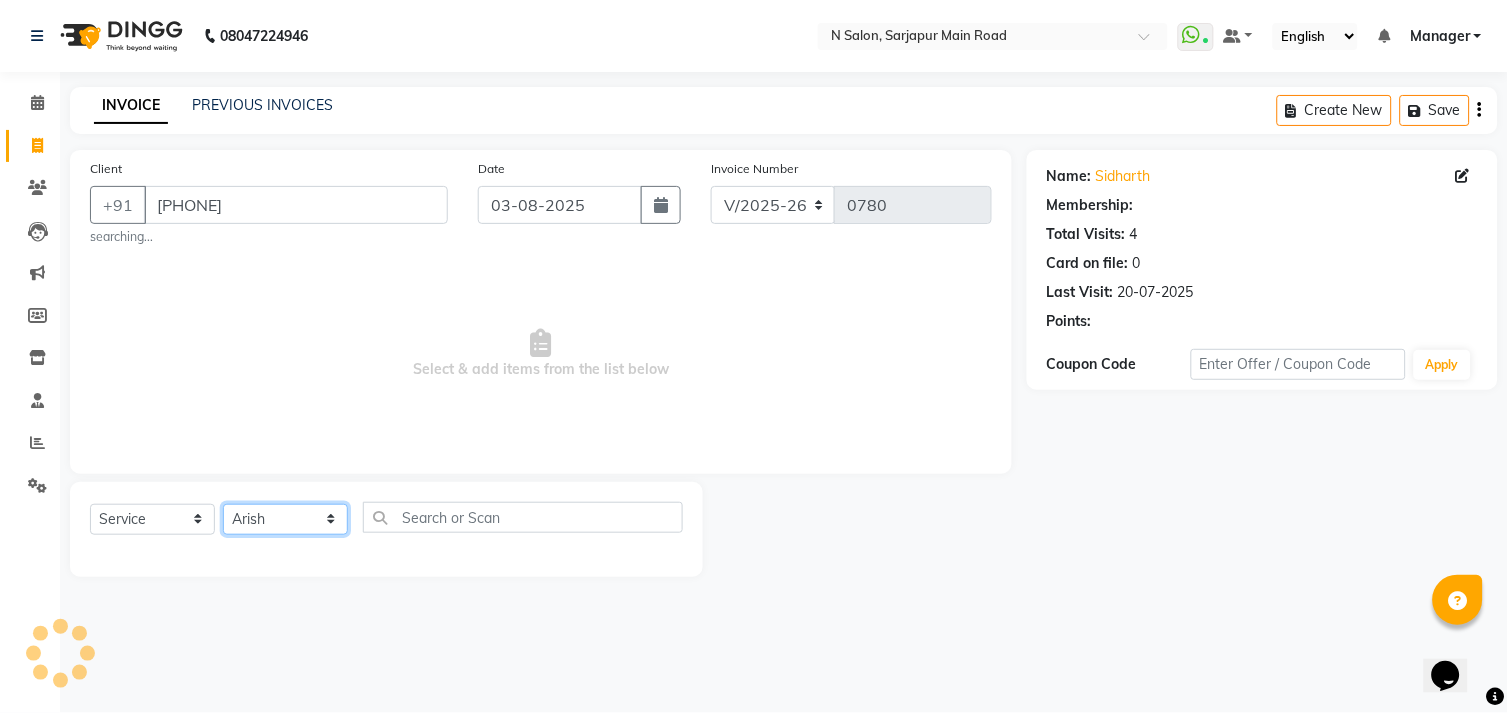 click on "Select Stylist Amgha Arish [LAST] [LAST] kajal kupu  Manager megha [FIRST] [LAST] NIRJALA Owner Pankaj Rahul Sir shradha" 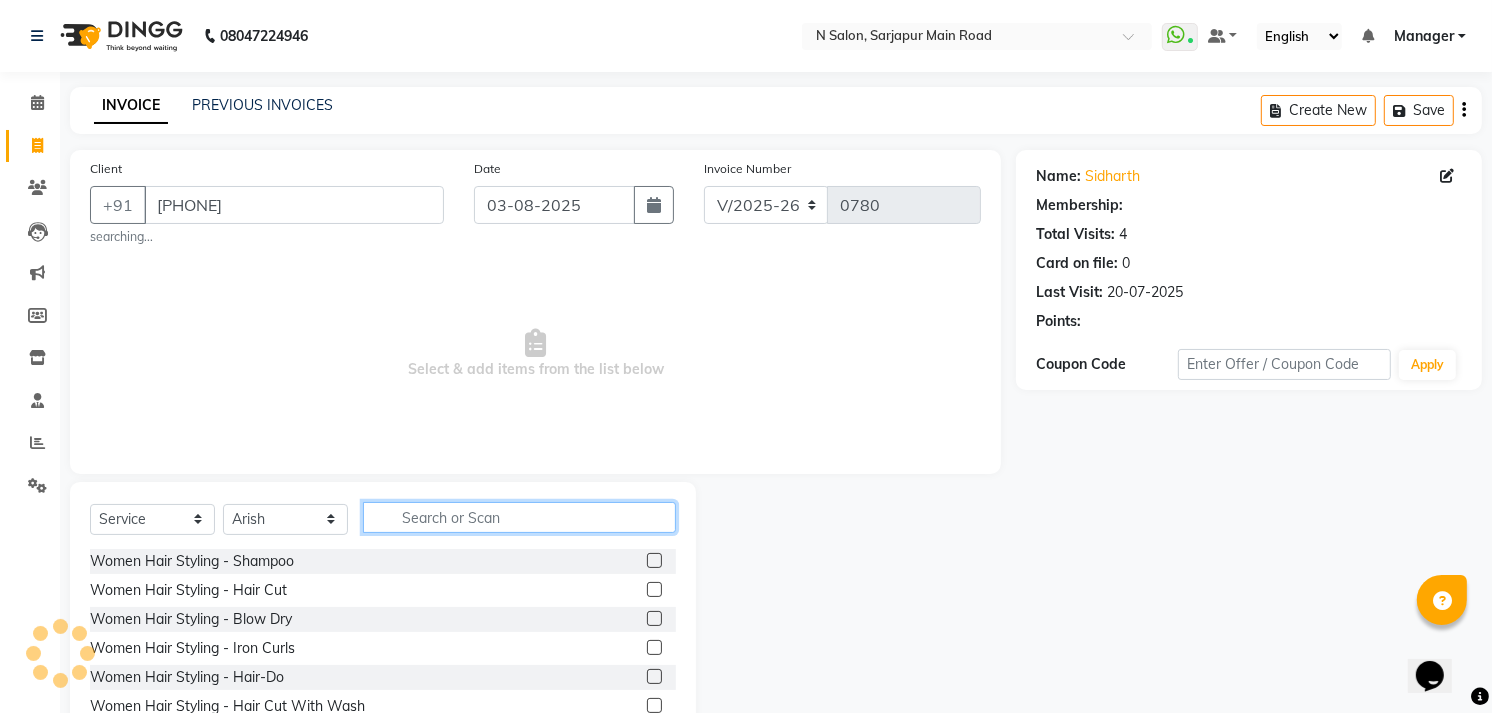 click 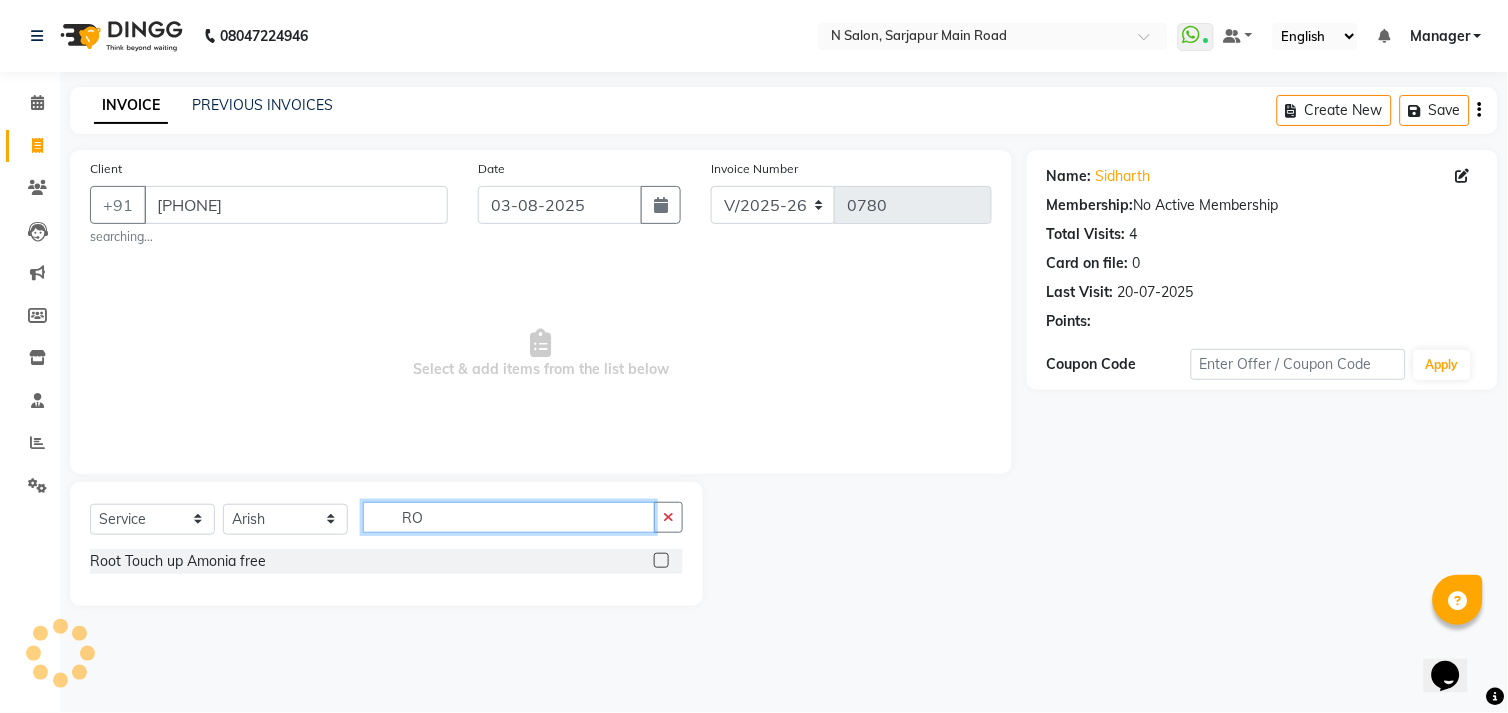 type on "R" 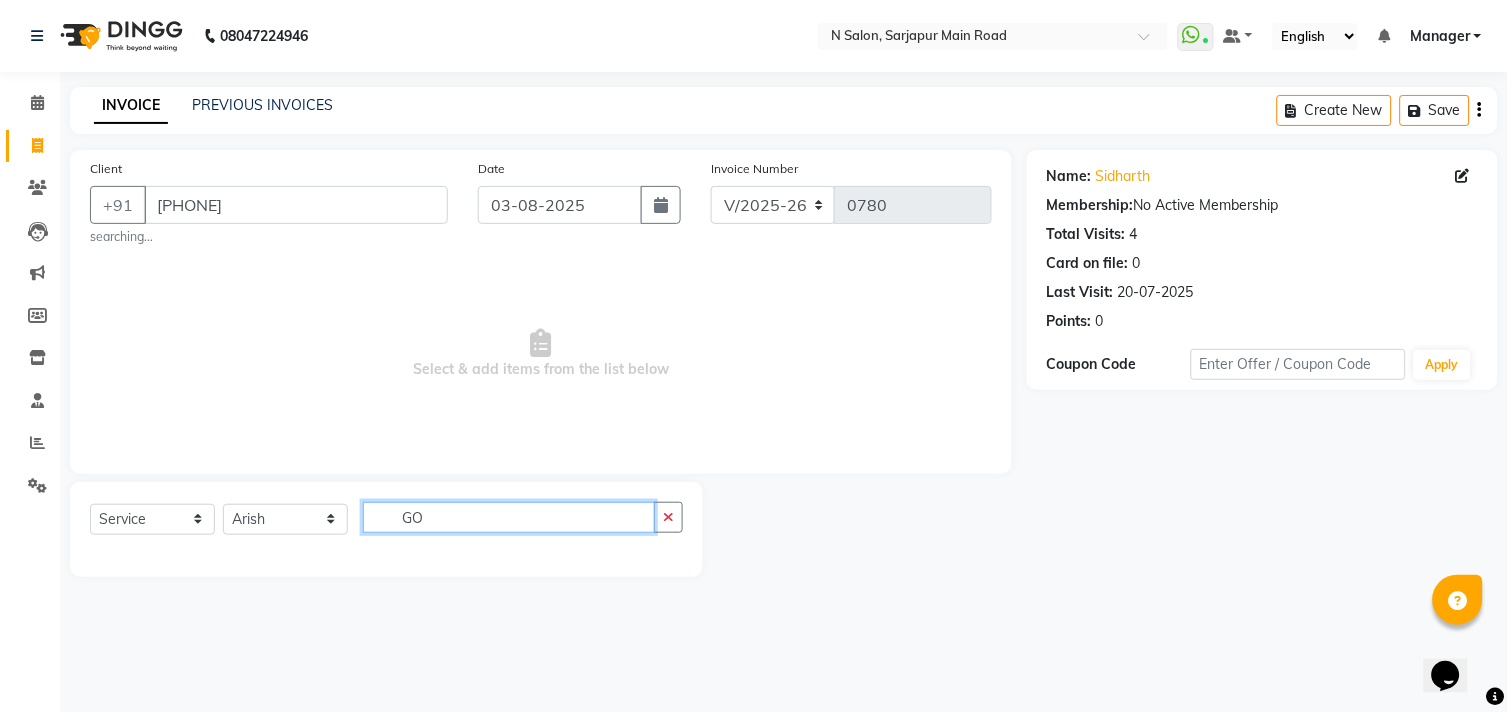 type on "G" 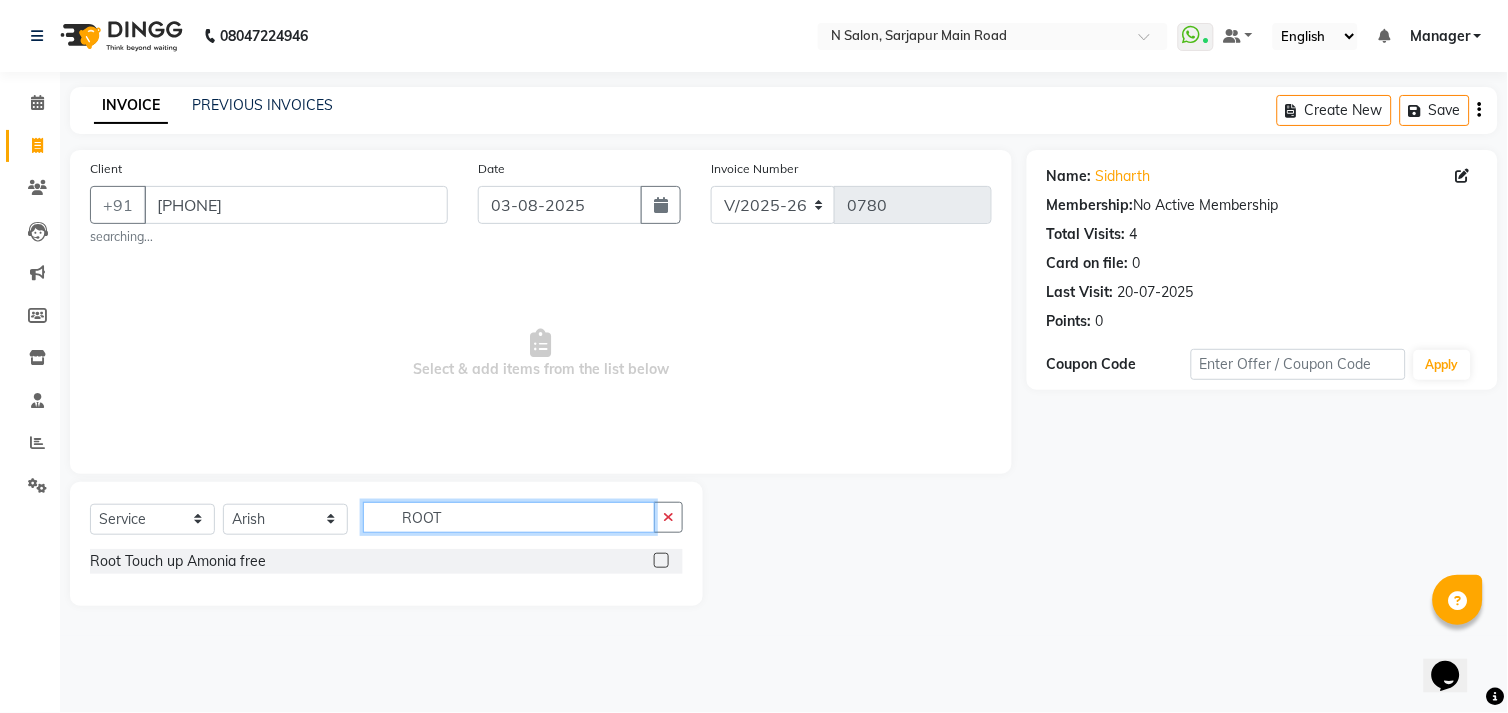 type on "ROOT" 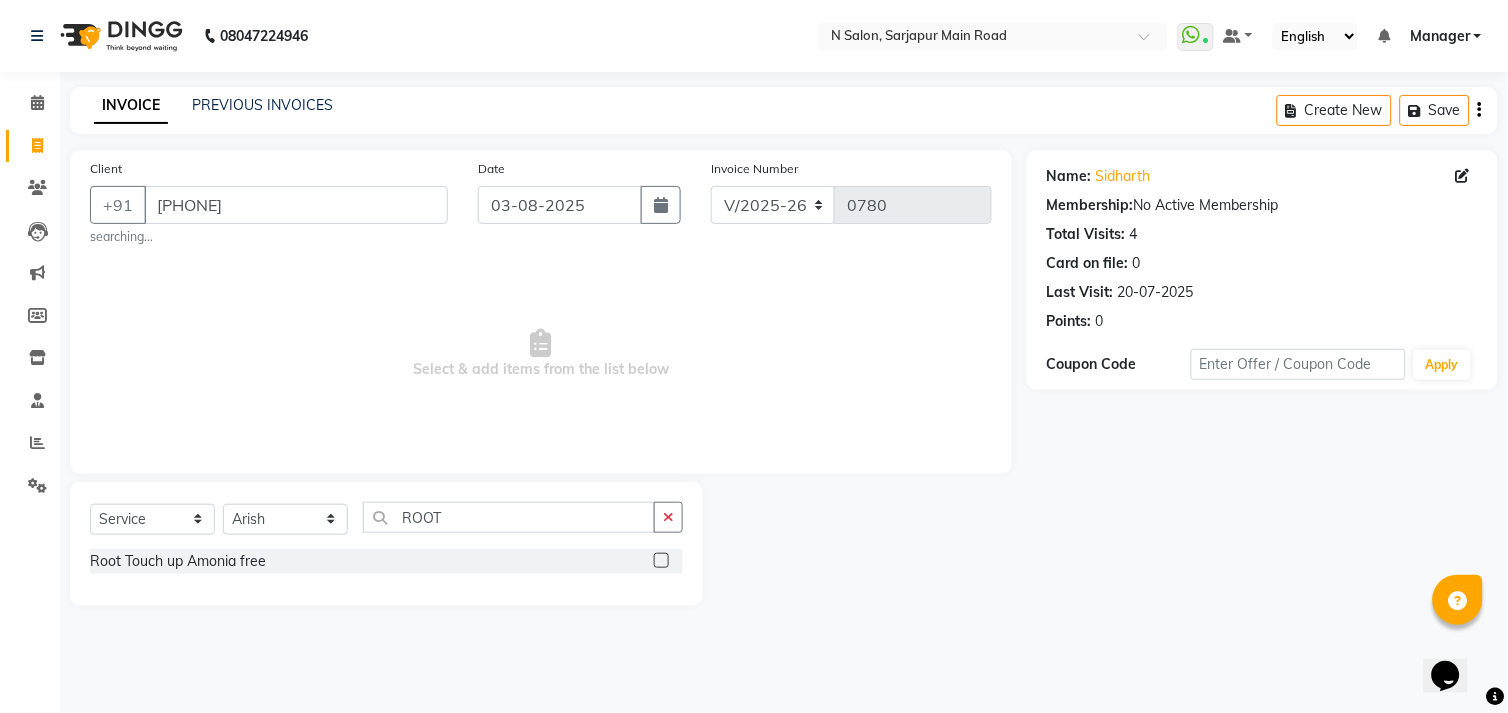 click 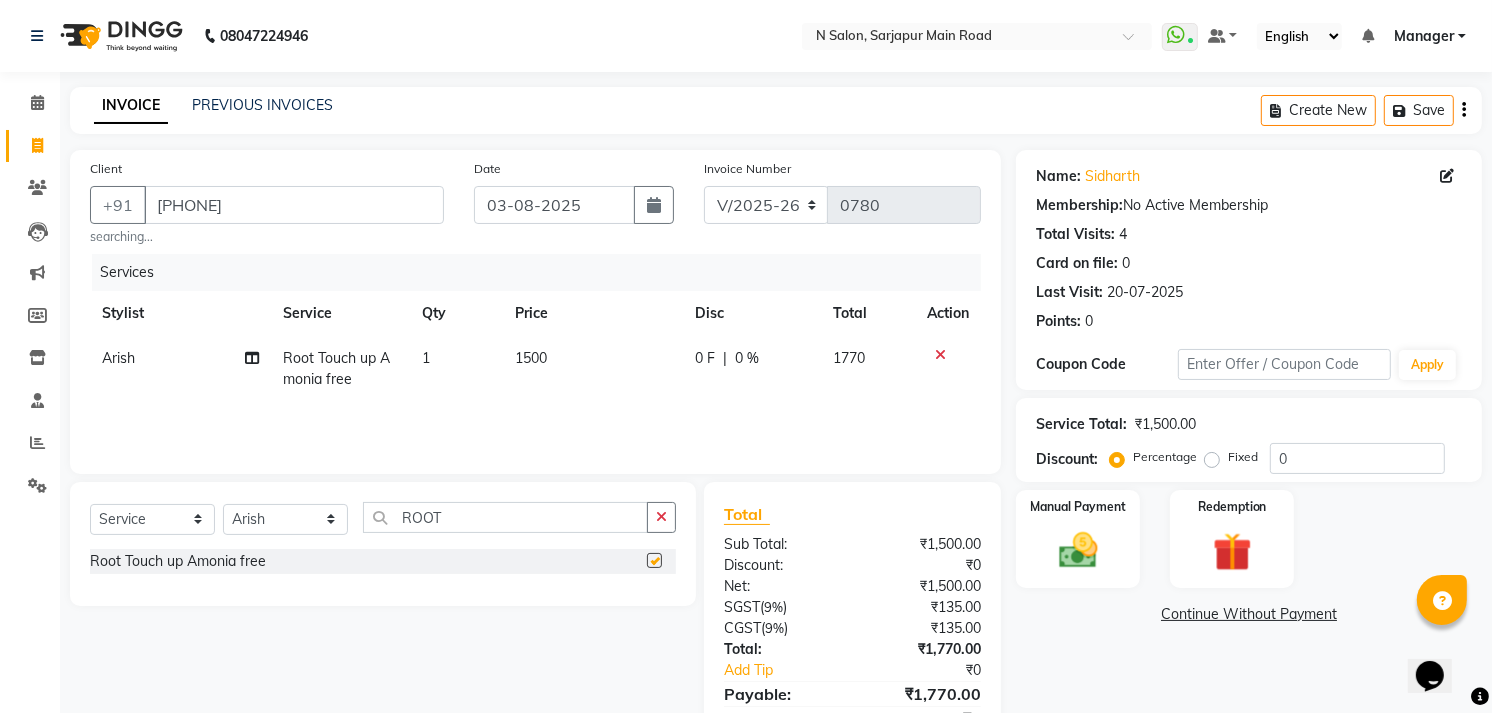 checkbox on "false" 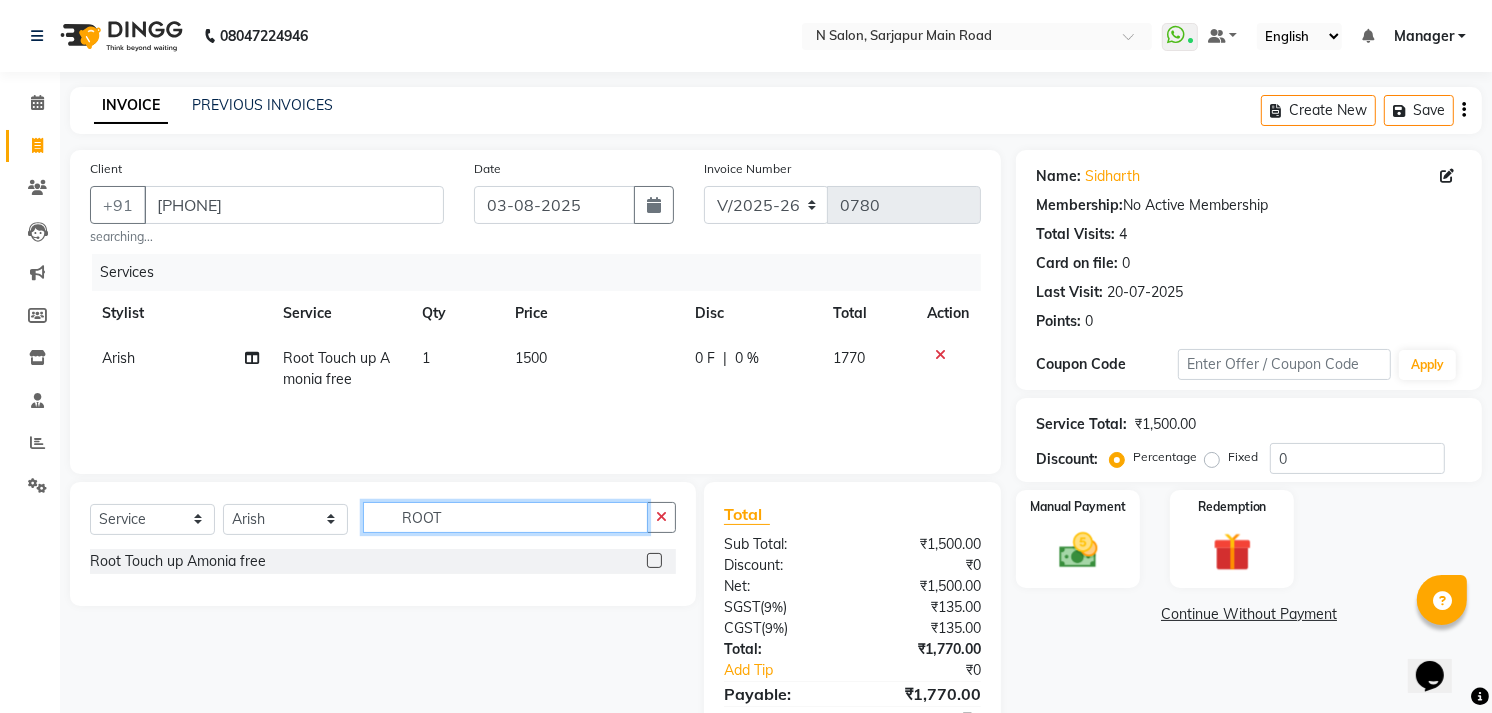 click on "ROOT" 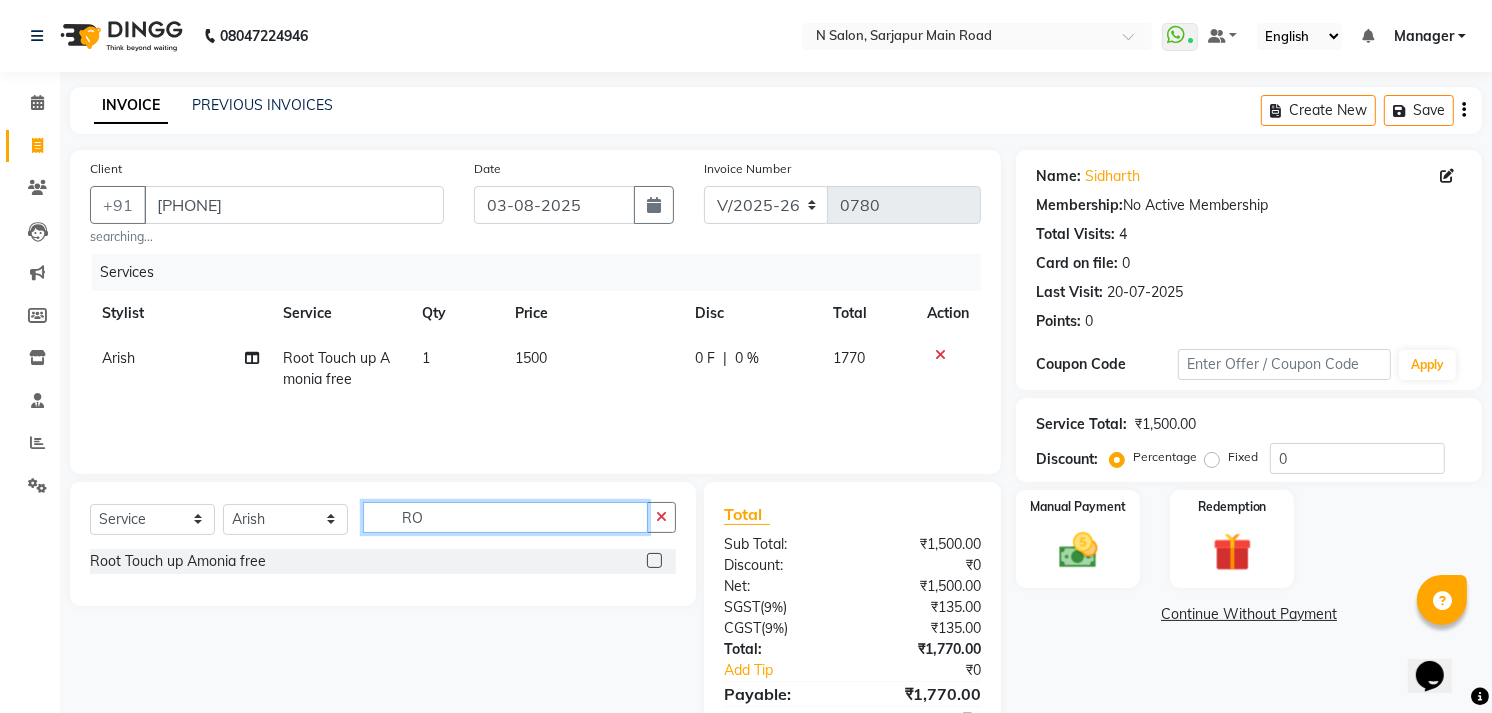 type on "R" 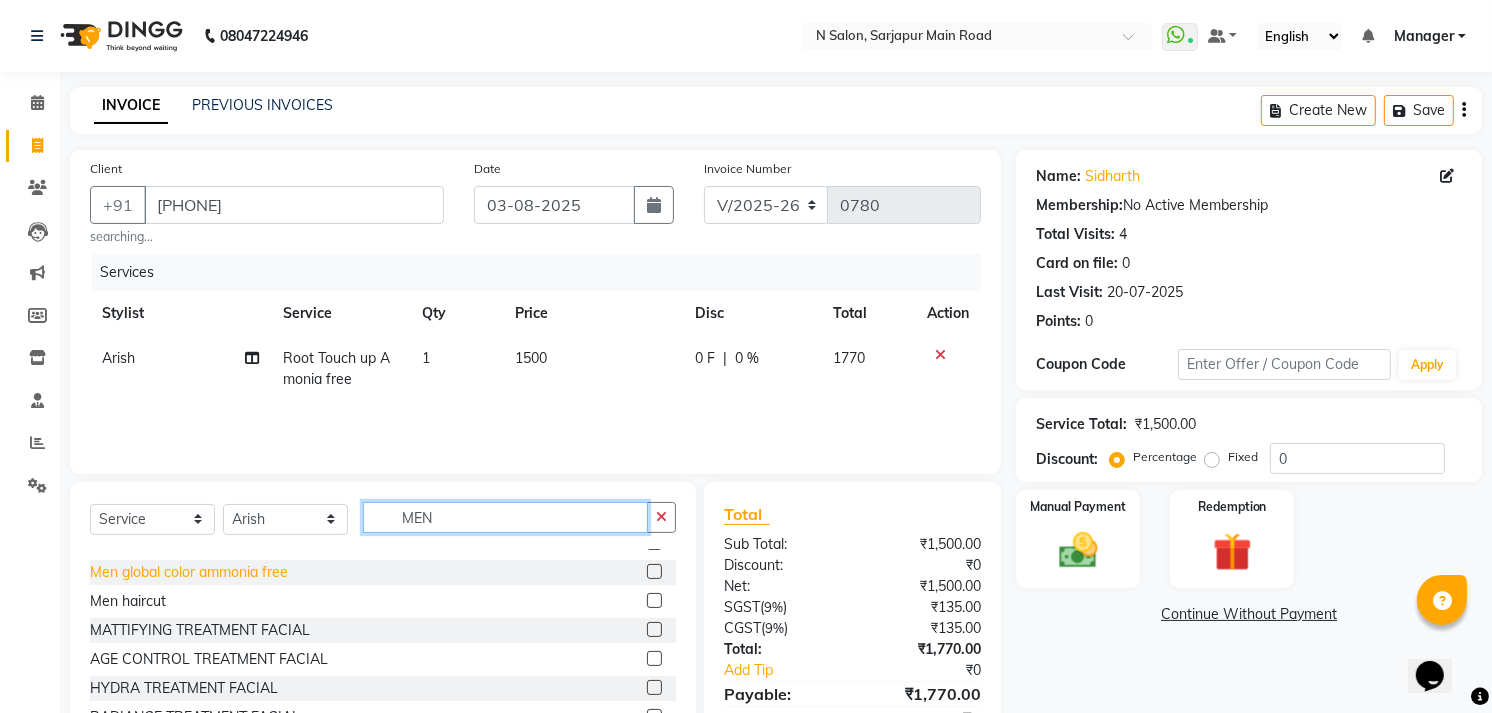 scroll, scrollTop: 222, scrollLeft: 0, axis: vertical 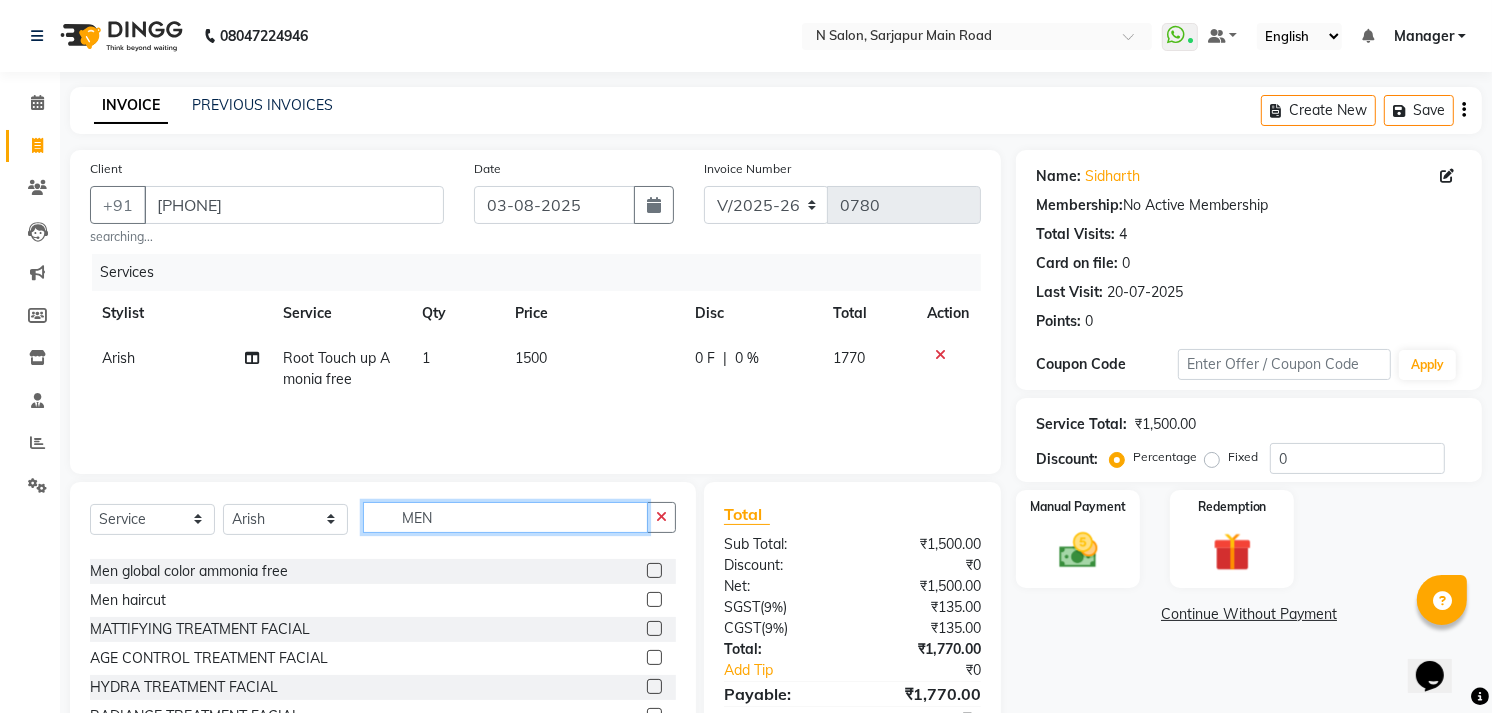 type on "MEN" 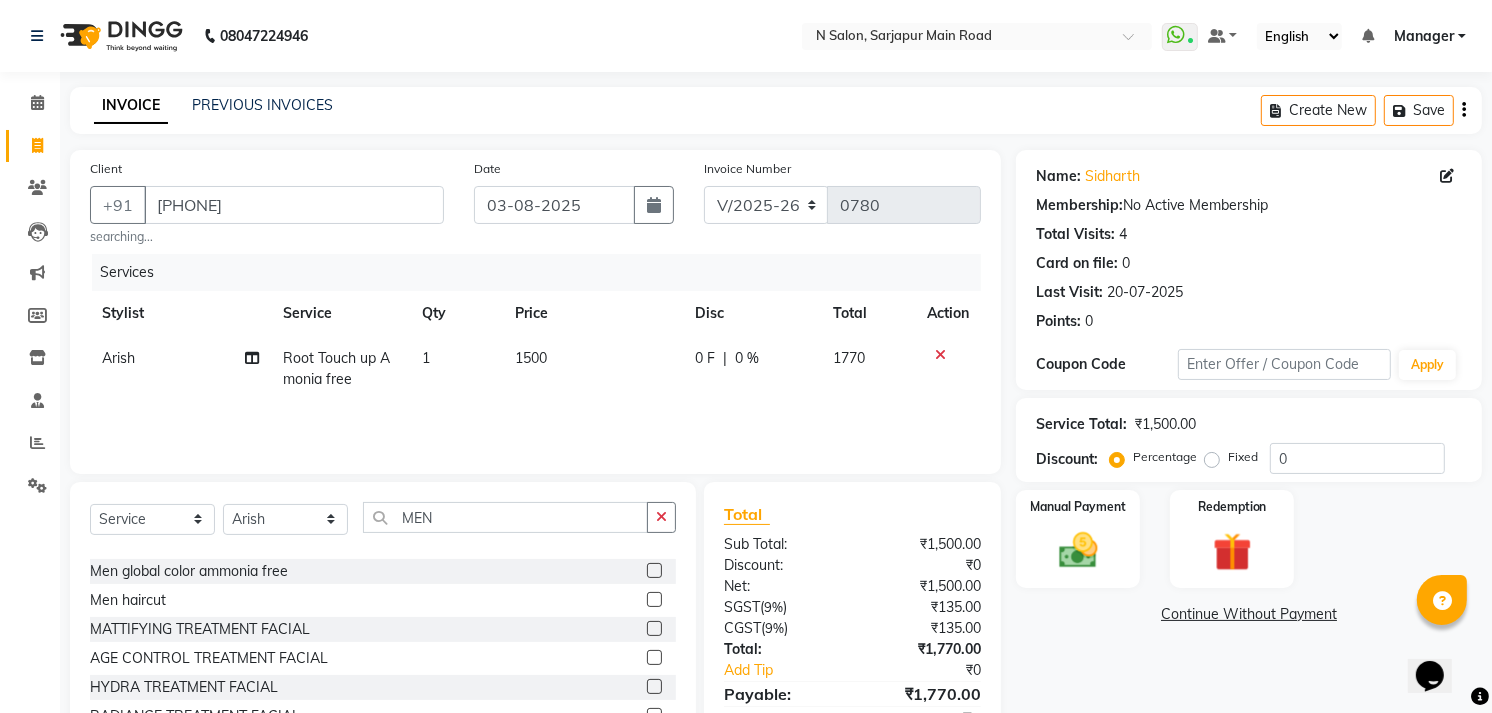click 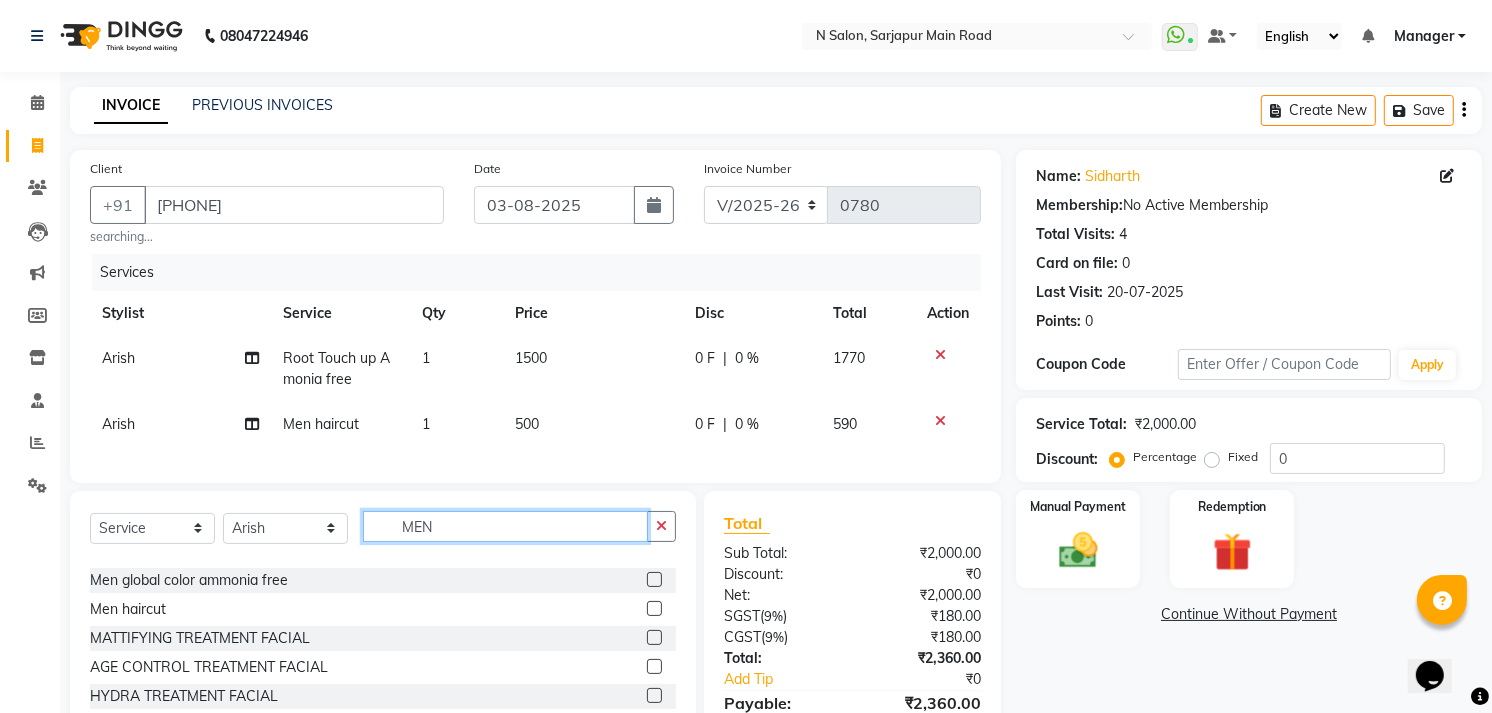 checkbox on "false" 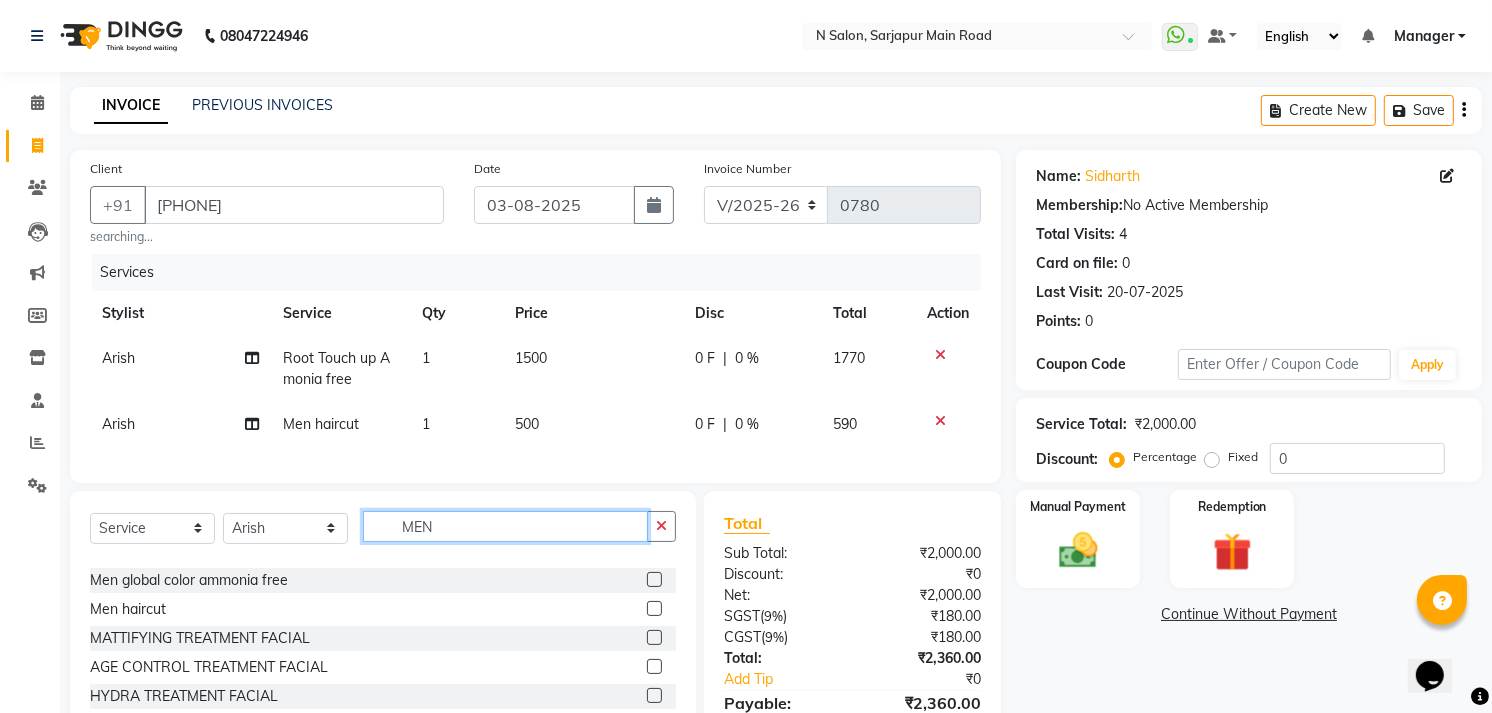 click on "MEN" 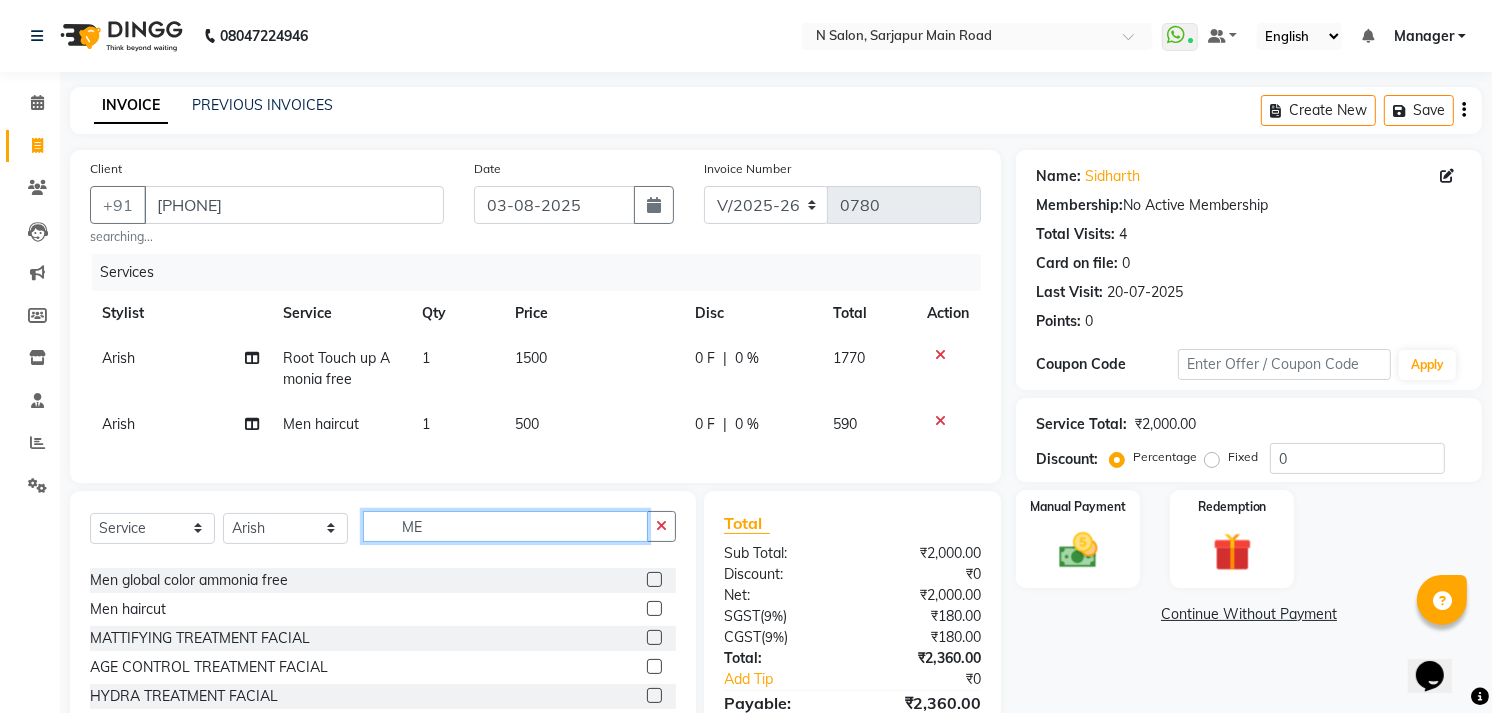 type on "M" 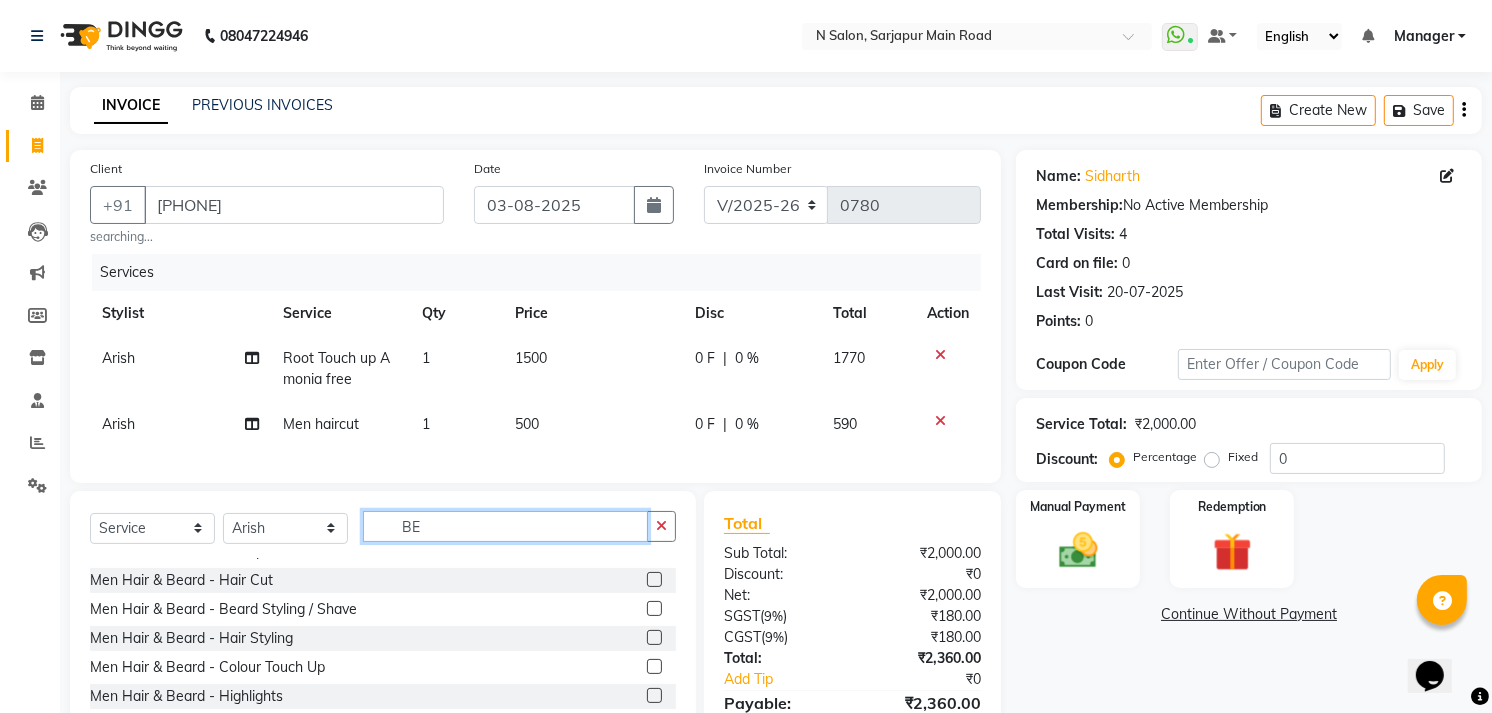 scroll, scrollTop: 0, scrollLeft: 0, axis: both 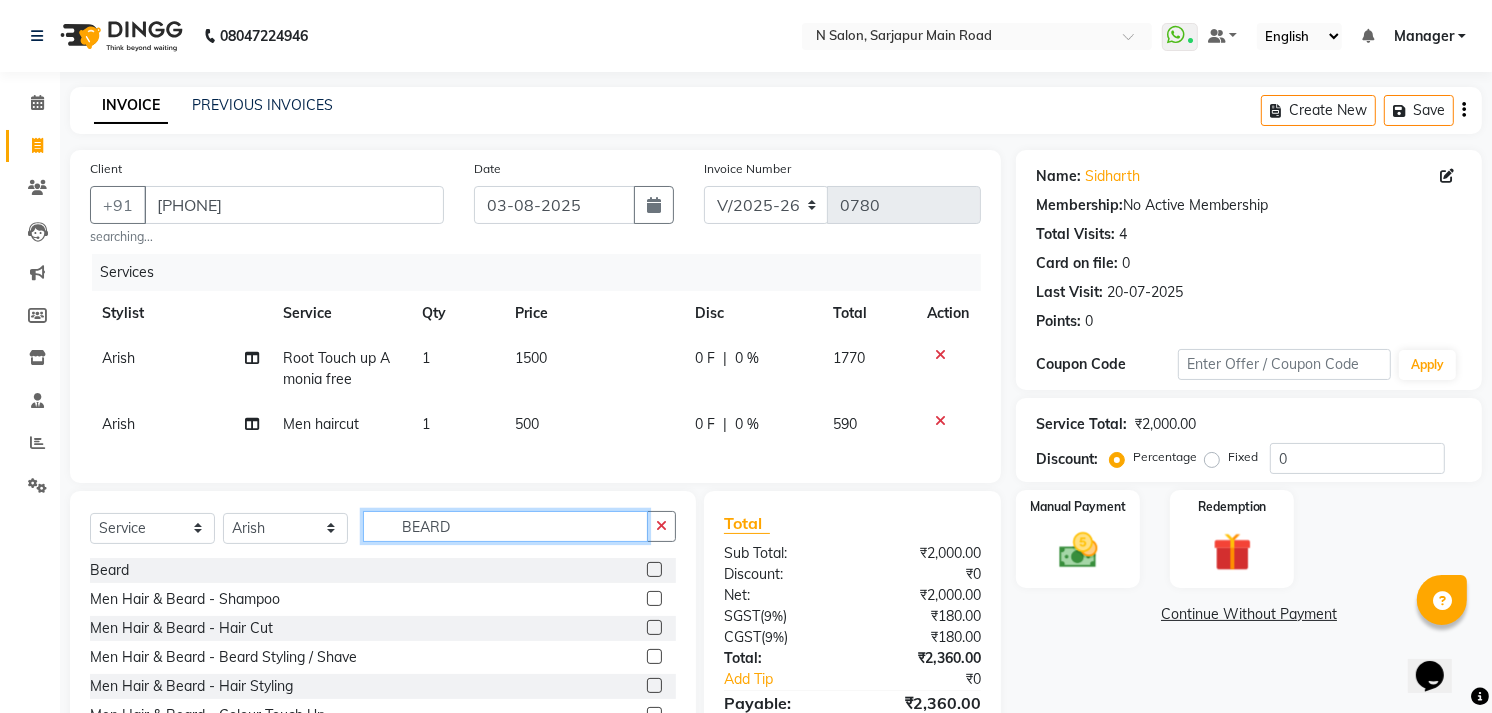 type on "BEARD" 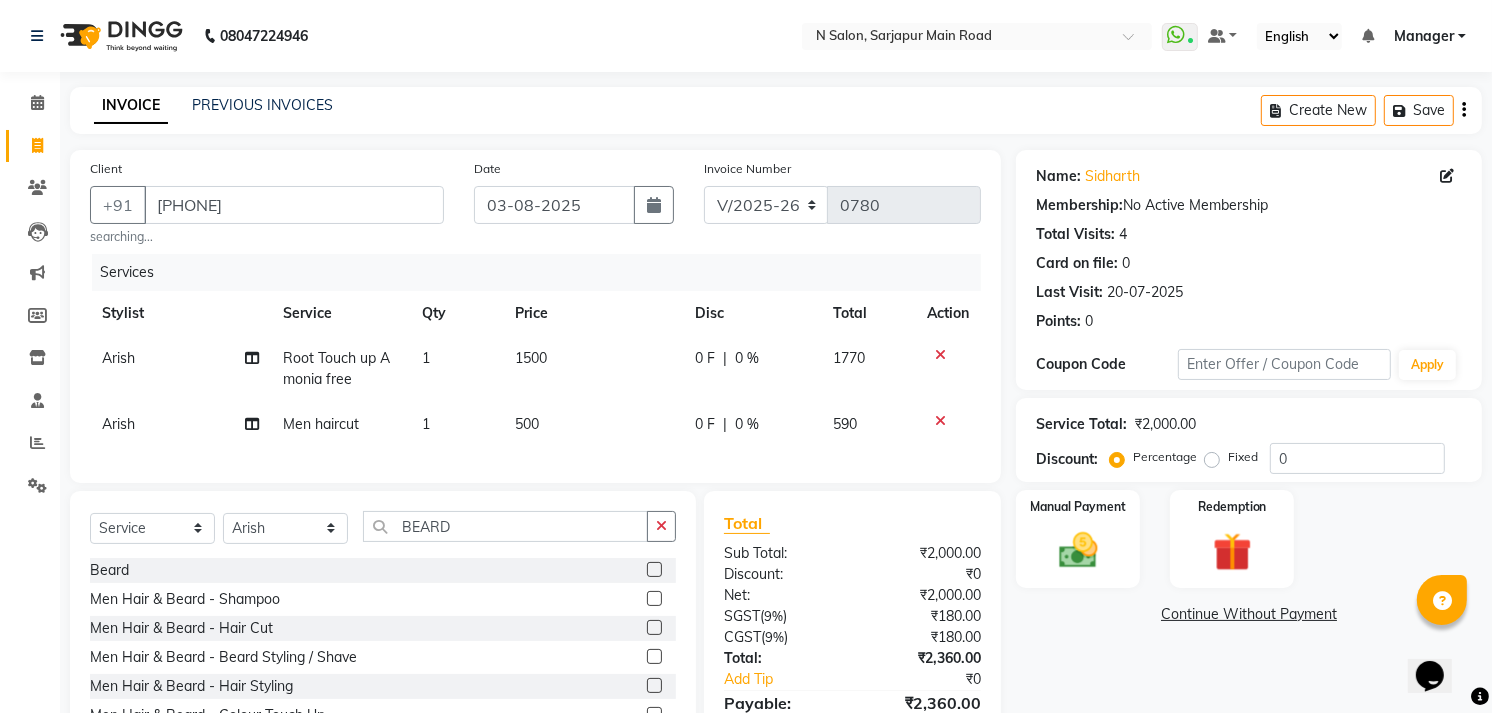 click 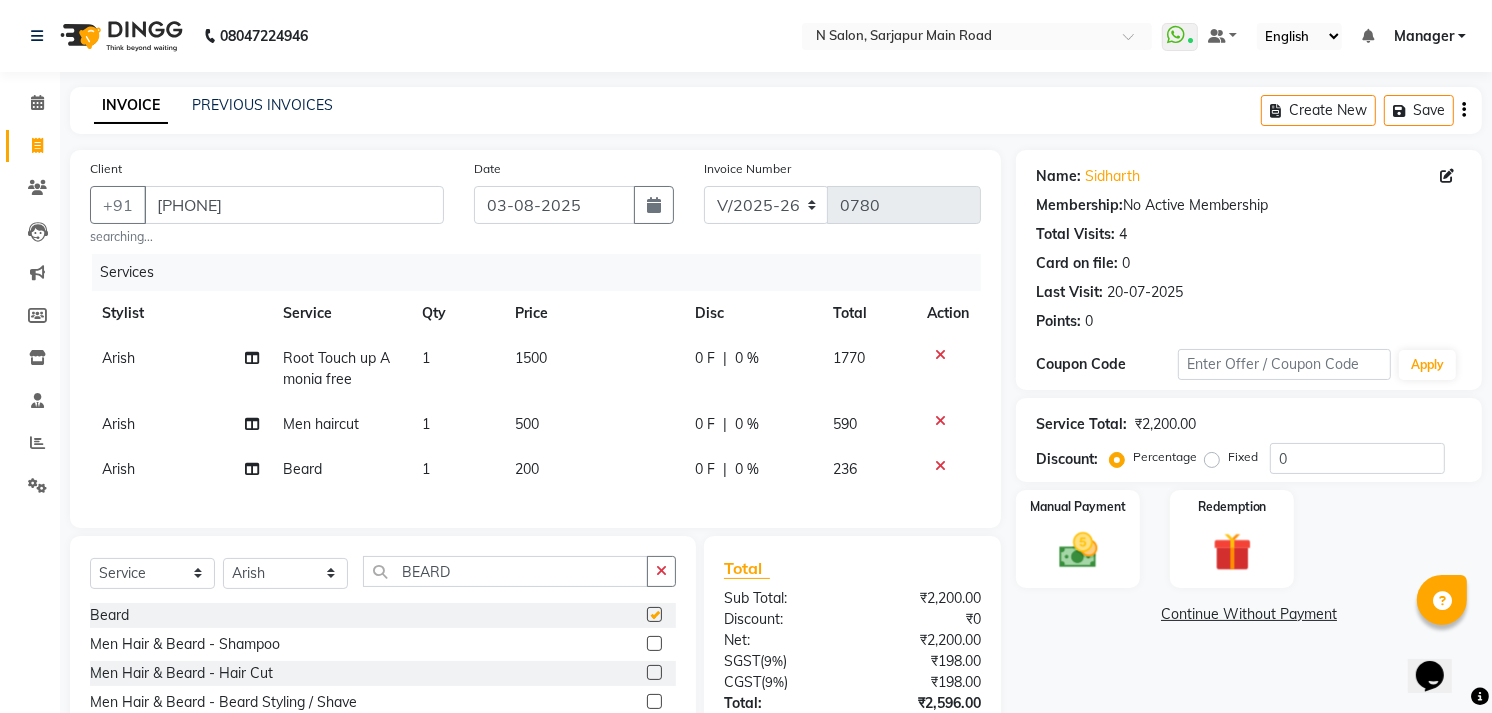checkbox on "false" 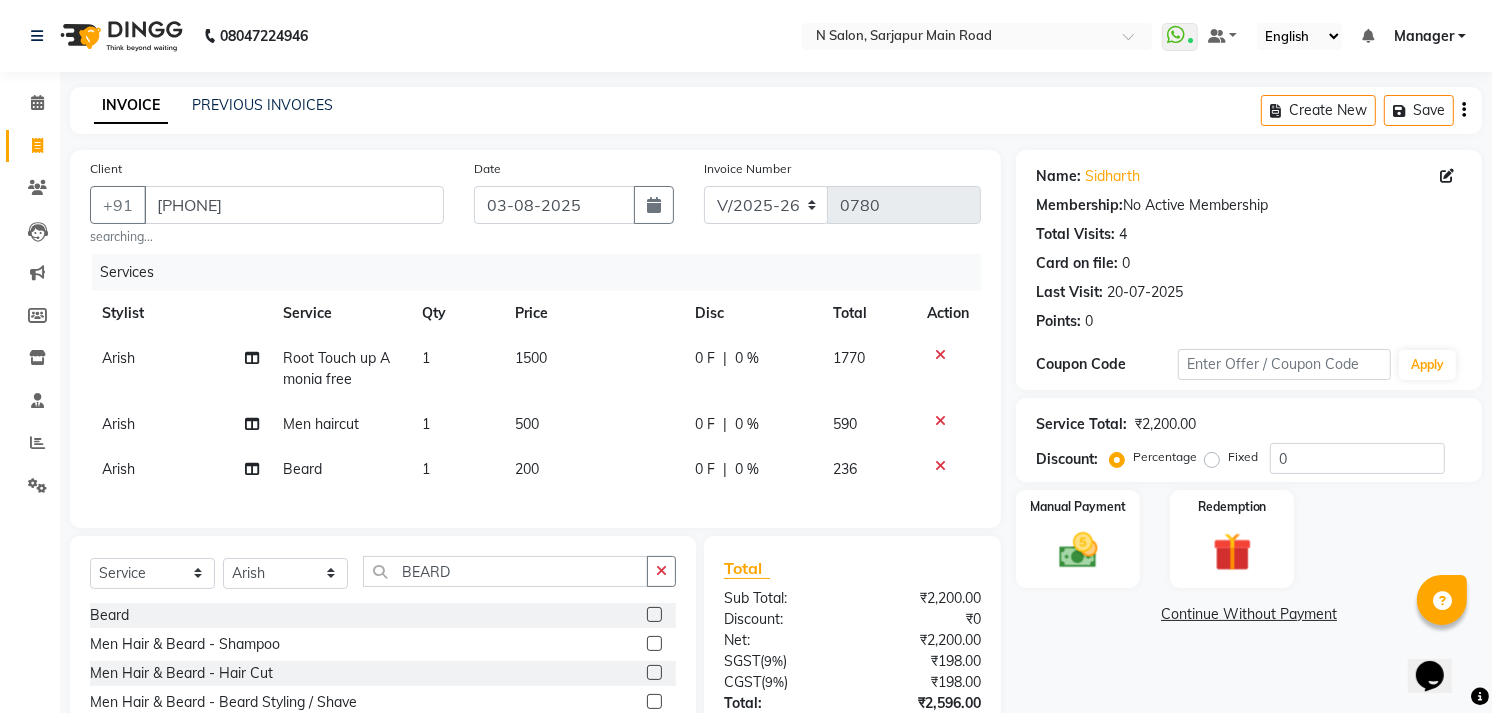 click on "200" 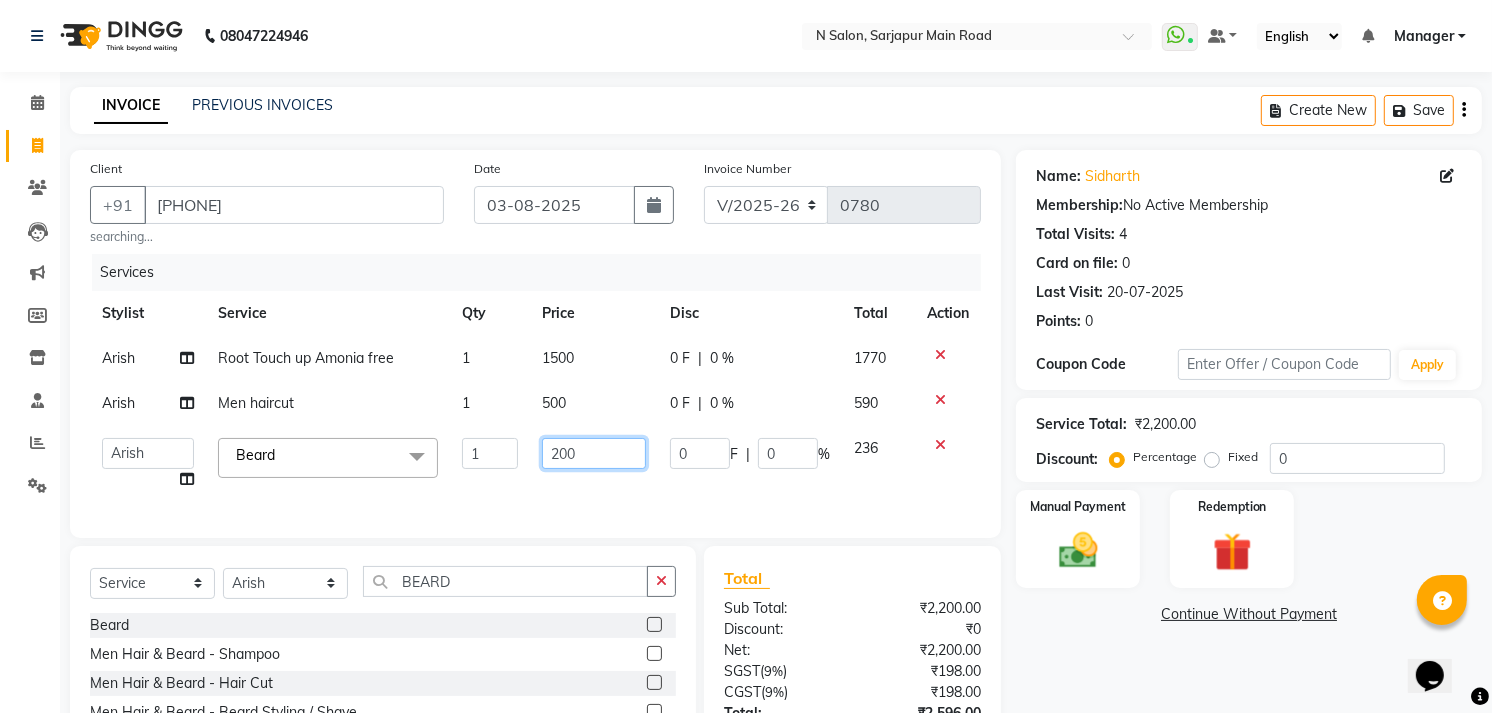 click on "200" 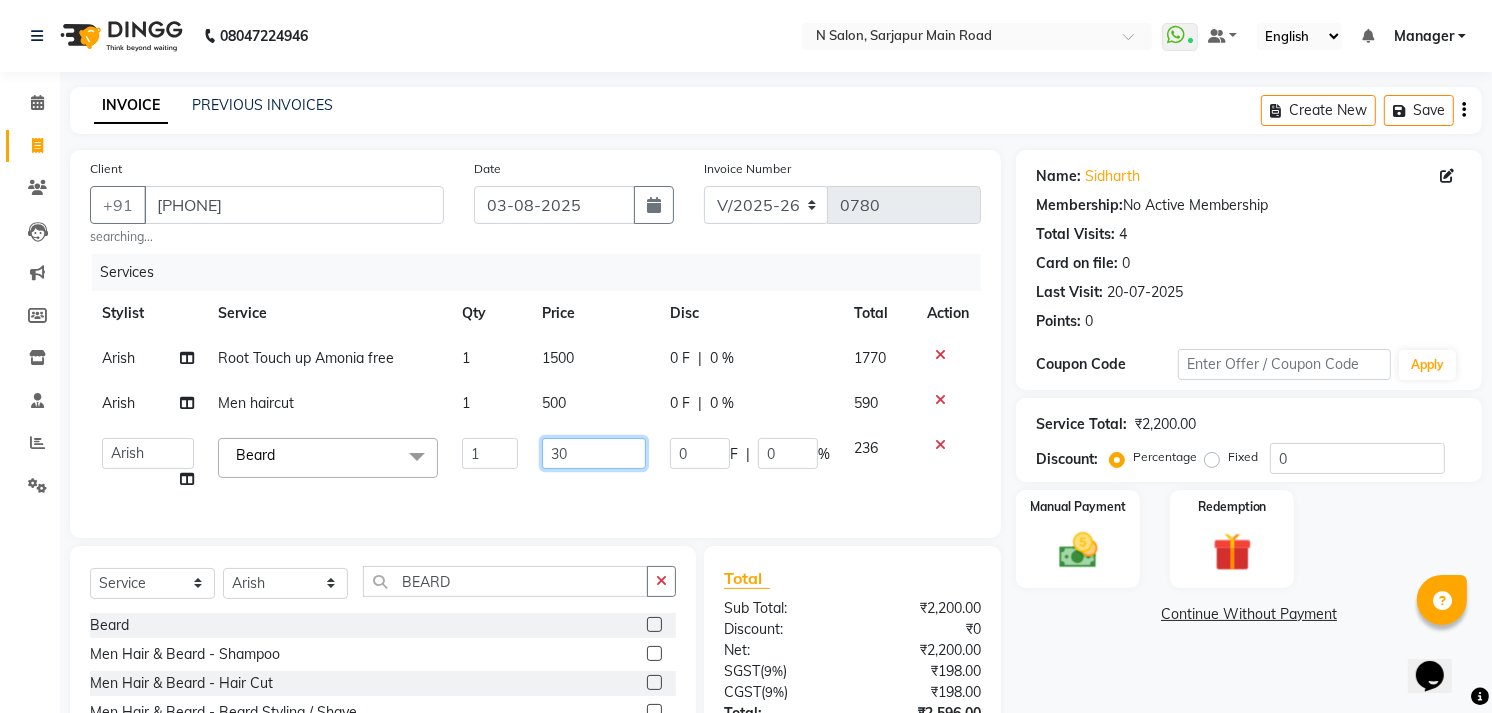 type on "350" 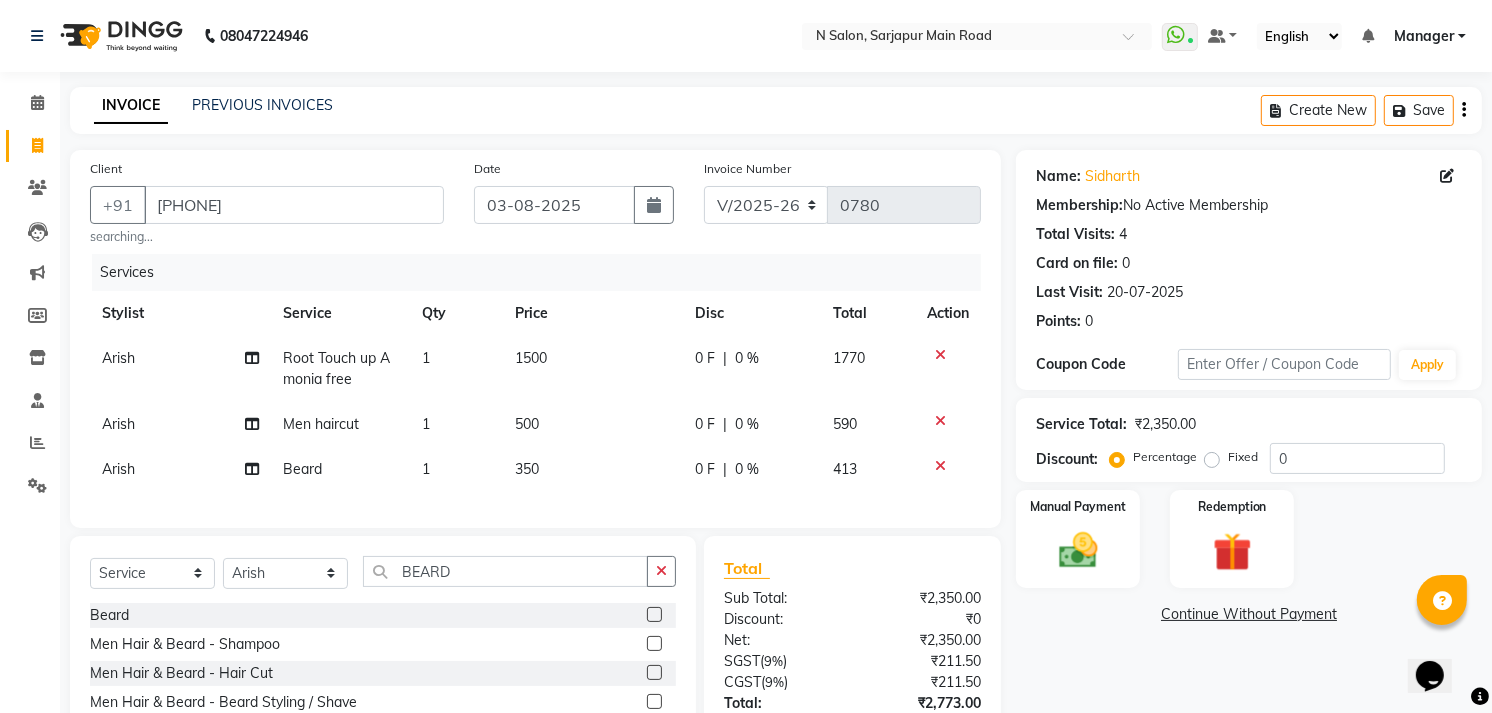 click on "Name: [FIRST]  Membership:  No Active Membership  Total Visits:  4 Card on file:  0 Last Visit:   [DATE] Points:   0  Coupon Code Apply Service Total:  ₹2,350.00  Discount:  Percentage   Fixed  0 Manual Payment Redemption  Continue Without Payment" 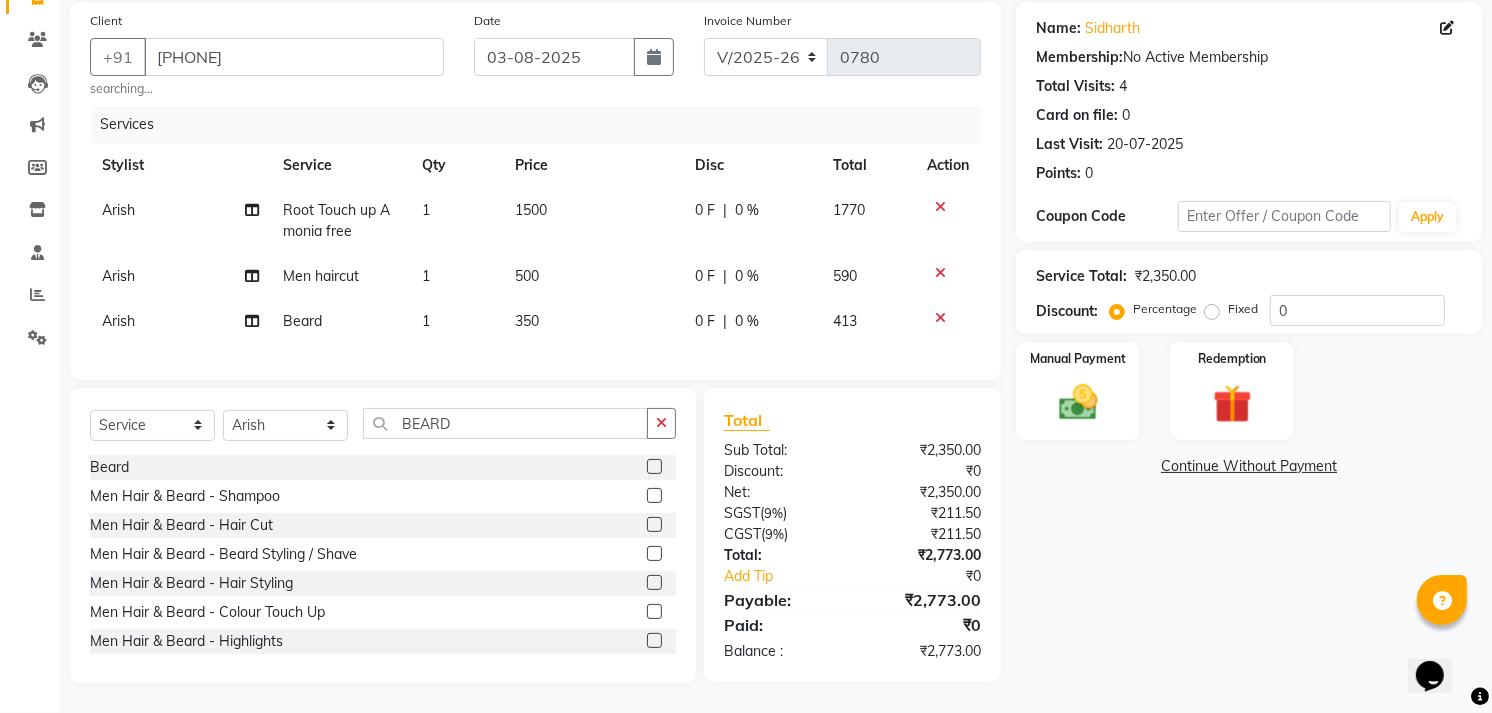 scroll, scrollTop: 165, scrollLeft: 0, axis: vertical 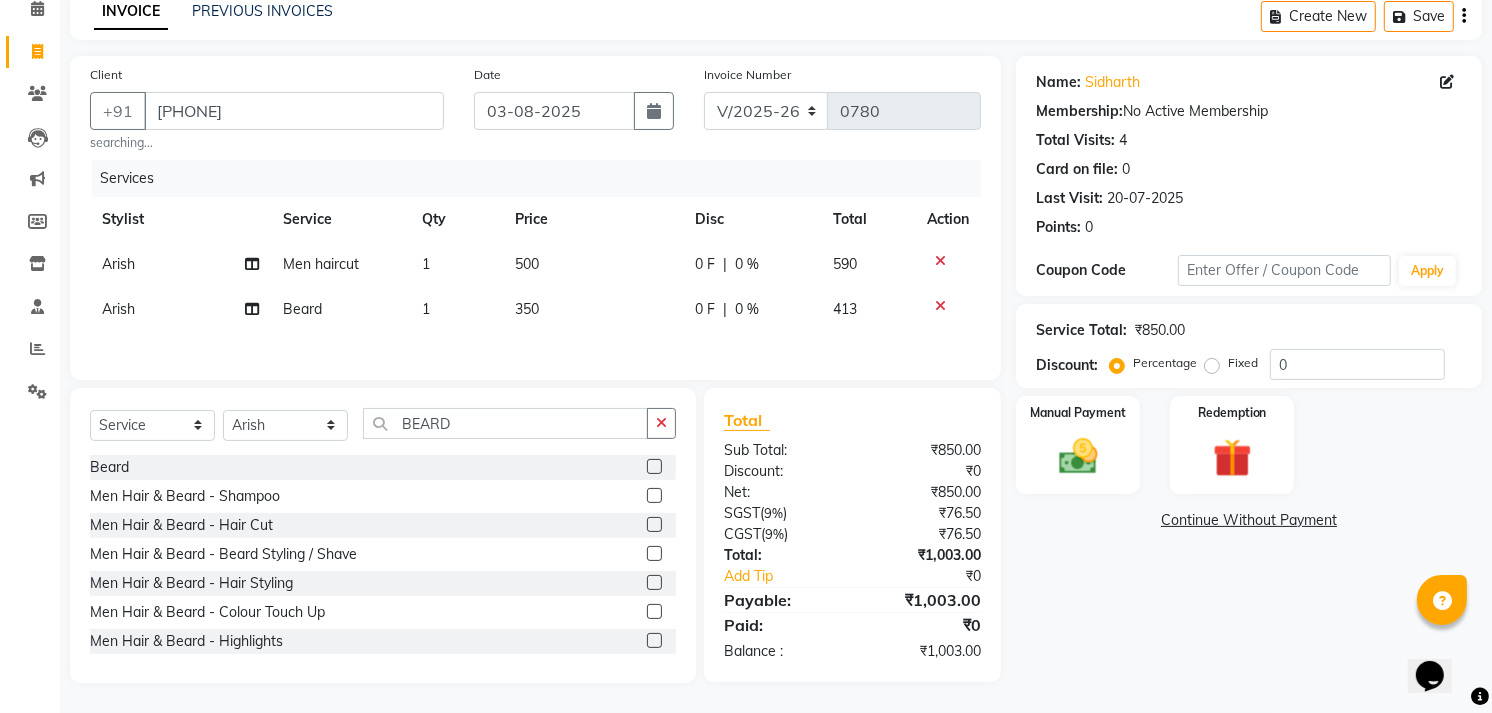 click 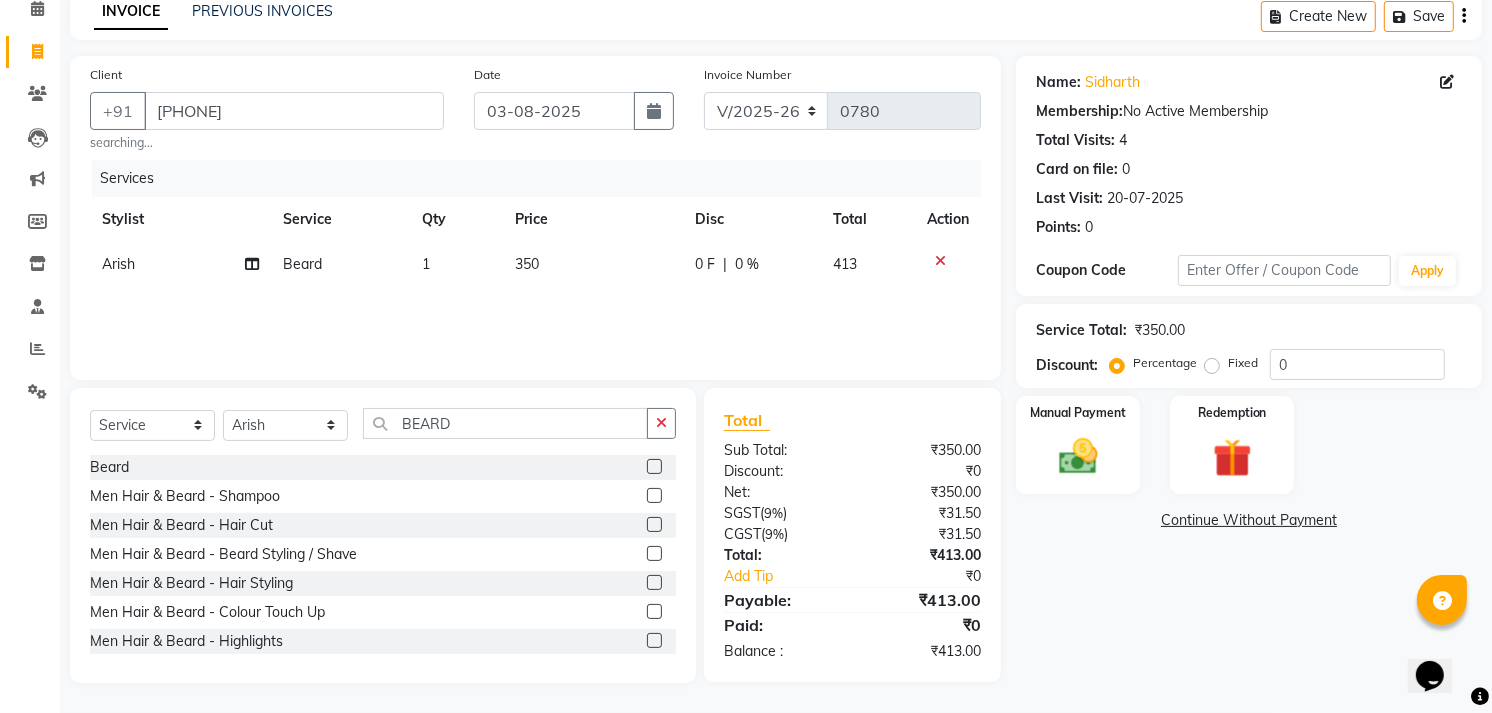 scroll, scrollTop: 94, scrollLeft: 0, axis: vertical 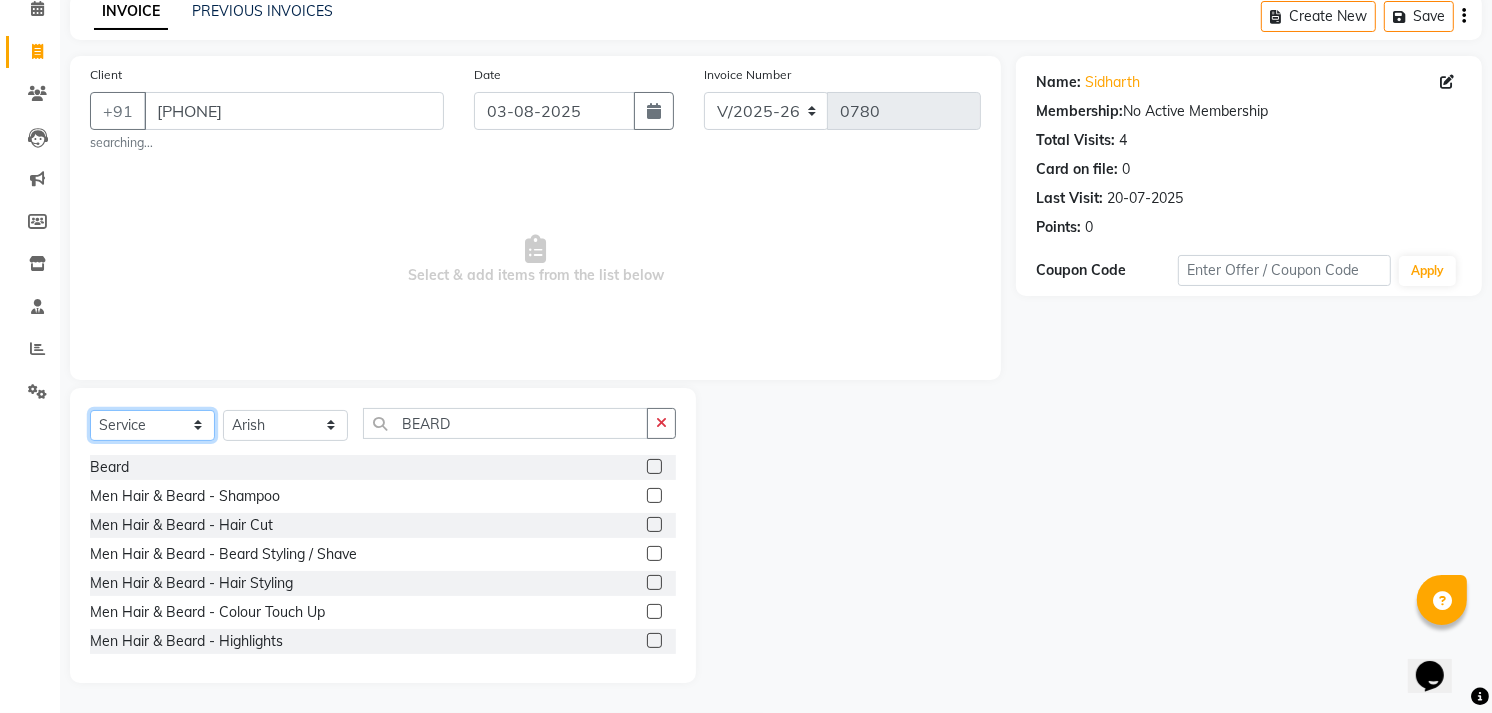 click on "Select  Service  Product  Membership  Package Voucher Prepaid Gift Card" 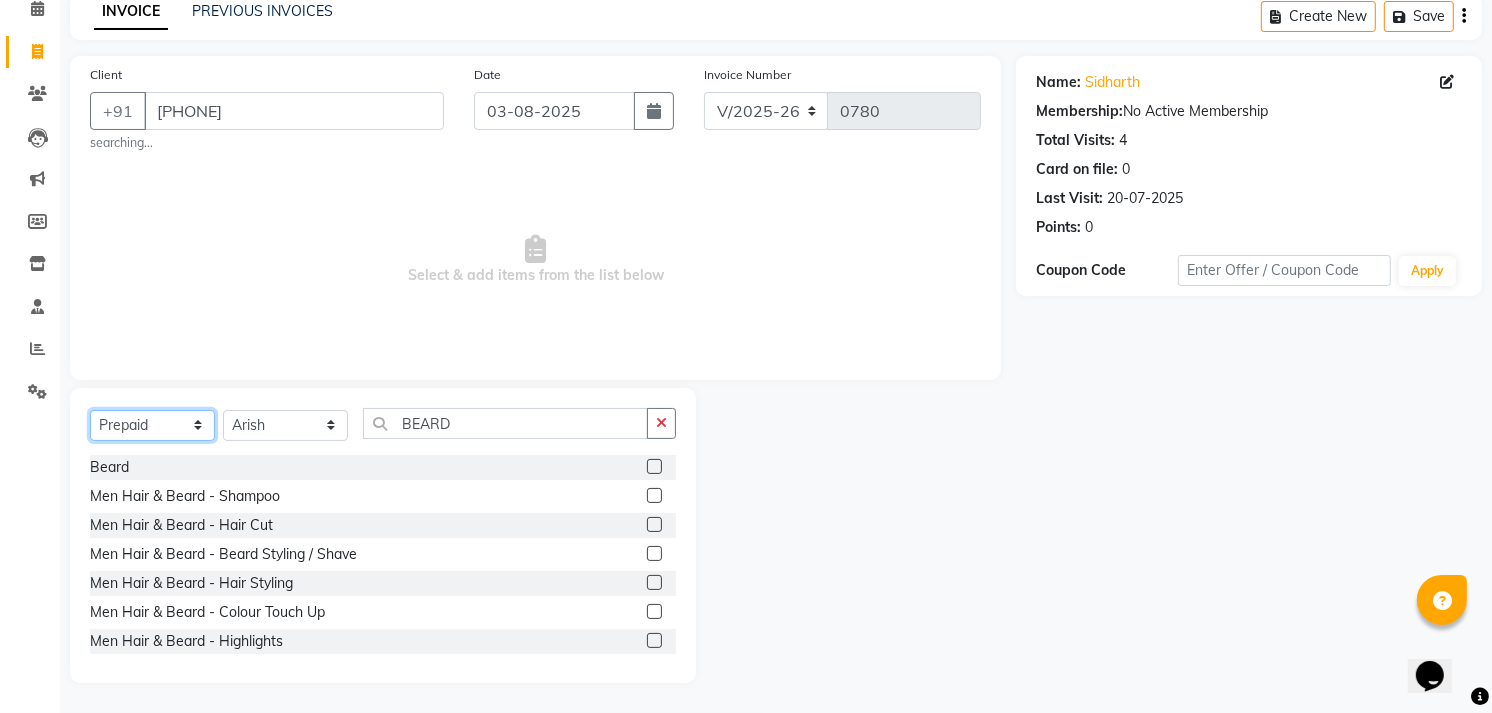 click on "Select  Service  Product  Membership  Package Voucher Prepaid Gift Card" 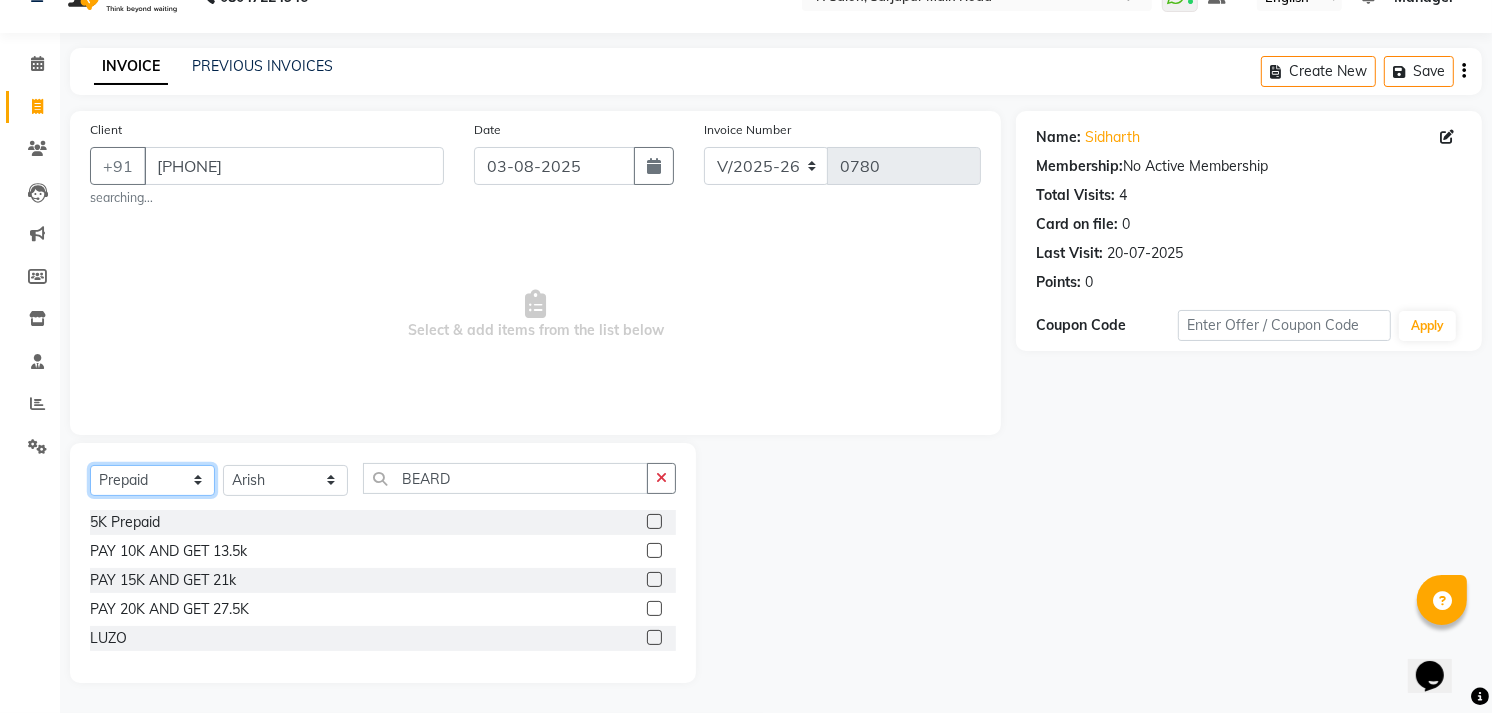 scroll, scrollTop: 40, scrollLeft: 0, axis: vertical 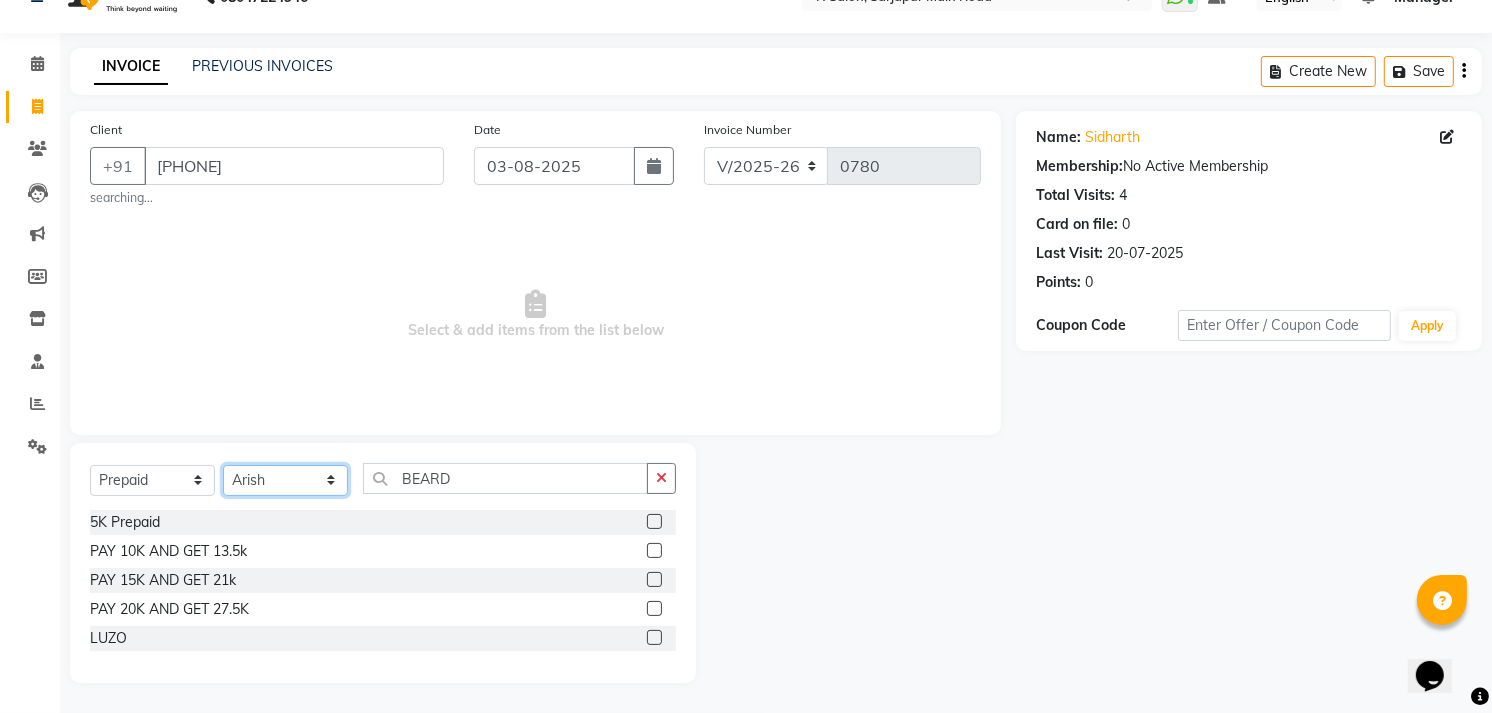 click on "Select Stylist Amgha Arish [LAST] [LAST] kajal kupu  Manager megha [FIRST] [LAST] NIRJALA Owner Pankaj Rahul Sir shradha" 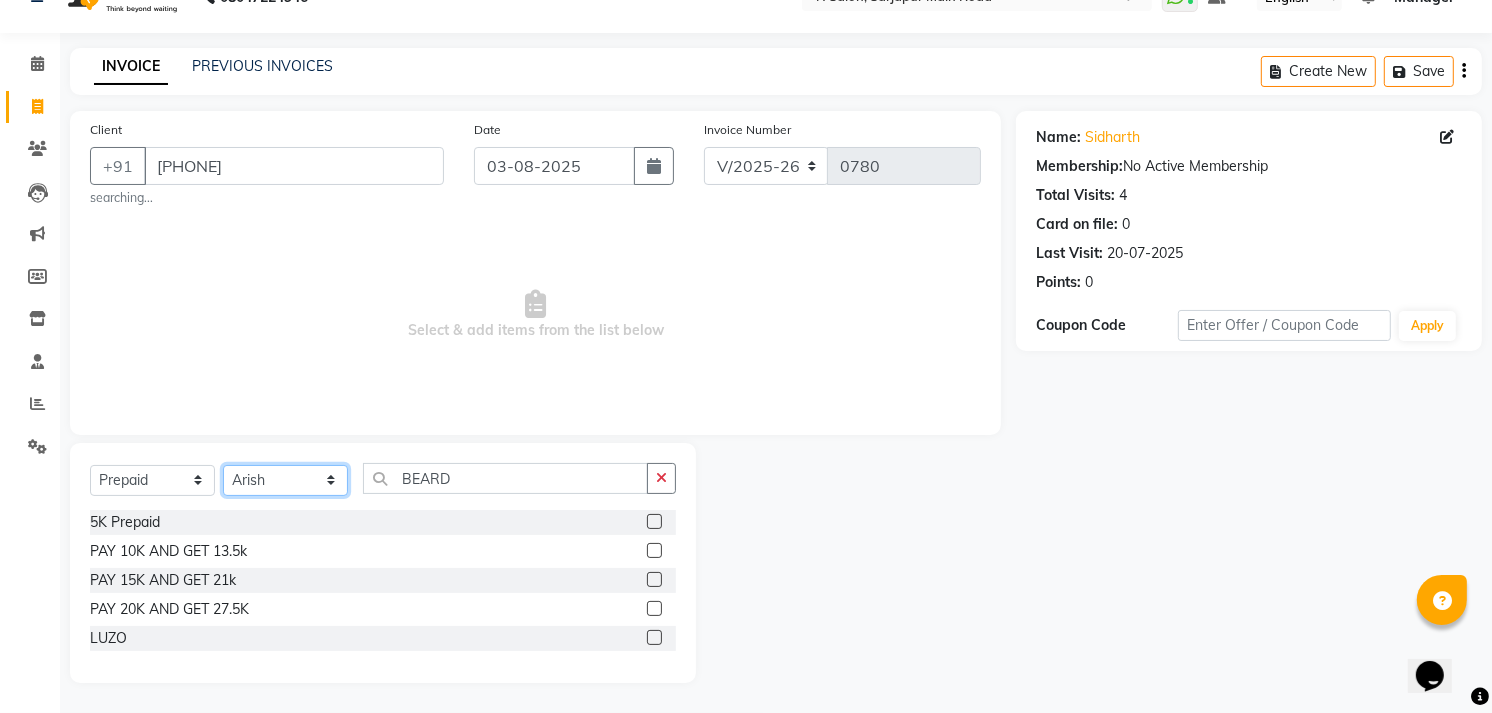 select on "71875" 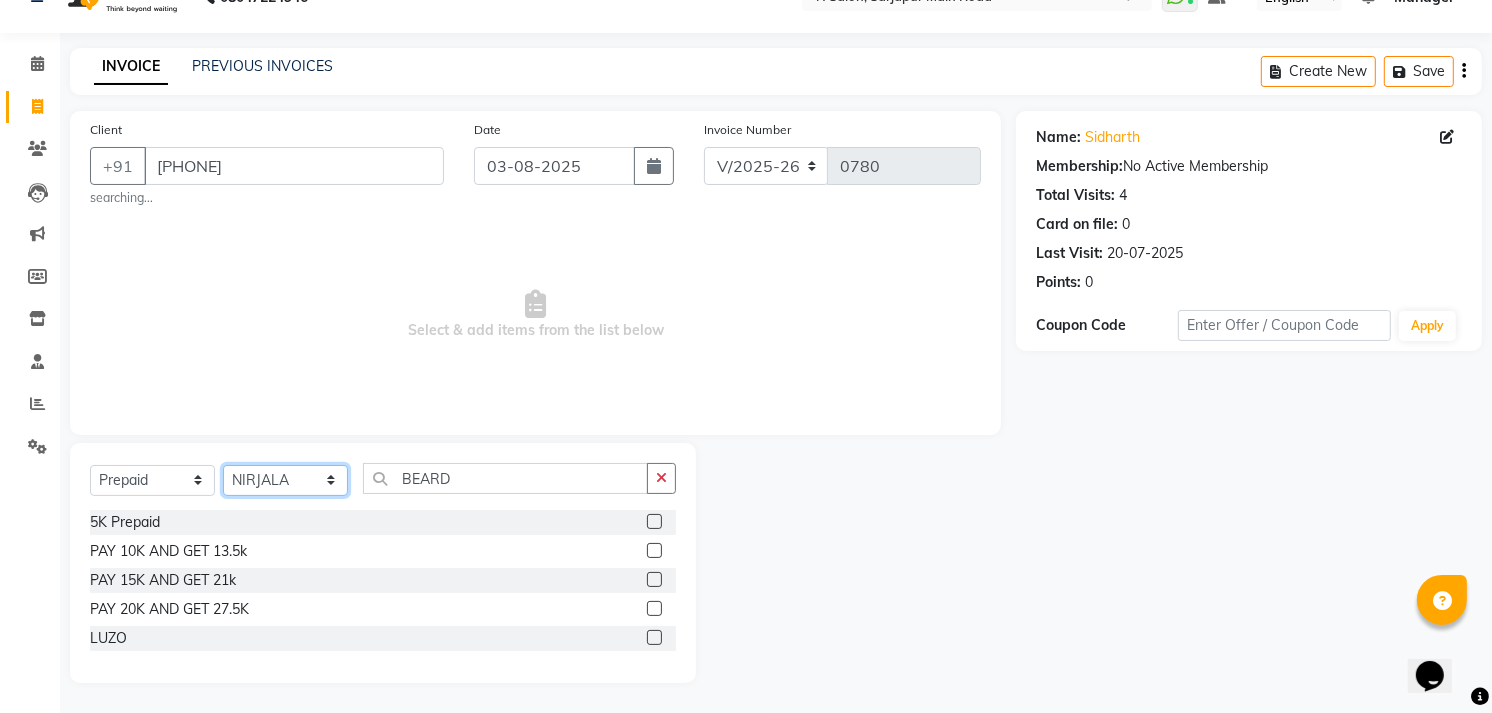 click on "Select Stylist Amgha Arish [LAST] [LAST] kajal kupu  Manager megha [FIRST] [LAST] NIRJALA Owner Pankaj Rahul Sir shradha" 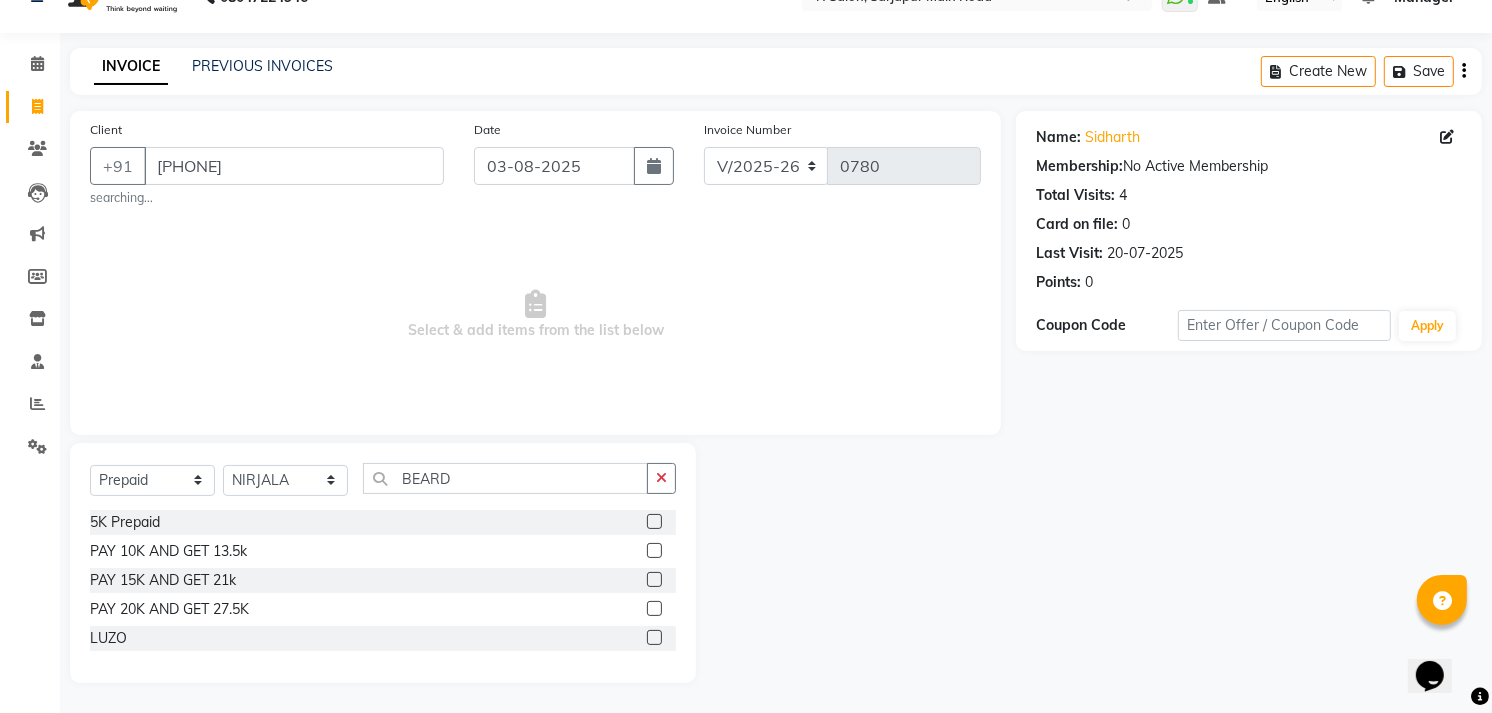 click 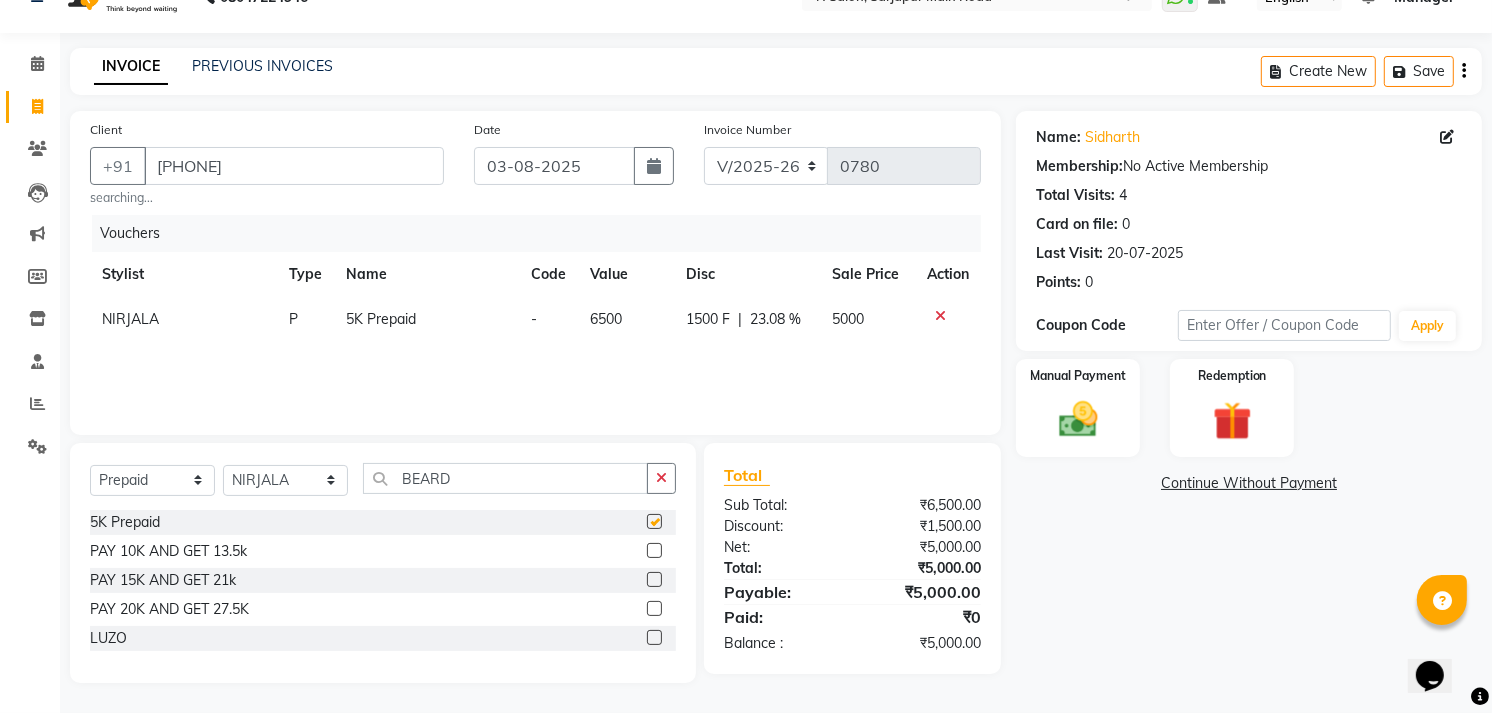 checkbox on "false" 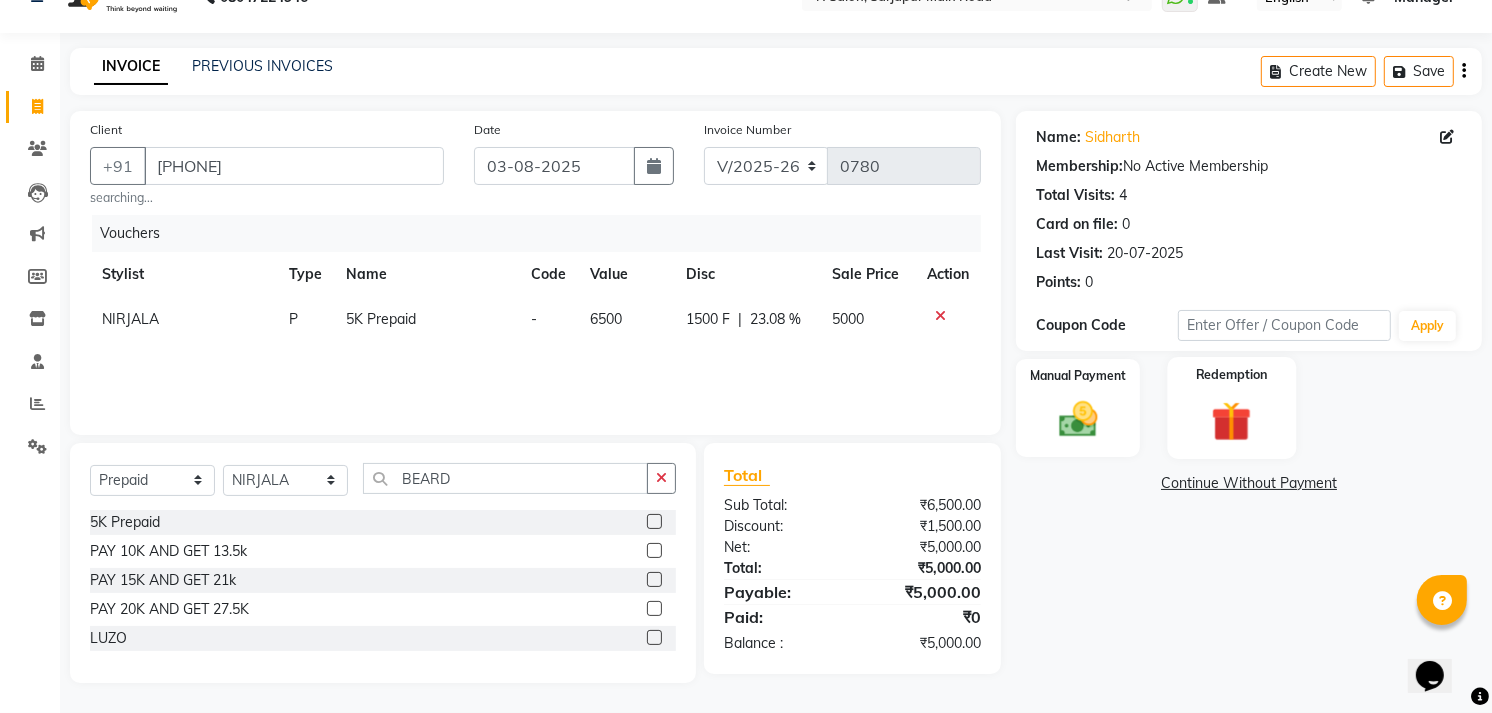 click on "Redemption" 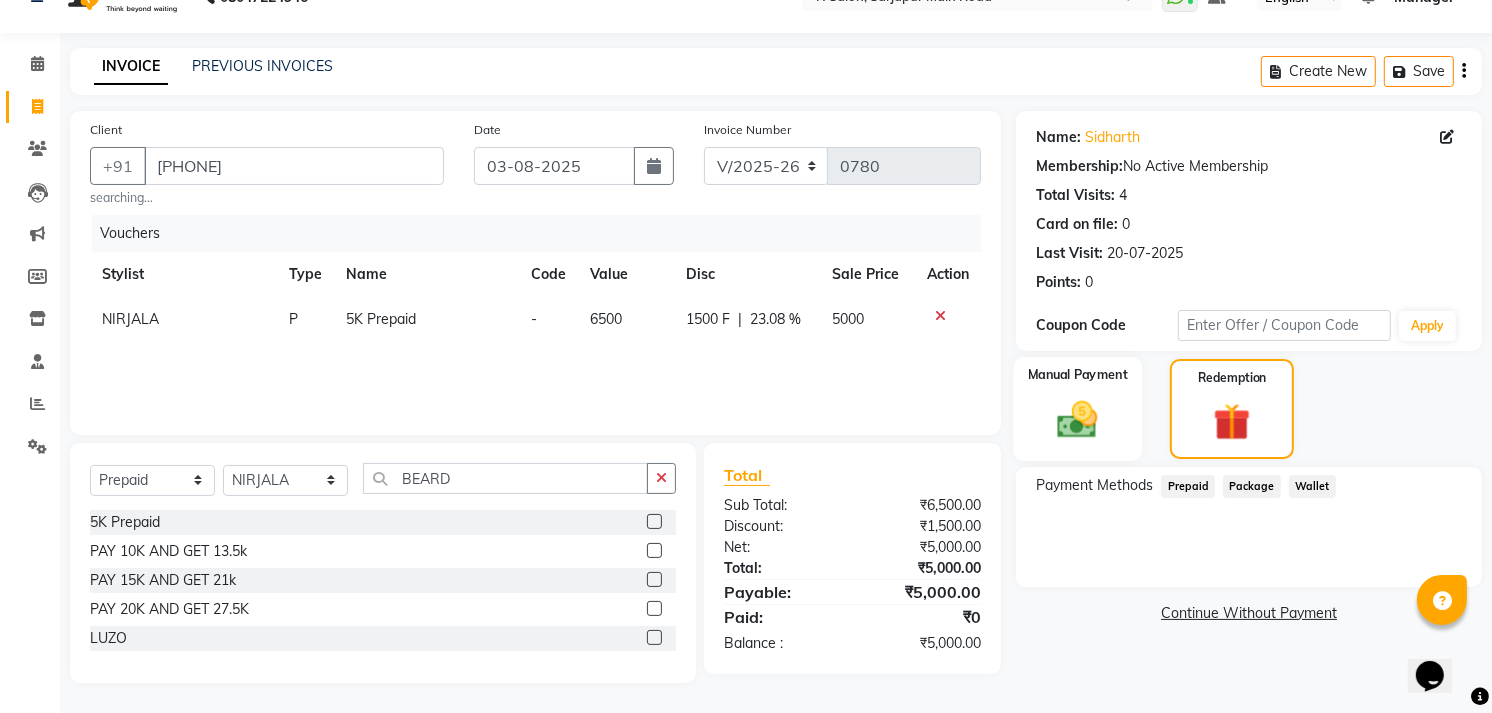 click on "Manual Payment" 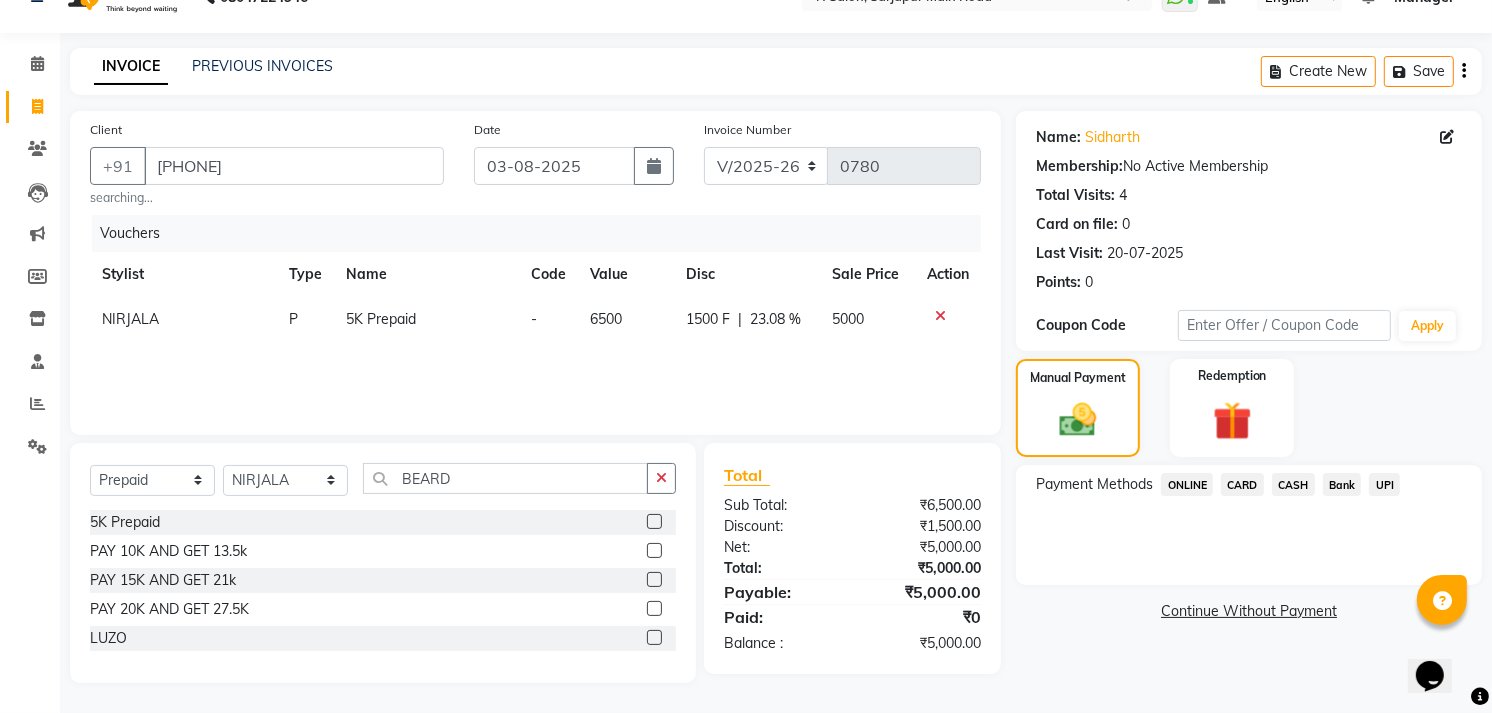 click on "CARD" 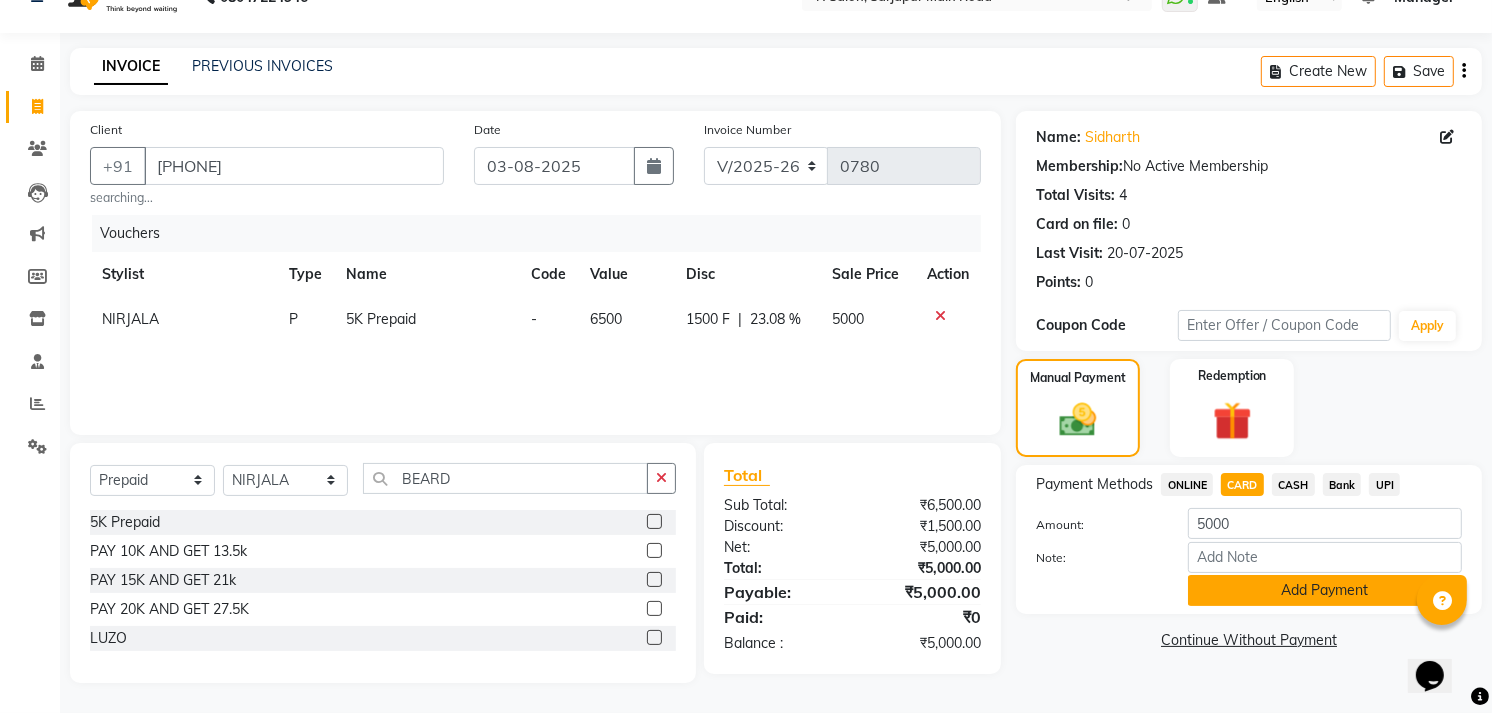 click on "Add Payment" 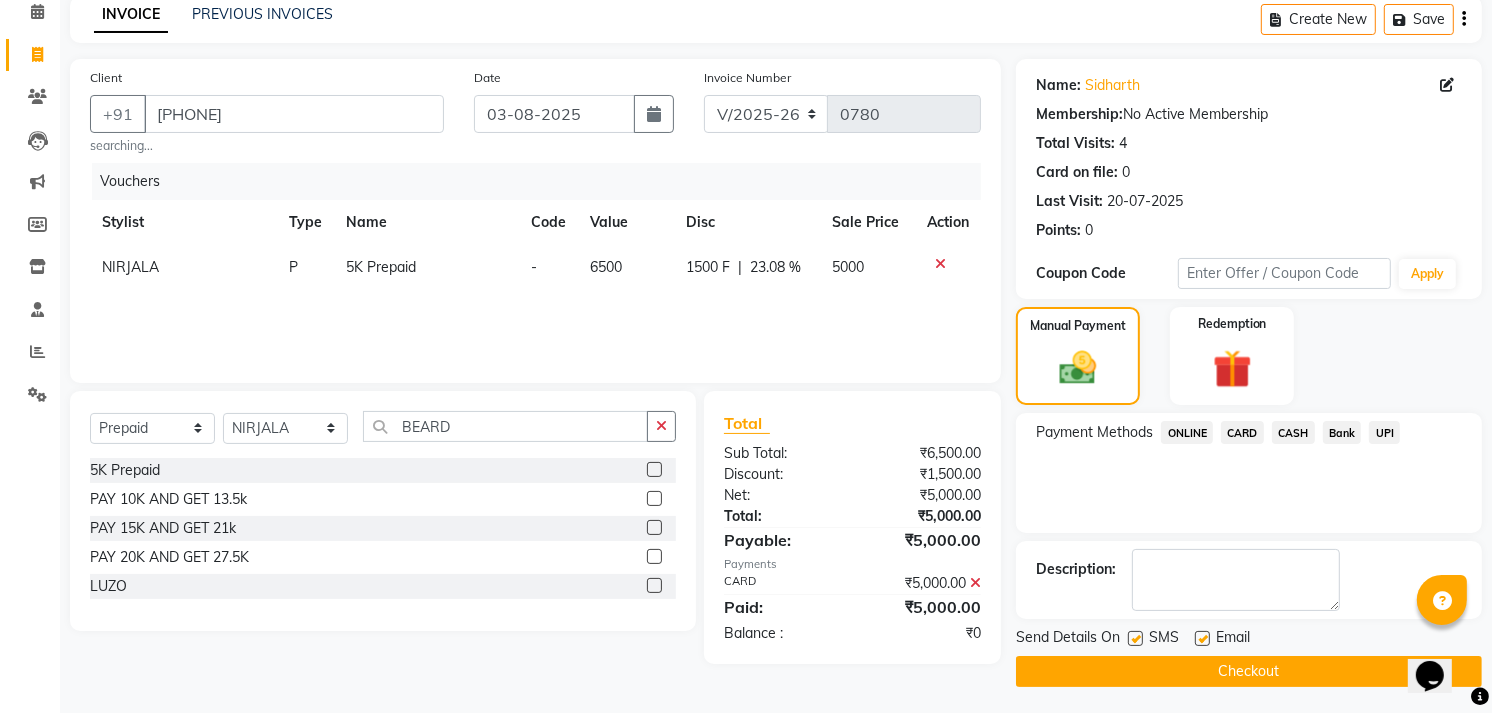 scroll, scrollTop: 94, scrollLeft: 0, axis: vertical 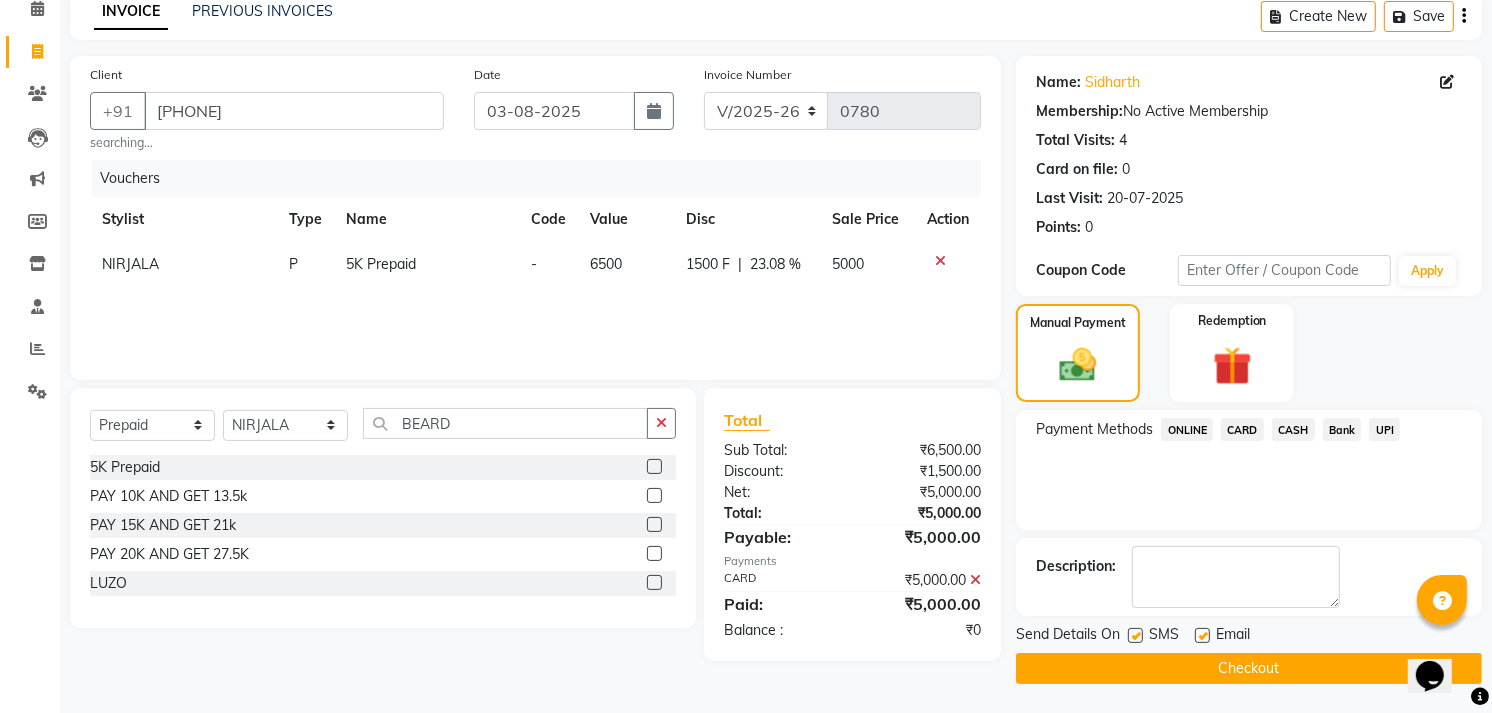 click on "Checkout" 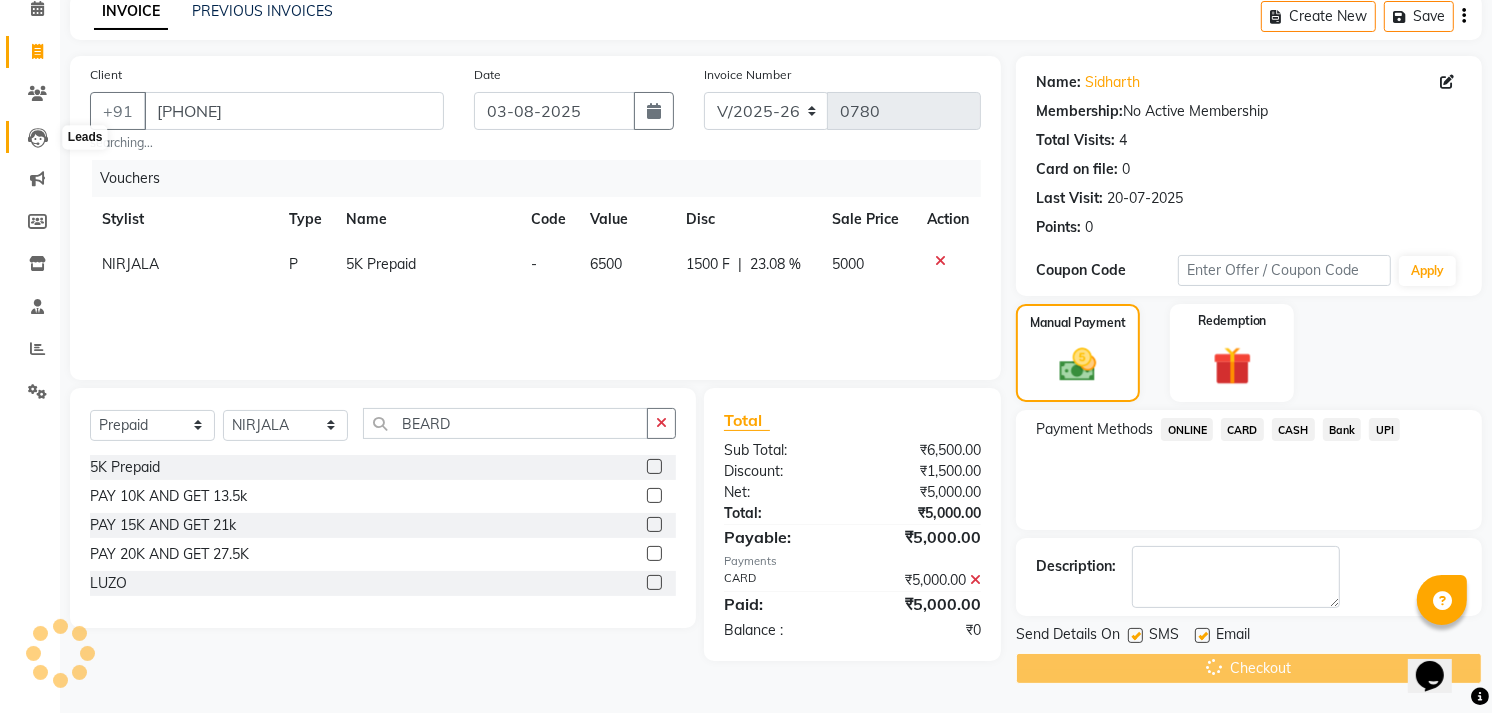 scroll, scrollTop: 0, scrollLeft: 0, axis: both 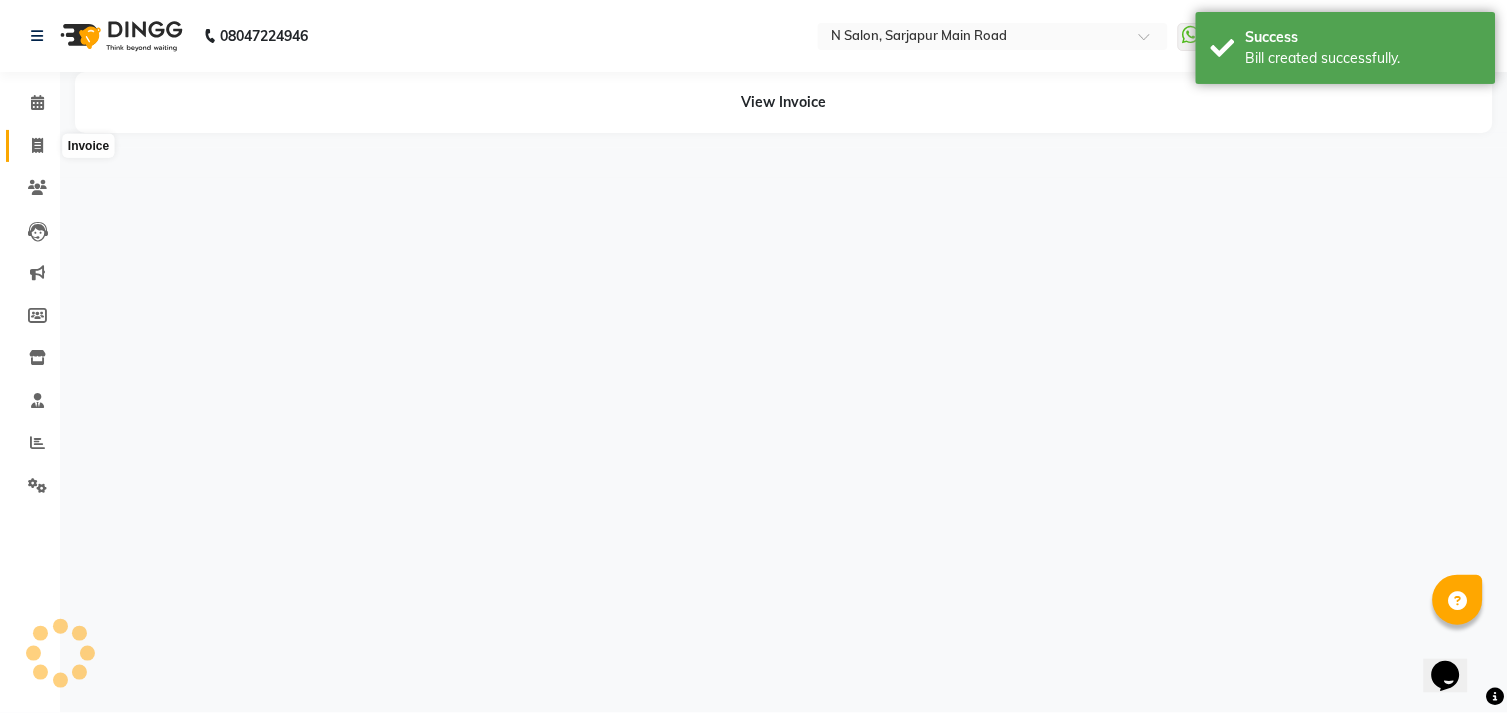 click 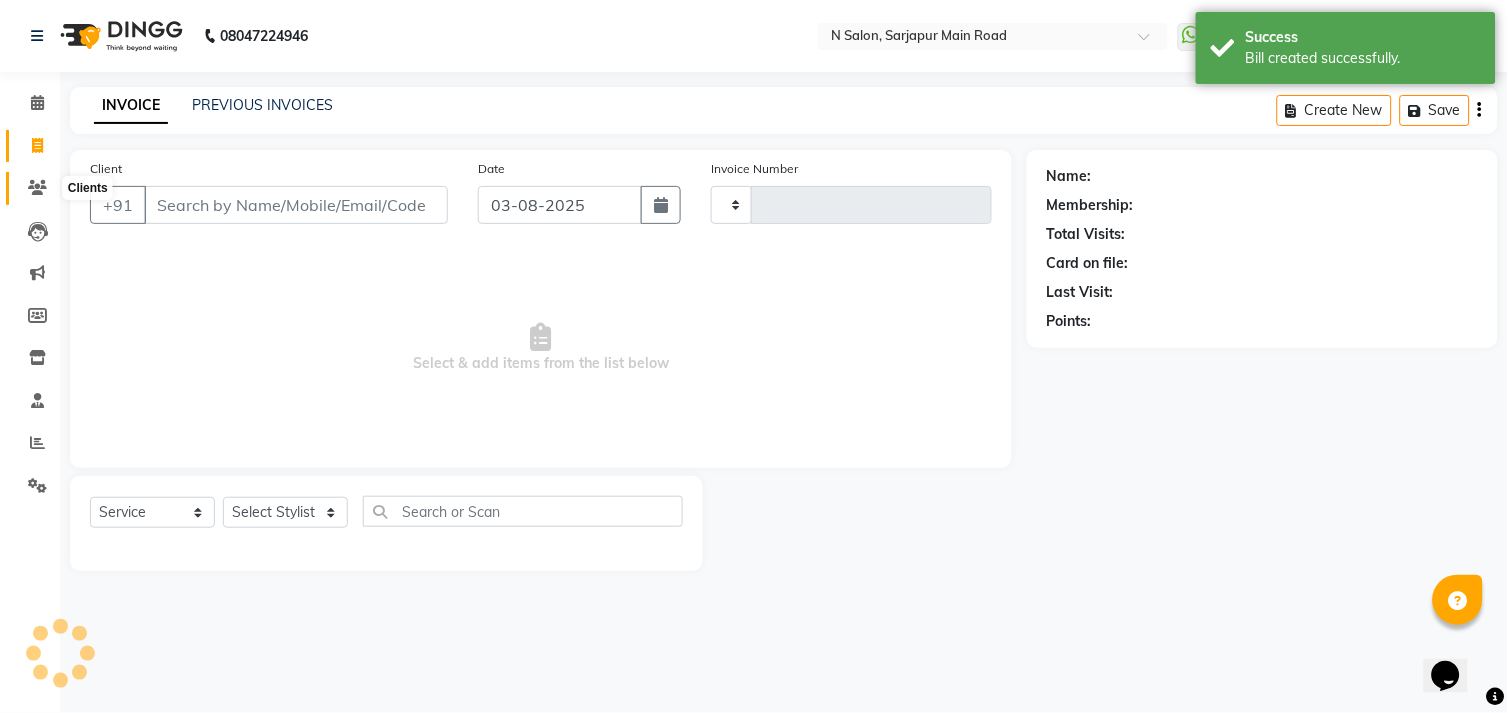 click 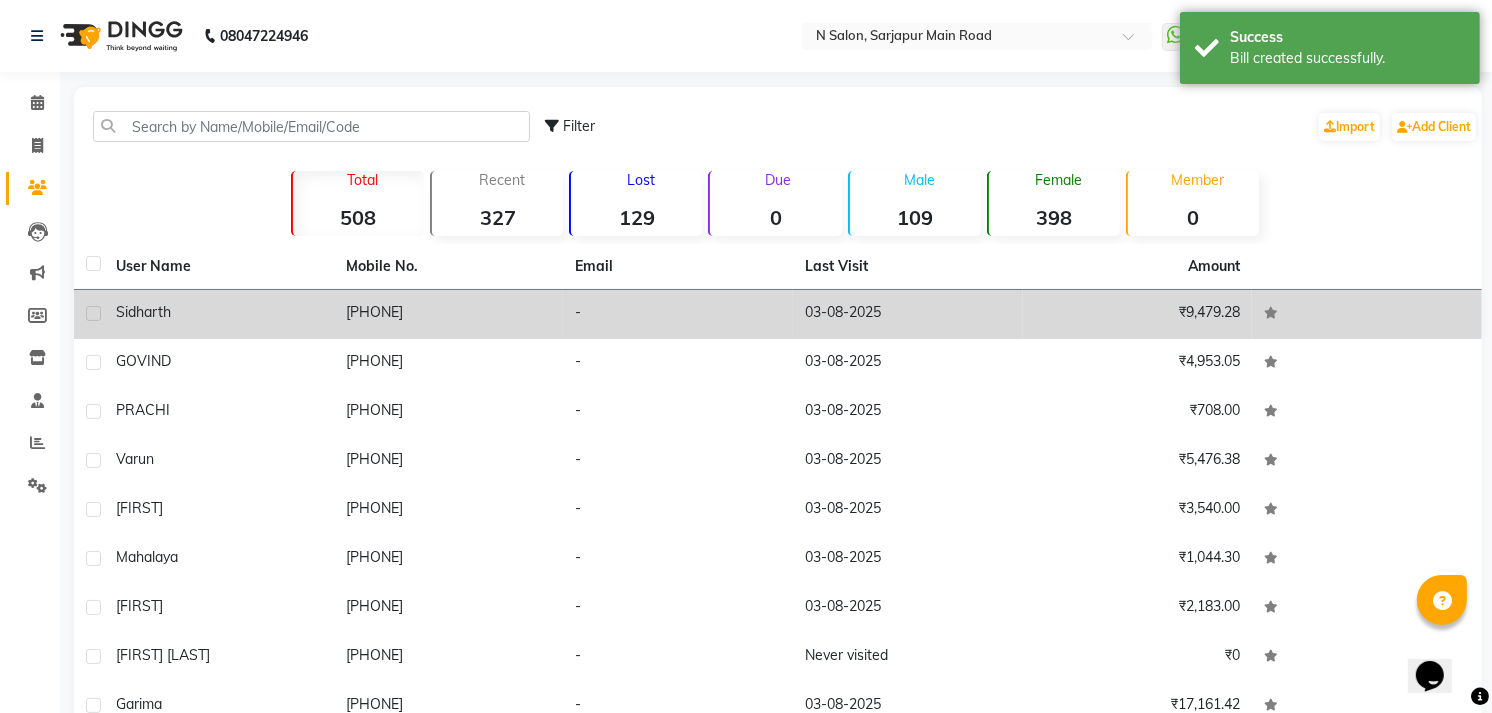click on "Sidharth" 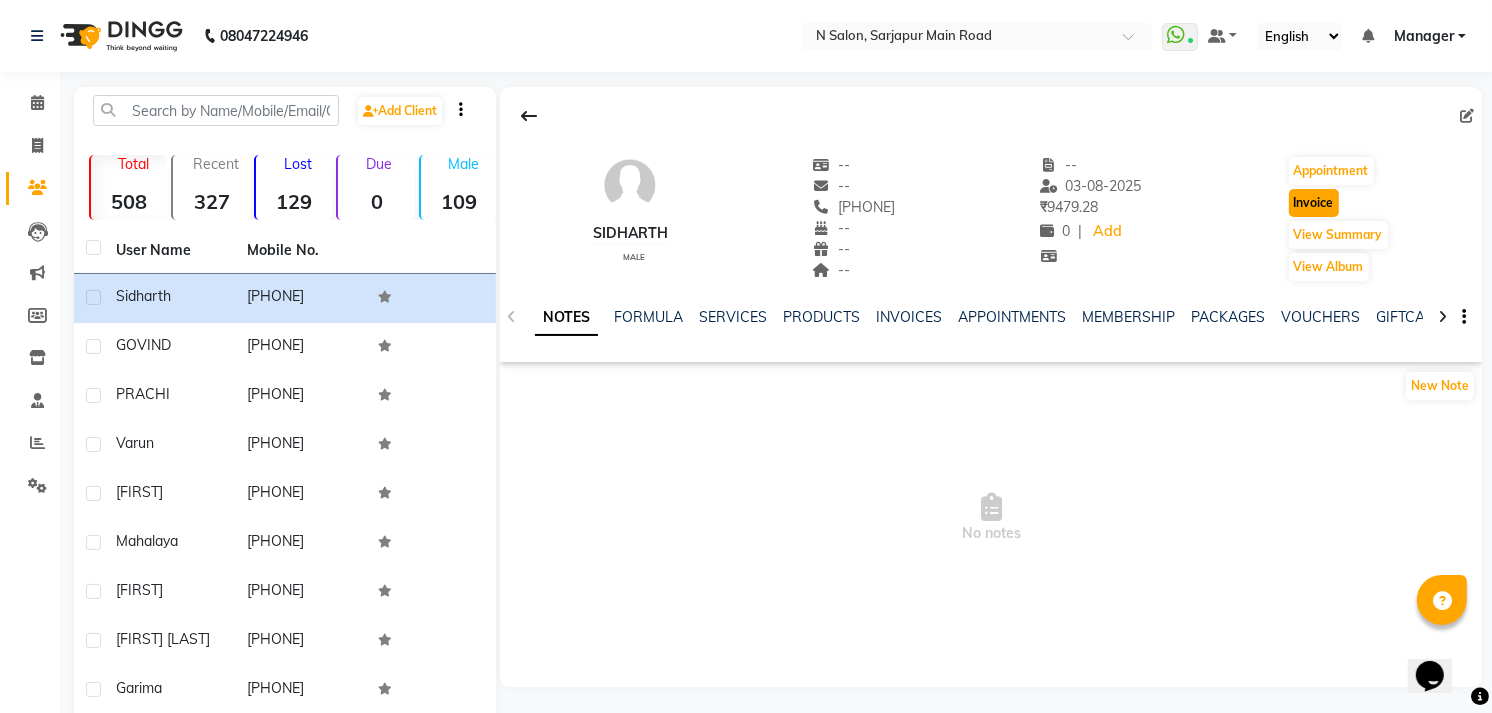 click on "Invoice" 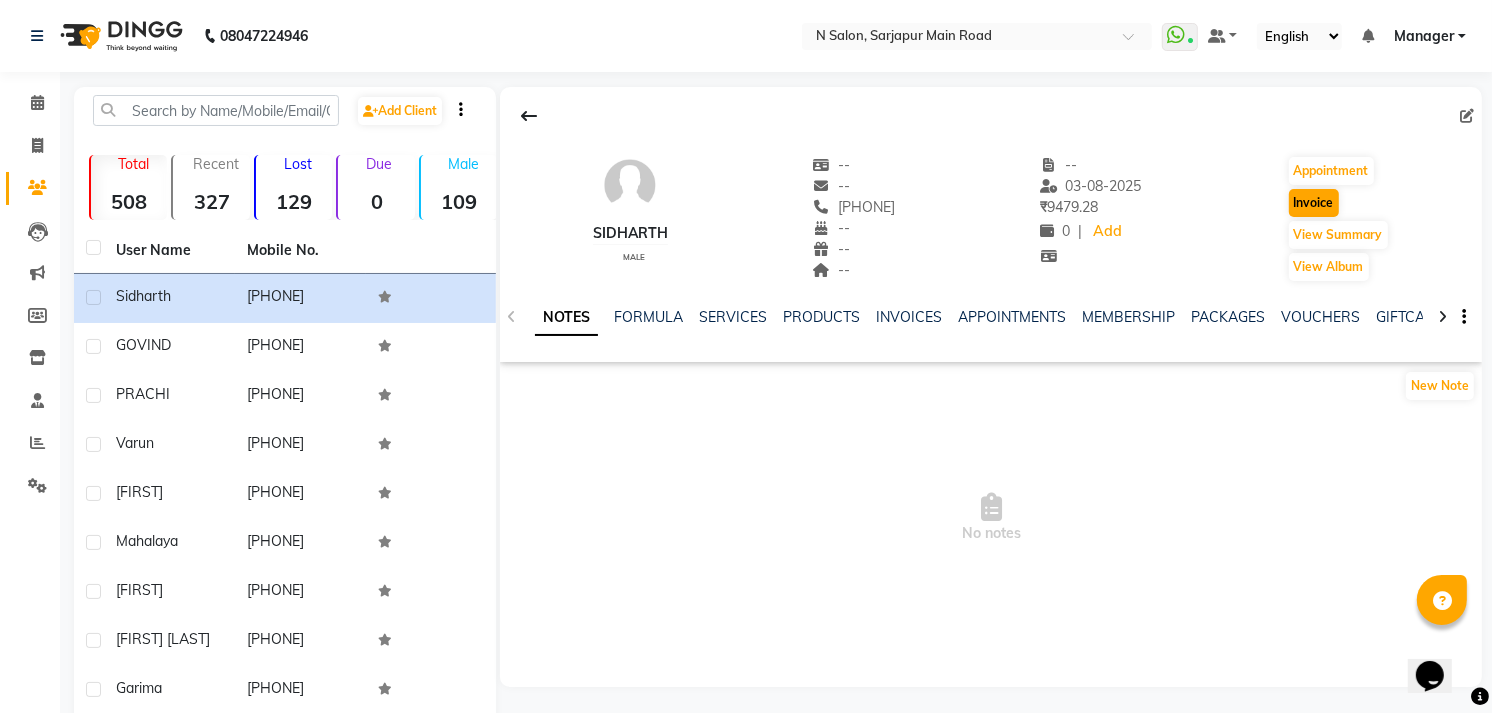 select on "service" 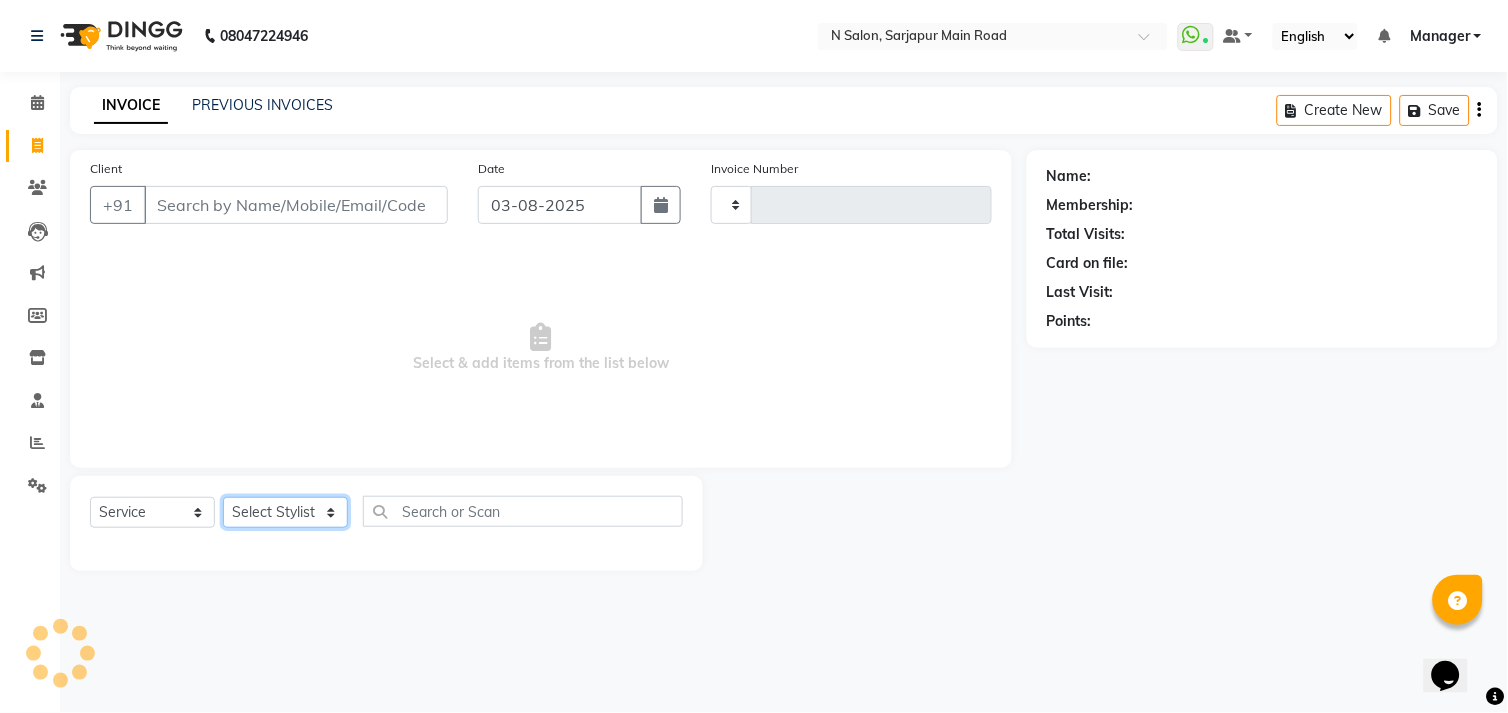 click on "Select Stylist" 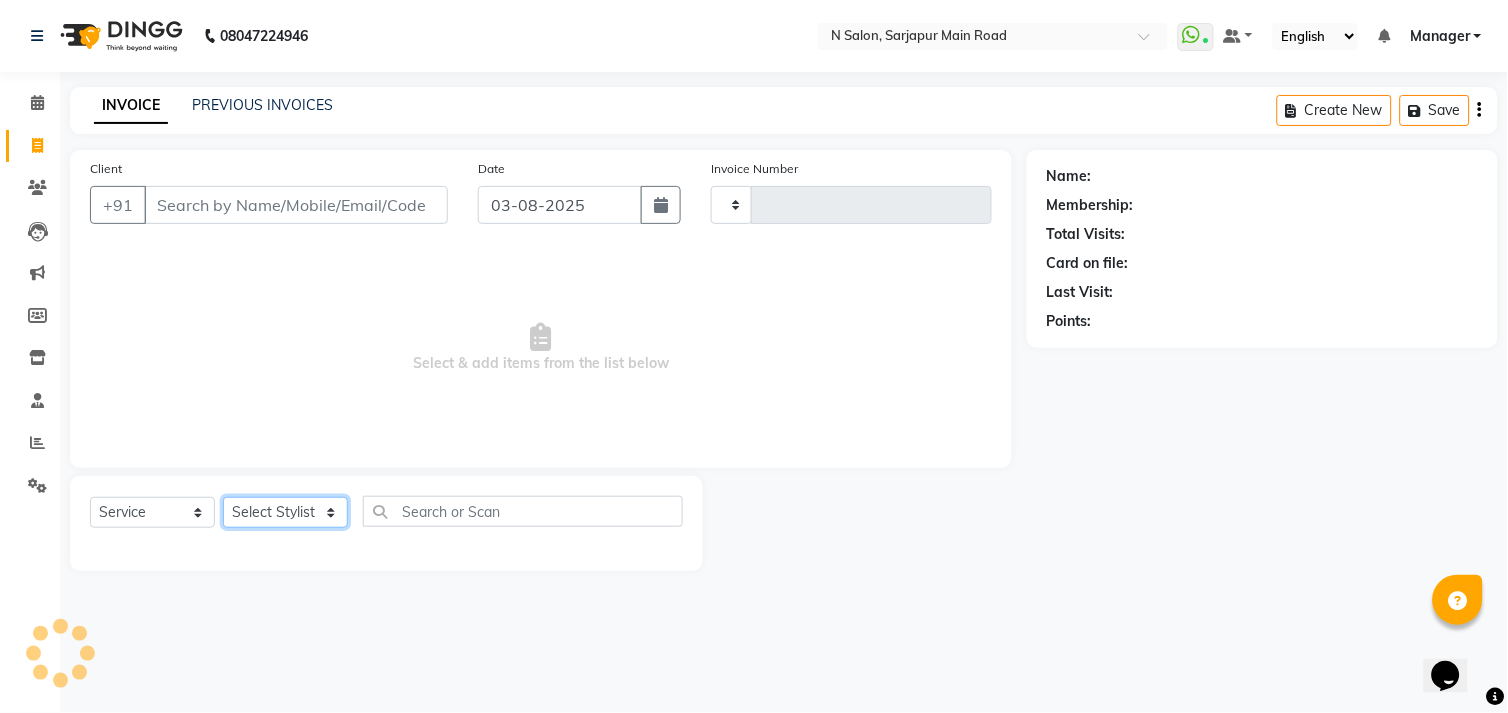 type on "0781" 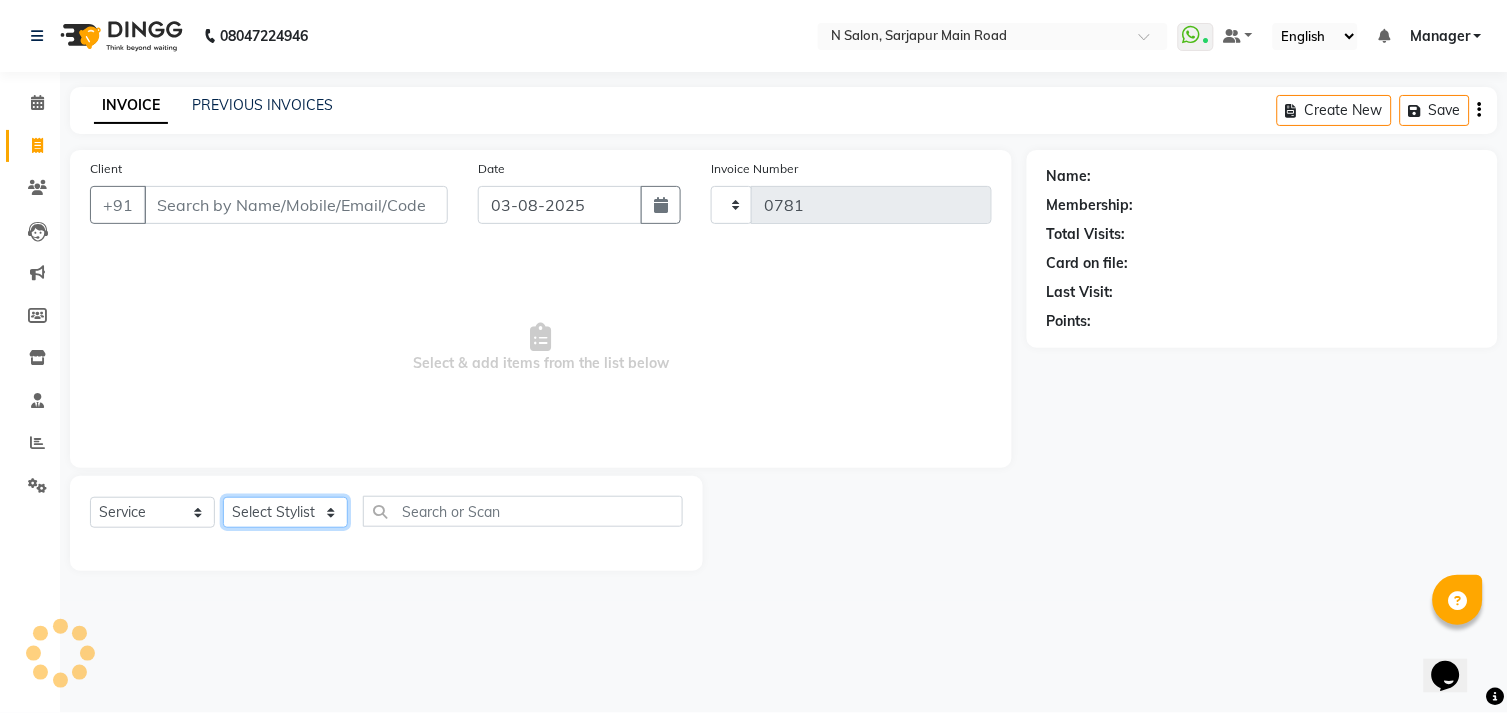 select on "7871" 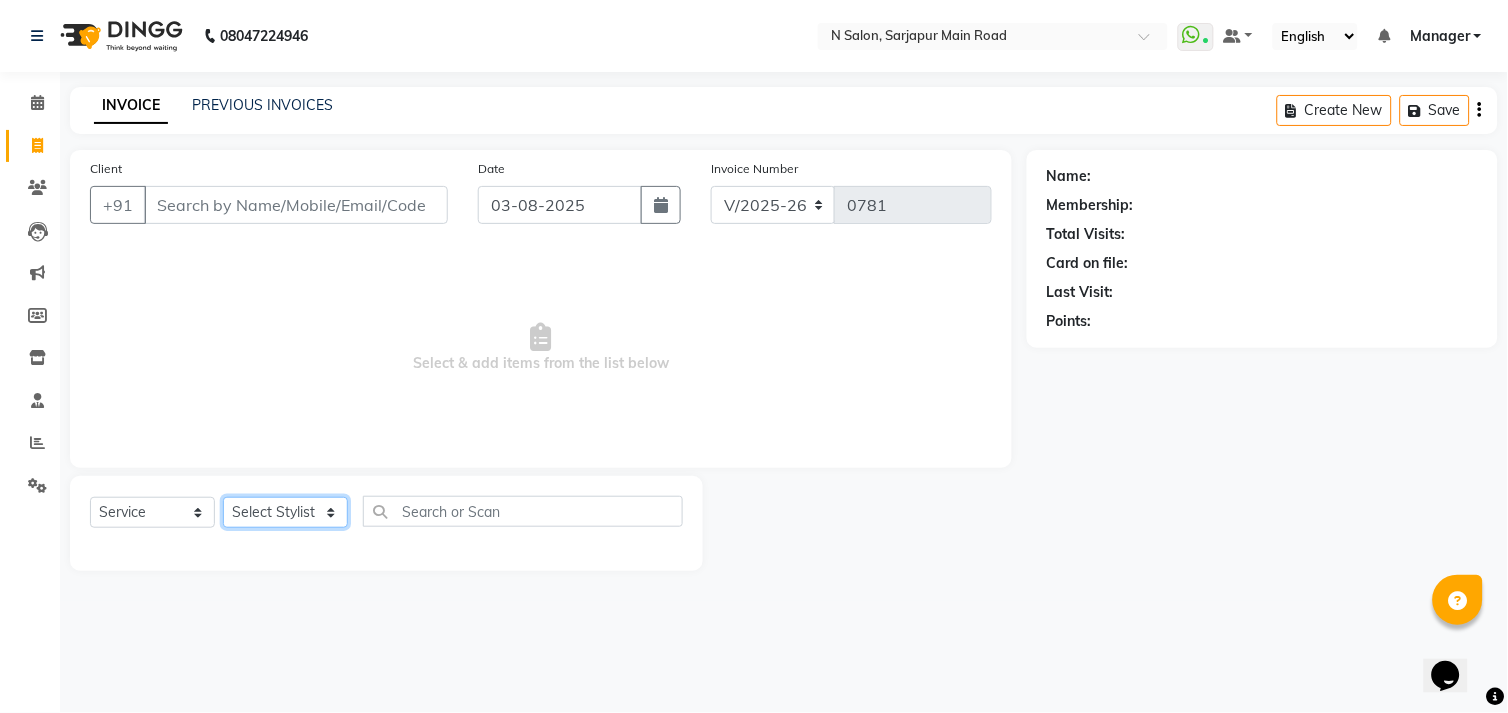 type on "[PHONE]" 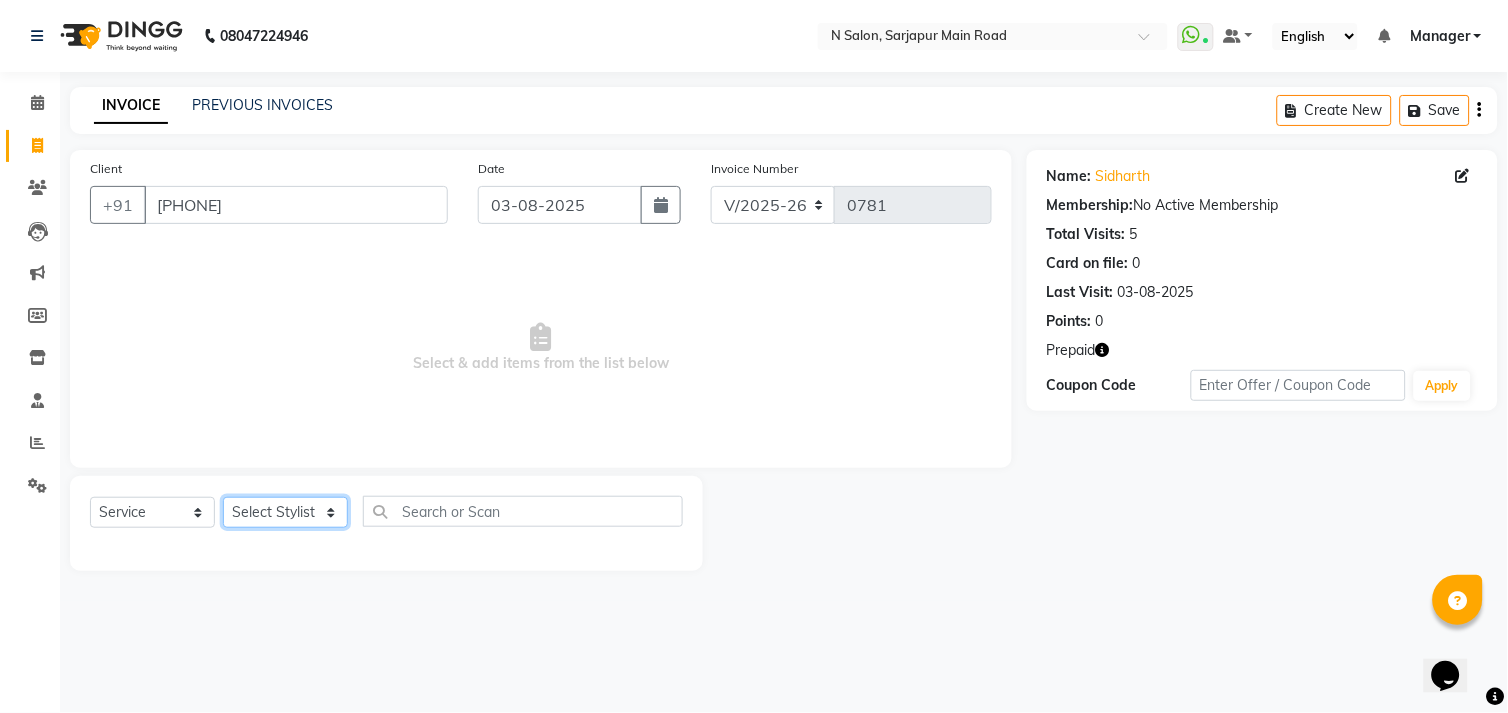 select on "70687" 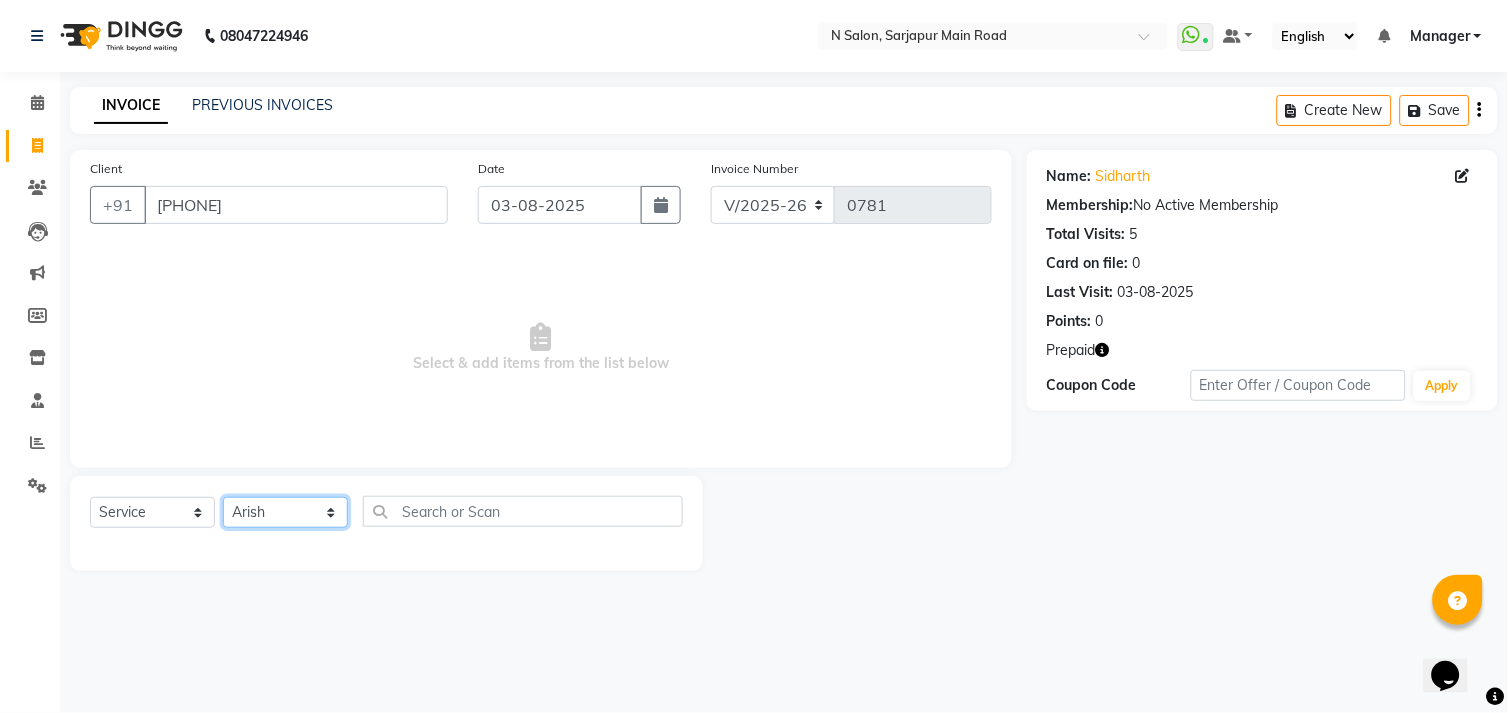 click on "Select Stylist Amgha Arish [LAST] [LAST] kajal kupu  Manager megha [FIRST] [LAST] NIRJALA Owner Pankaj Rahul Sir shradha" 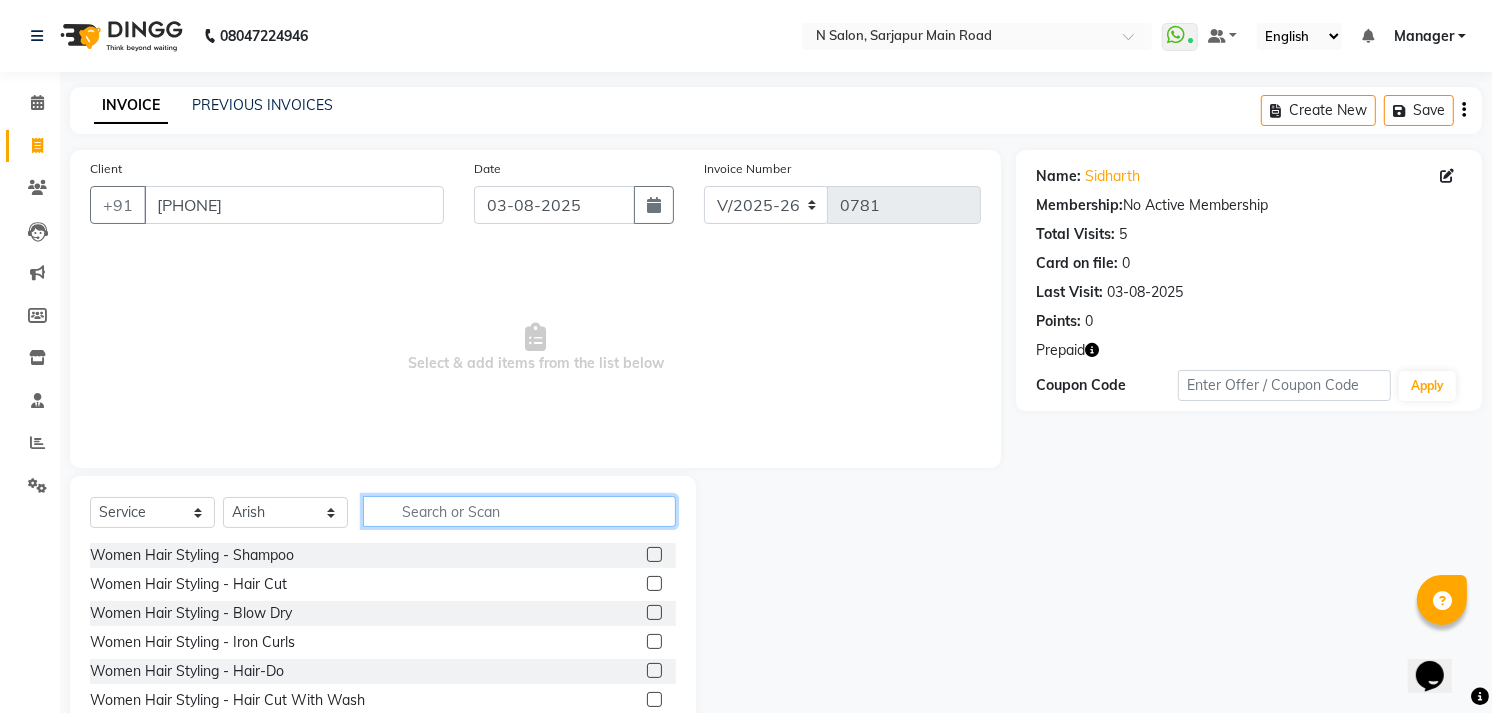click 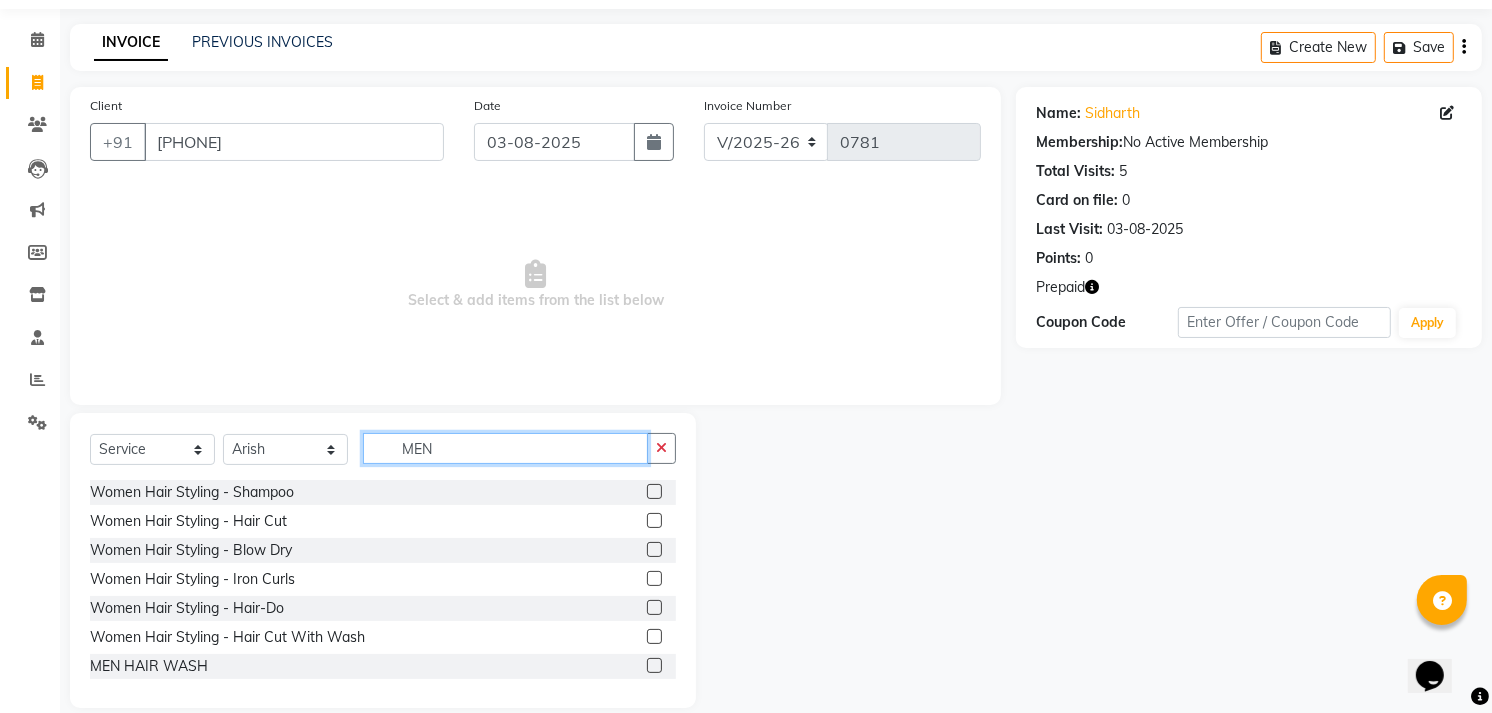 scroll, scrollTop: 87, scrollLeft: 0, axis: vertical 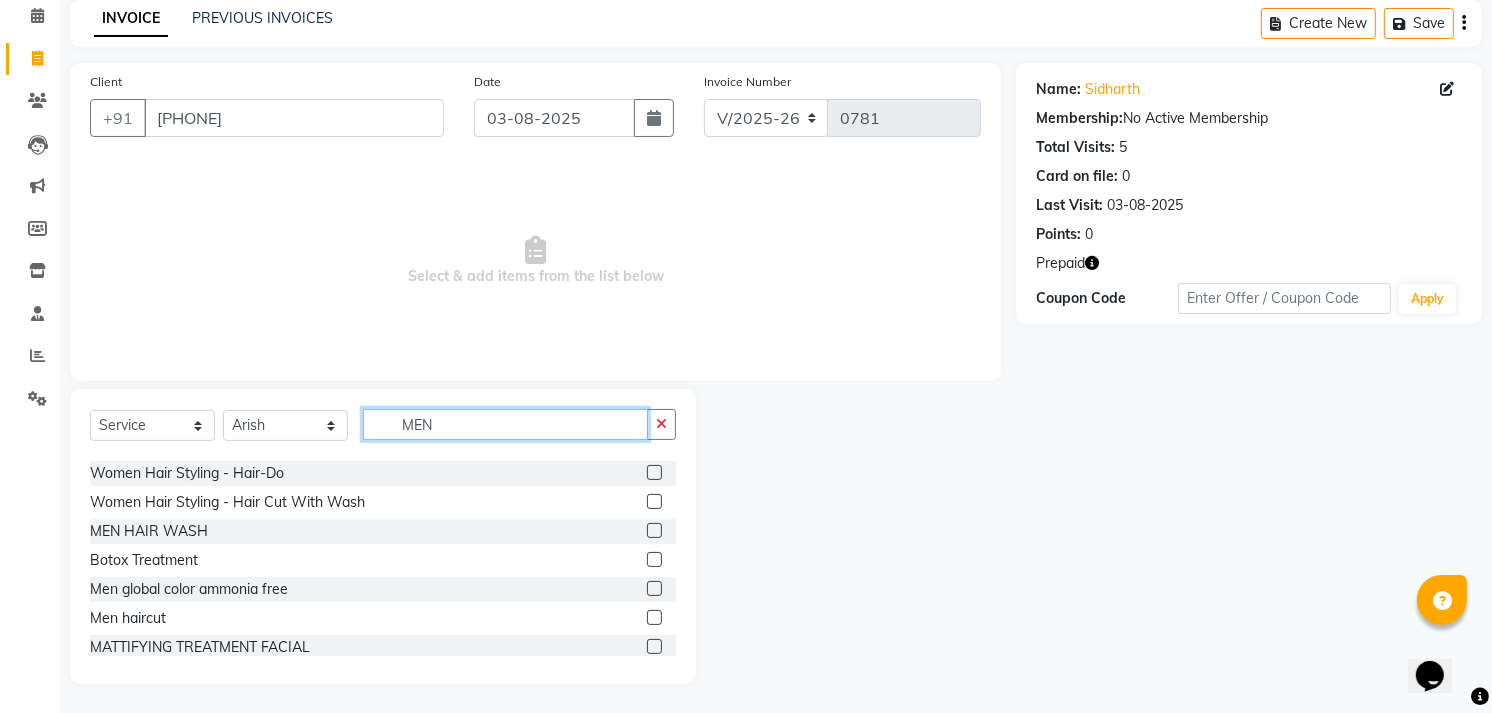 type on "MEN" 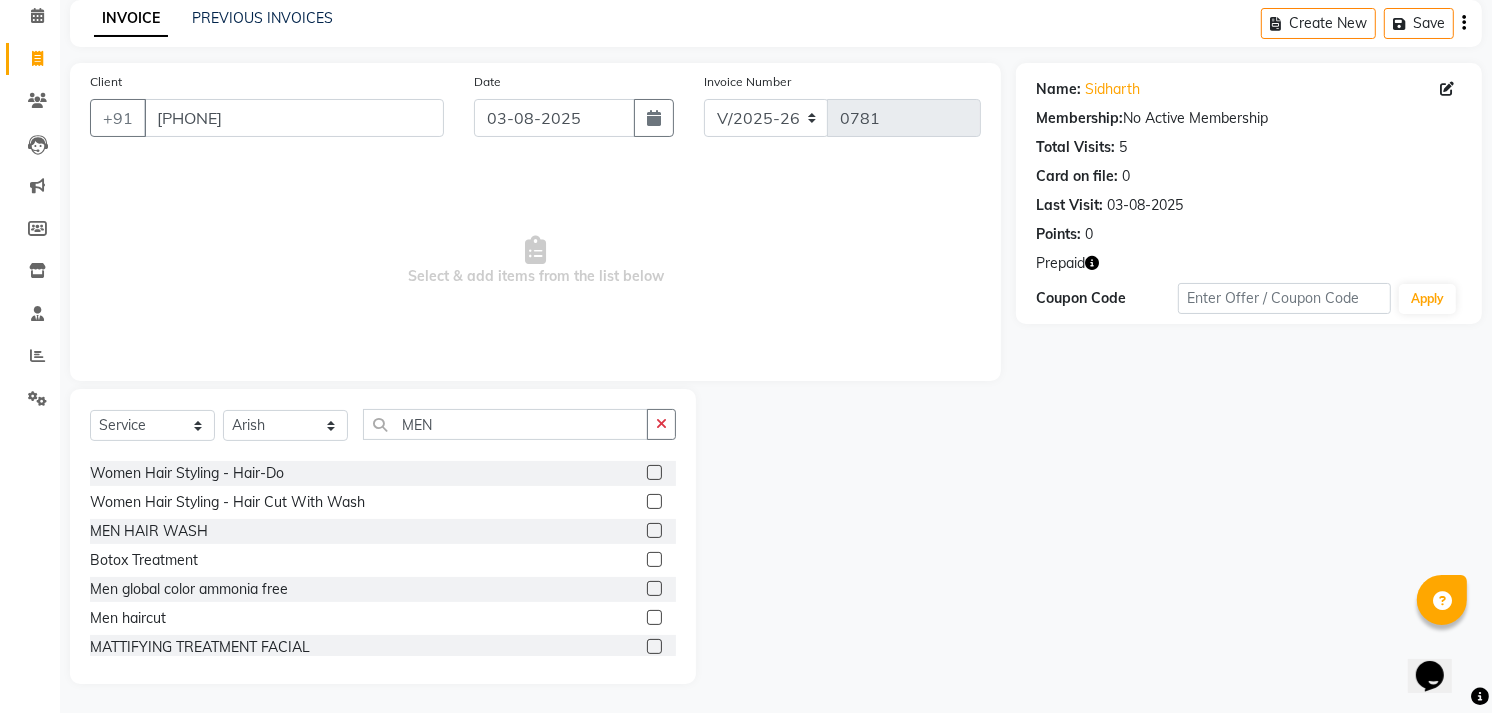 click 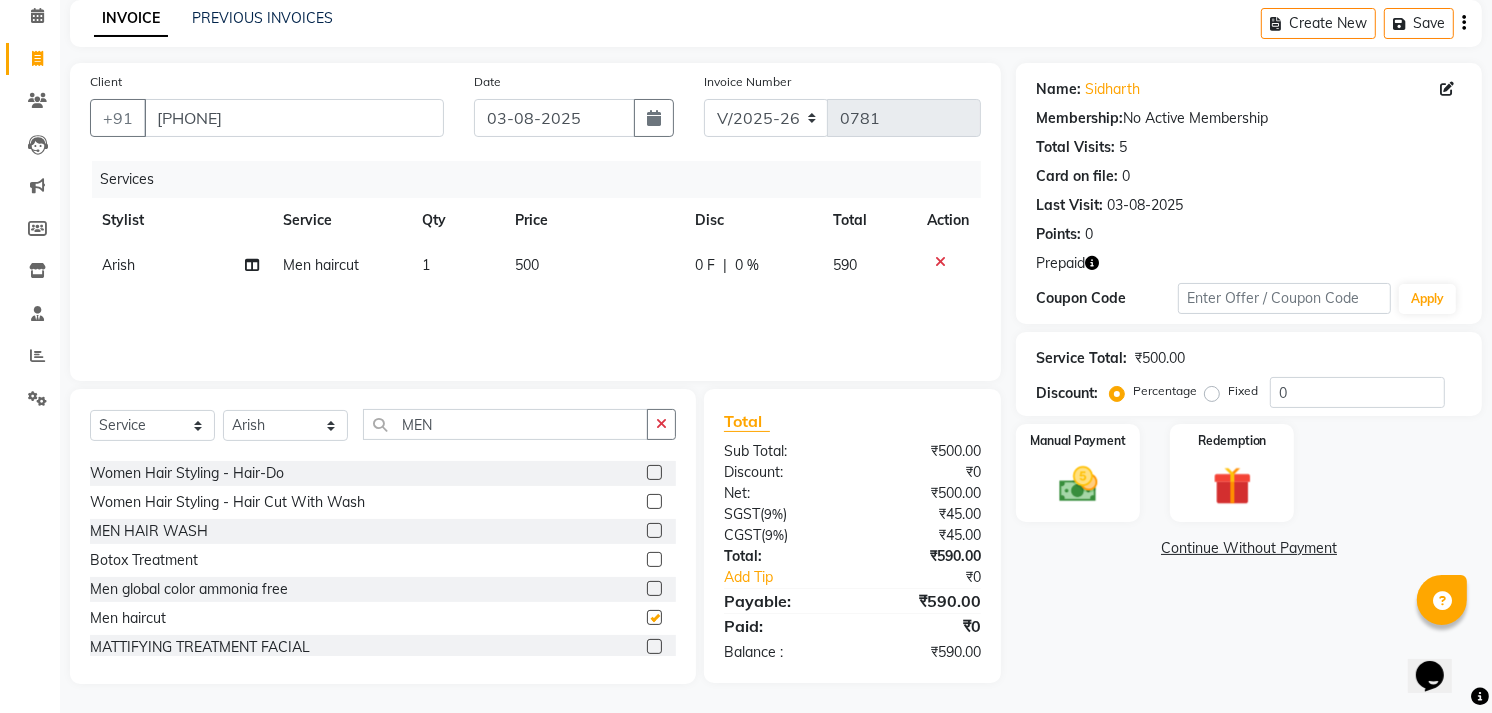 checkbox on "false" 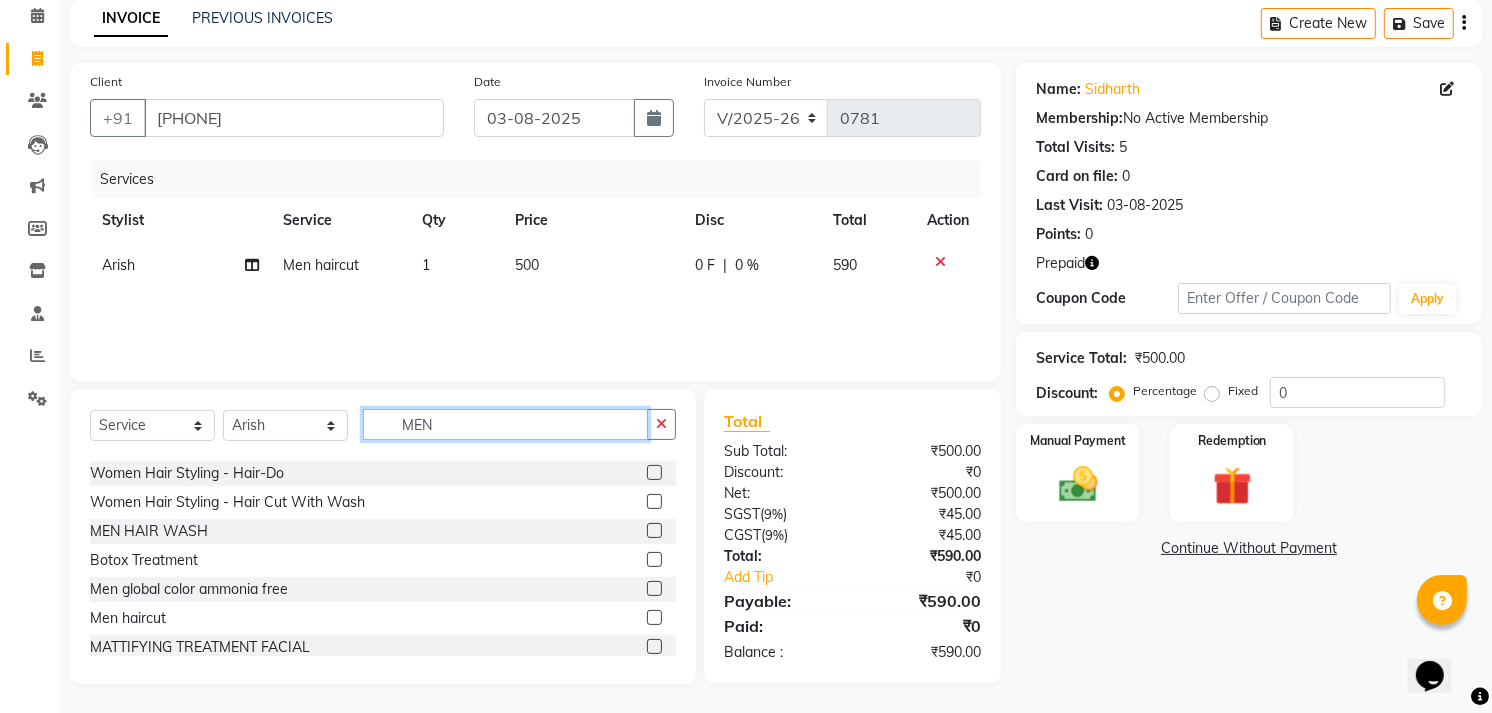click on "MEN" 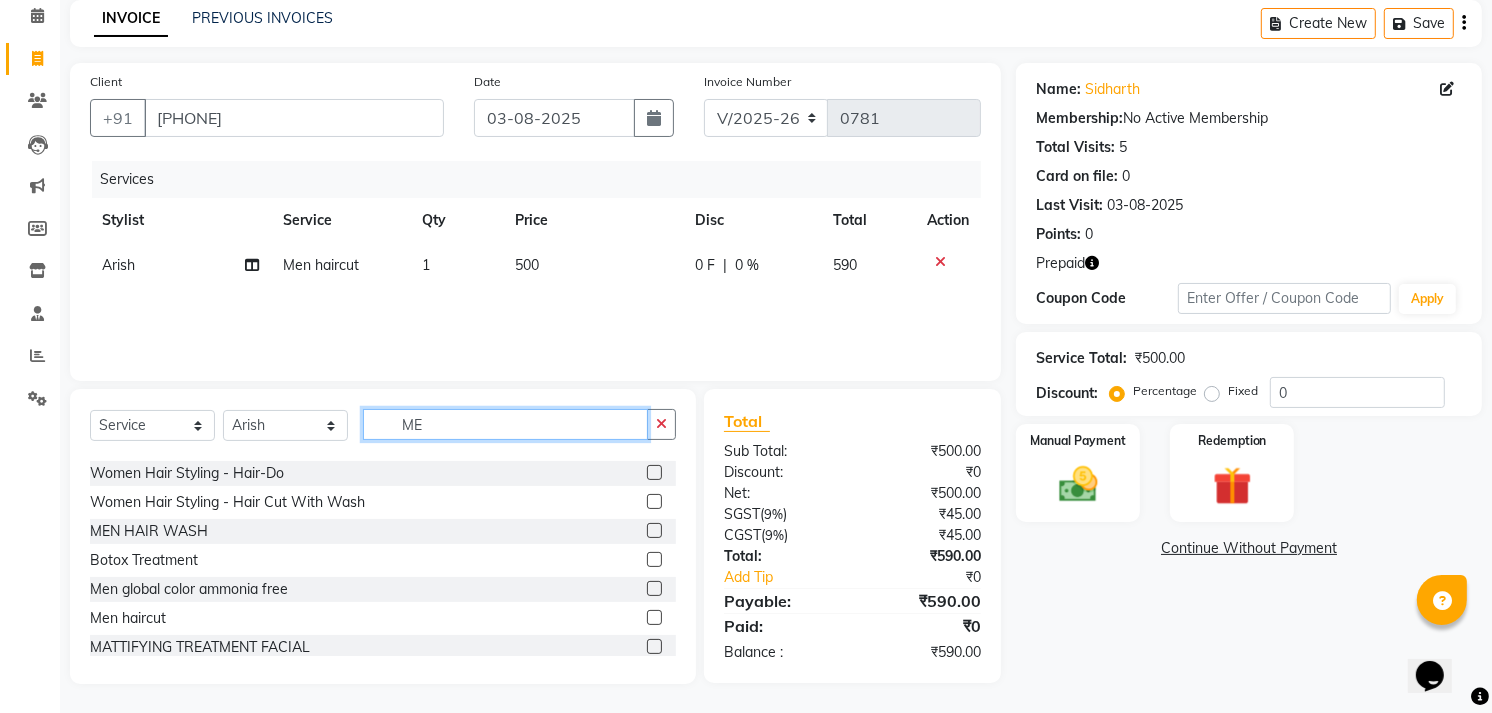 type on "M" 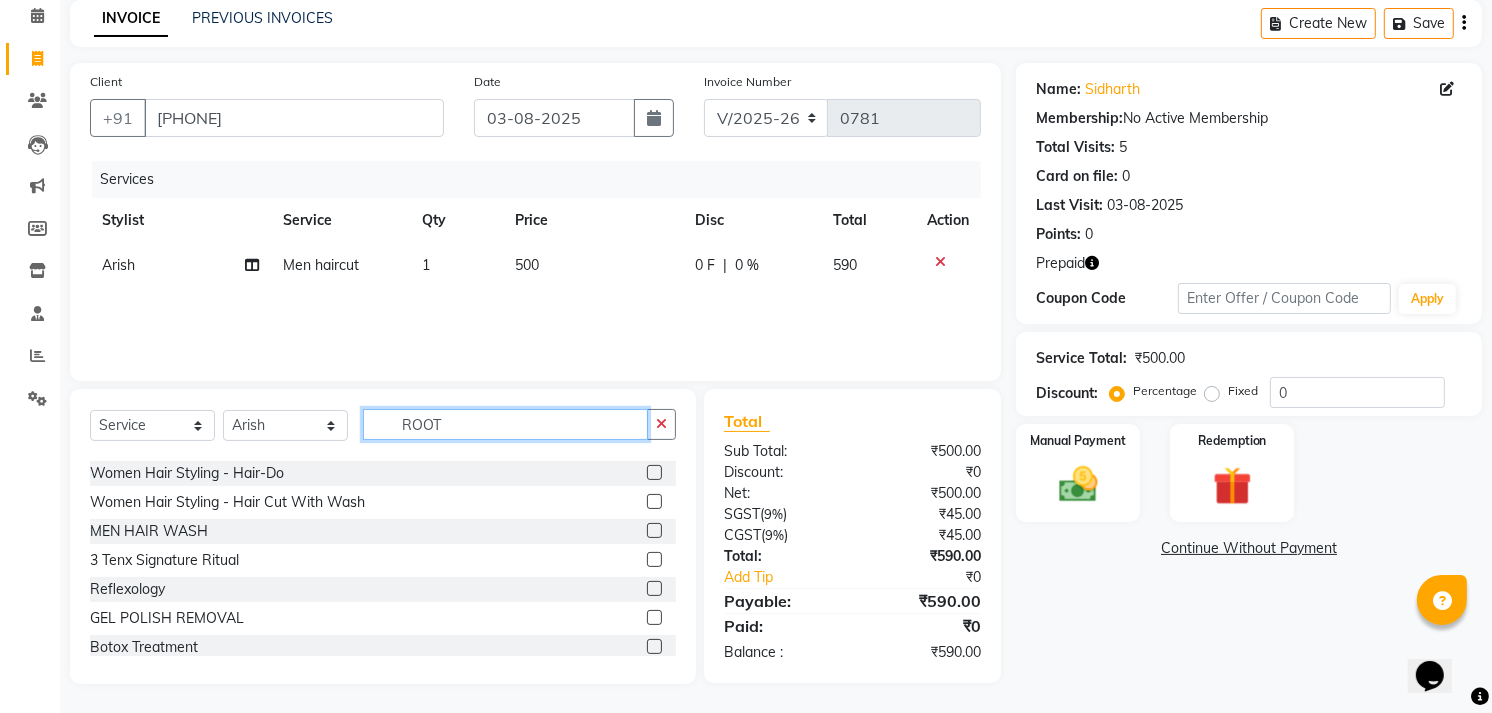 scroll, scrollTop: 0, scrollLeft: 0, axis: both 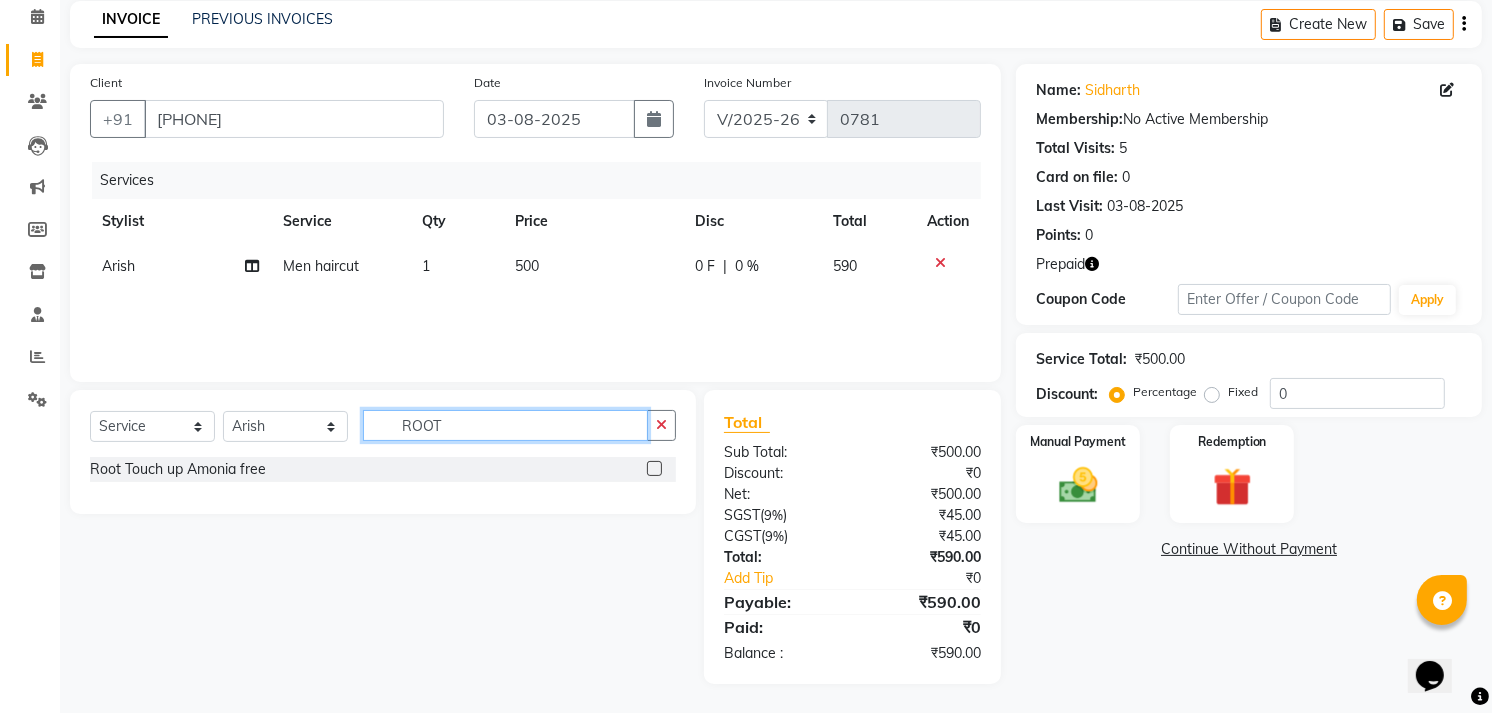 type on "ROOT" 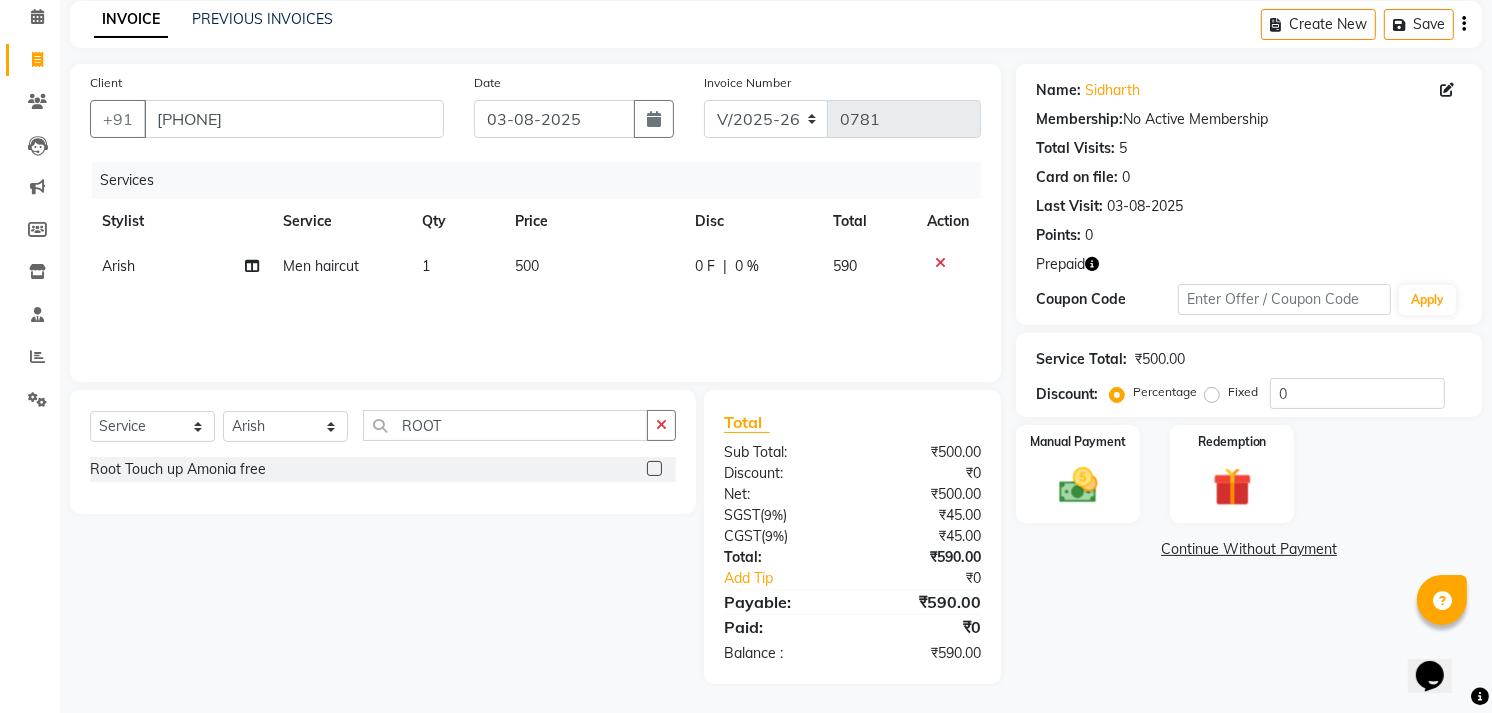 click 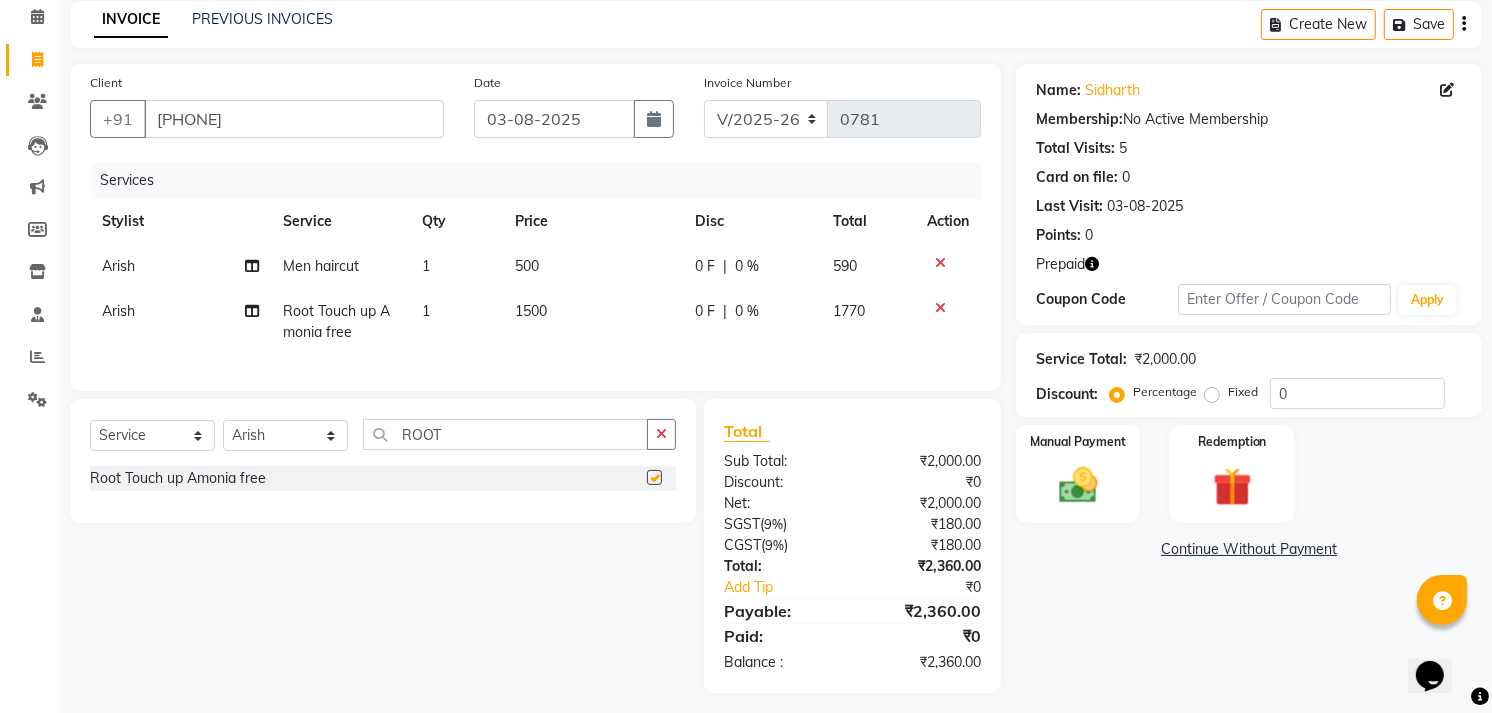 checkbox on "false" 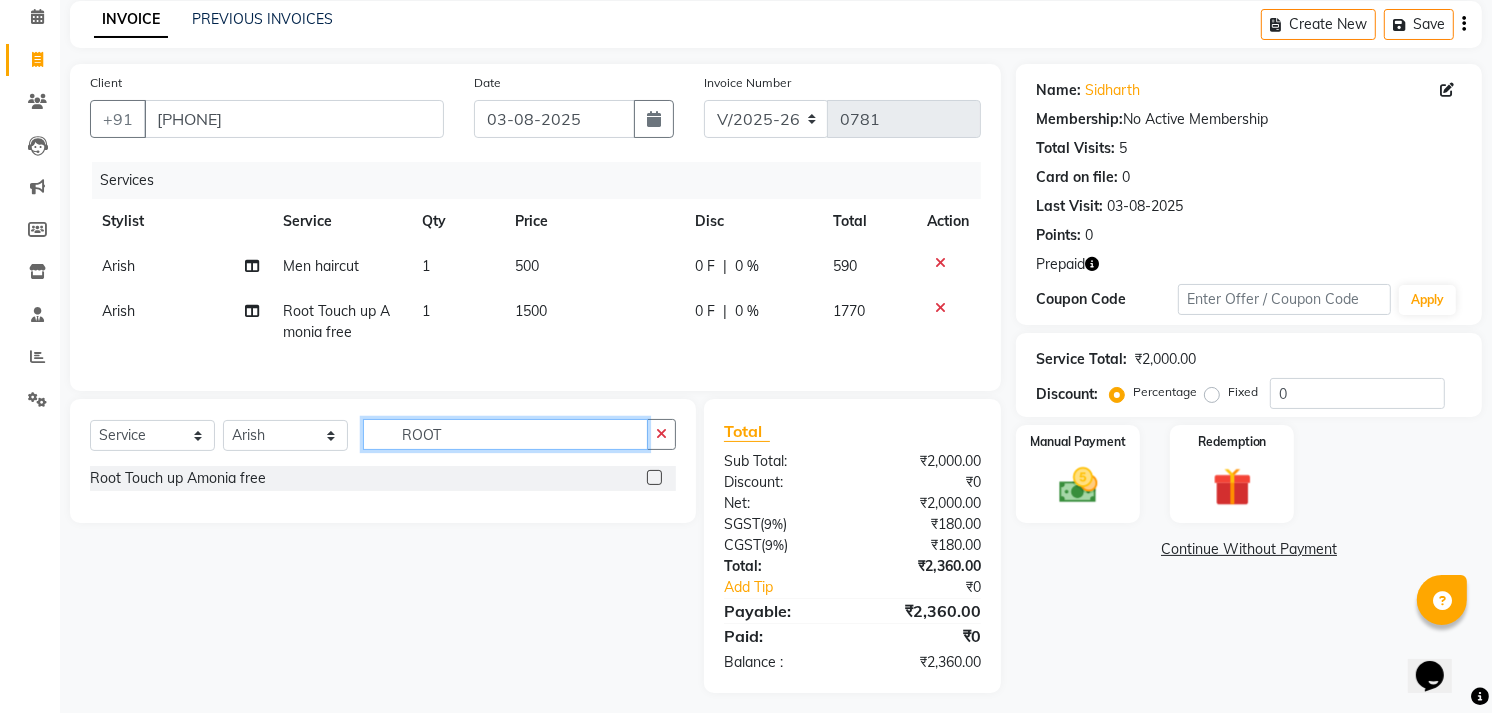 click on "ROOT" 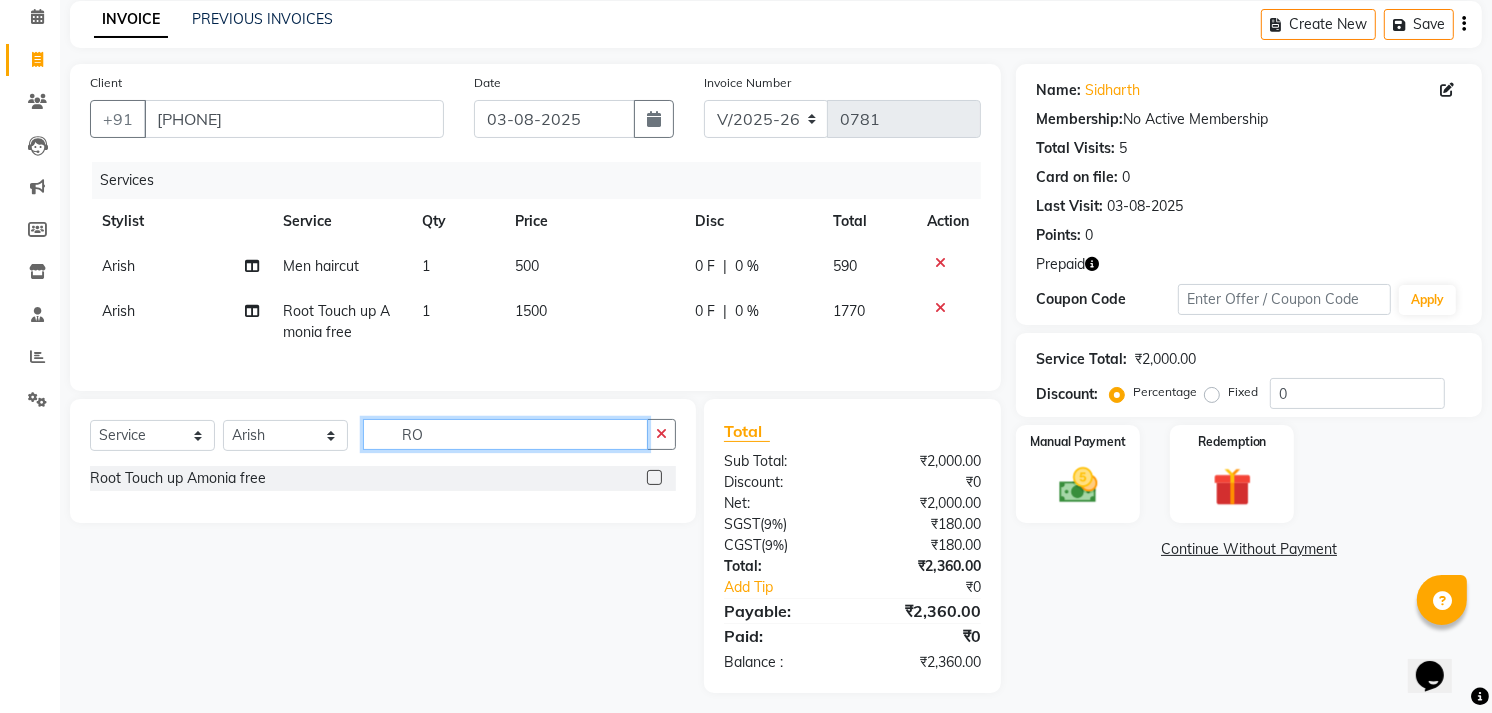 type on "R" 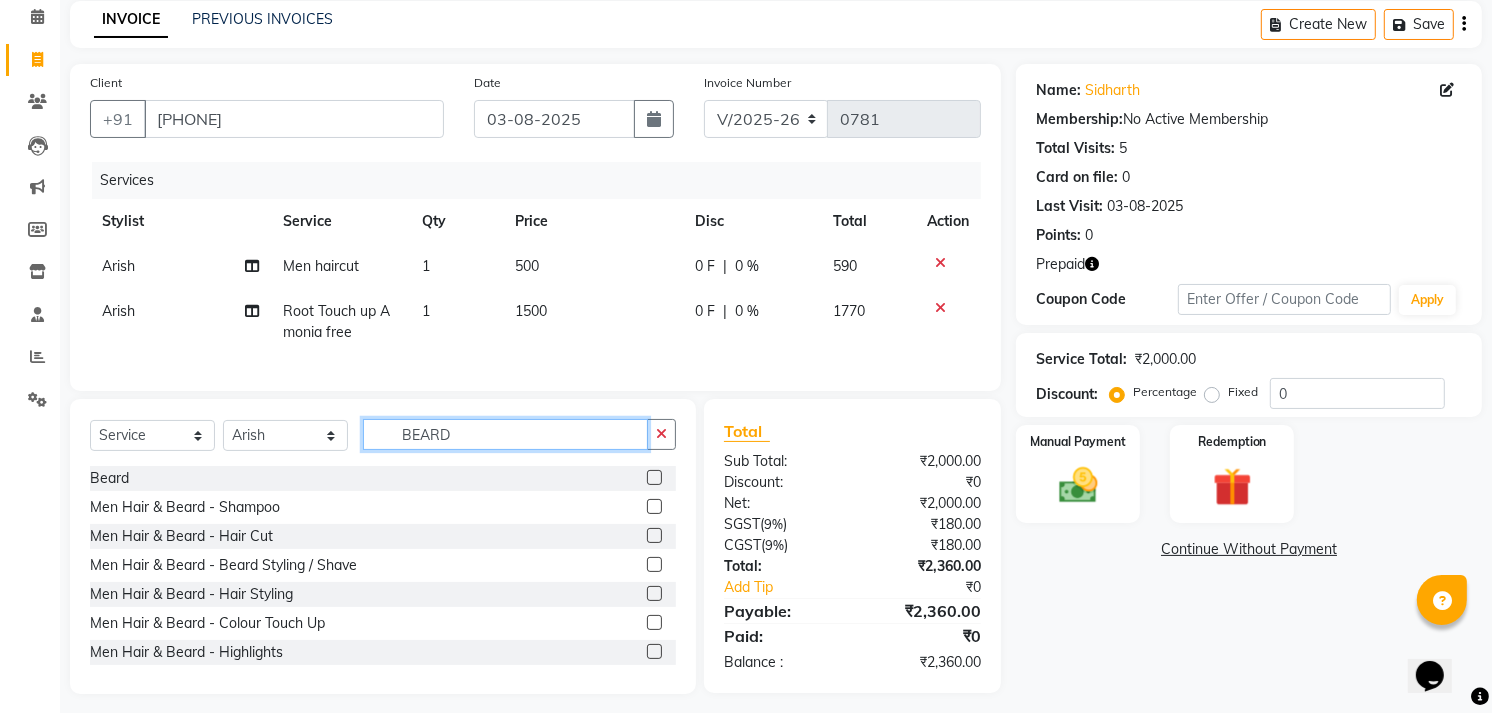 type on "BEARD" 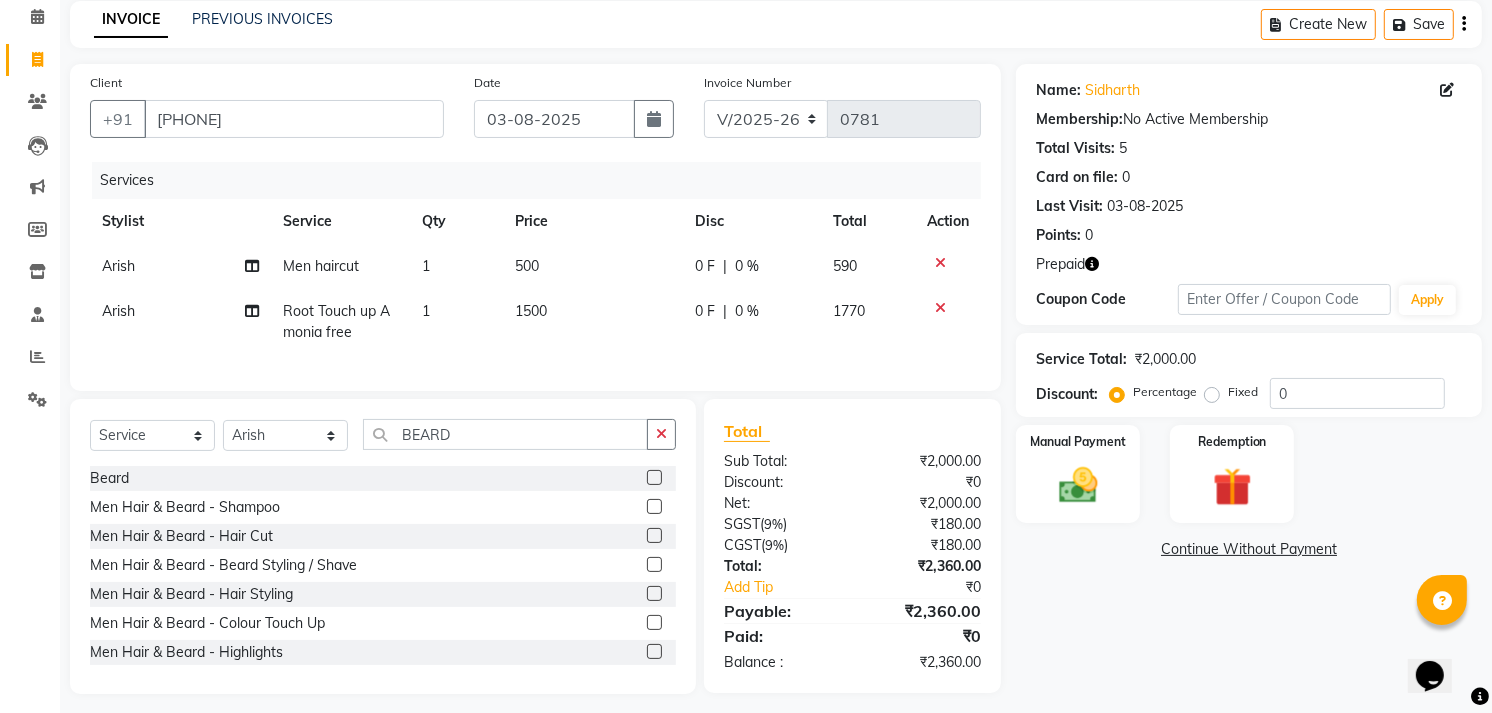 click 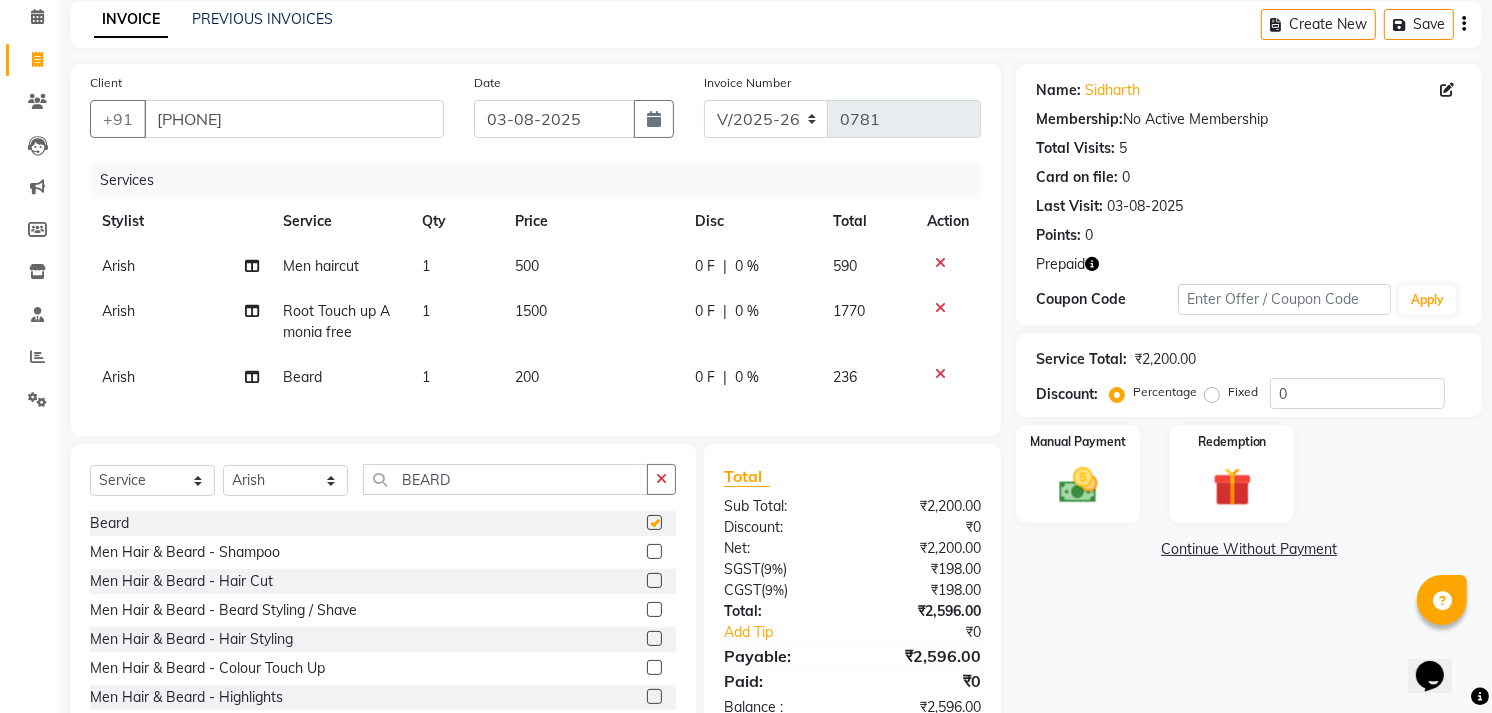 checkbox on "false" 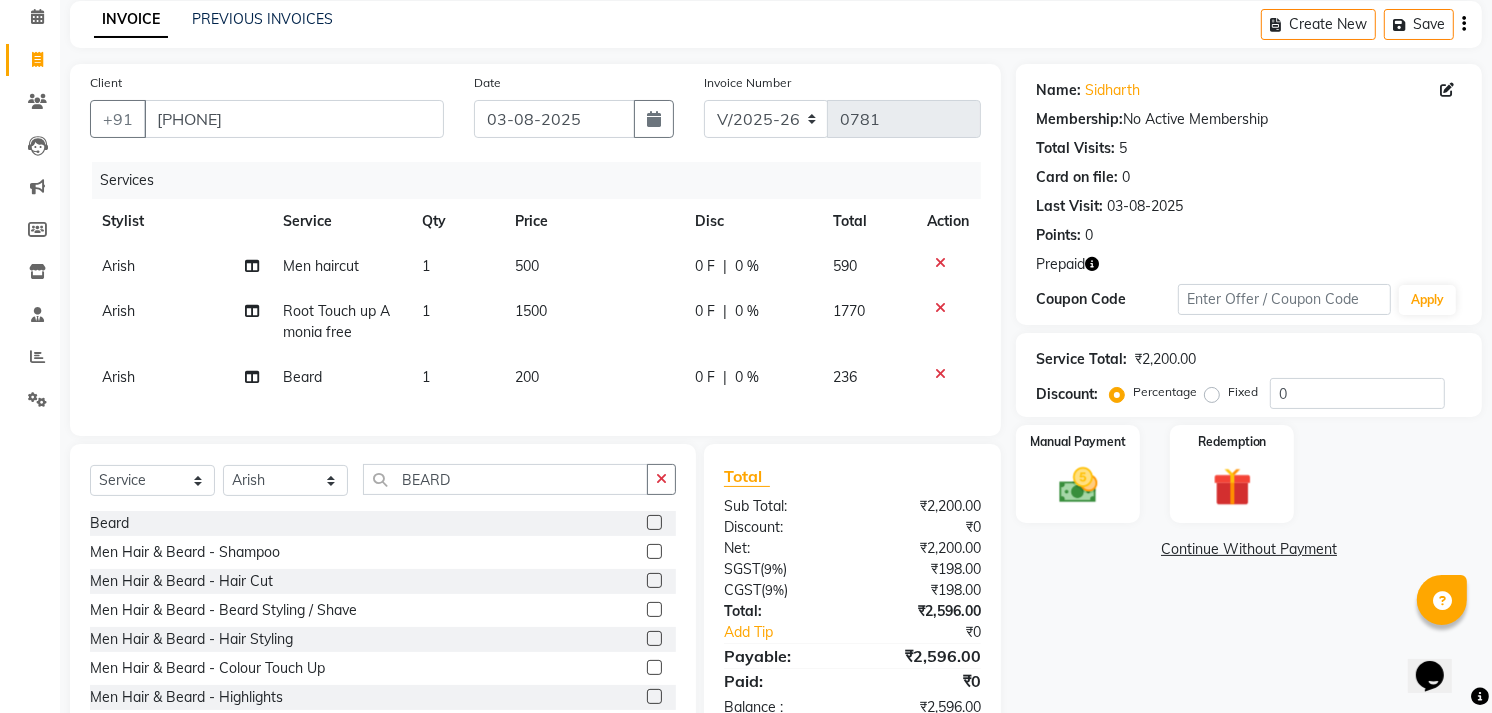 click on "200" 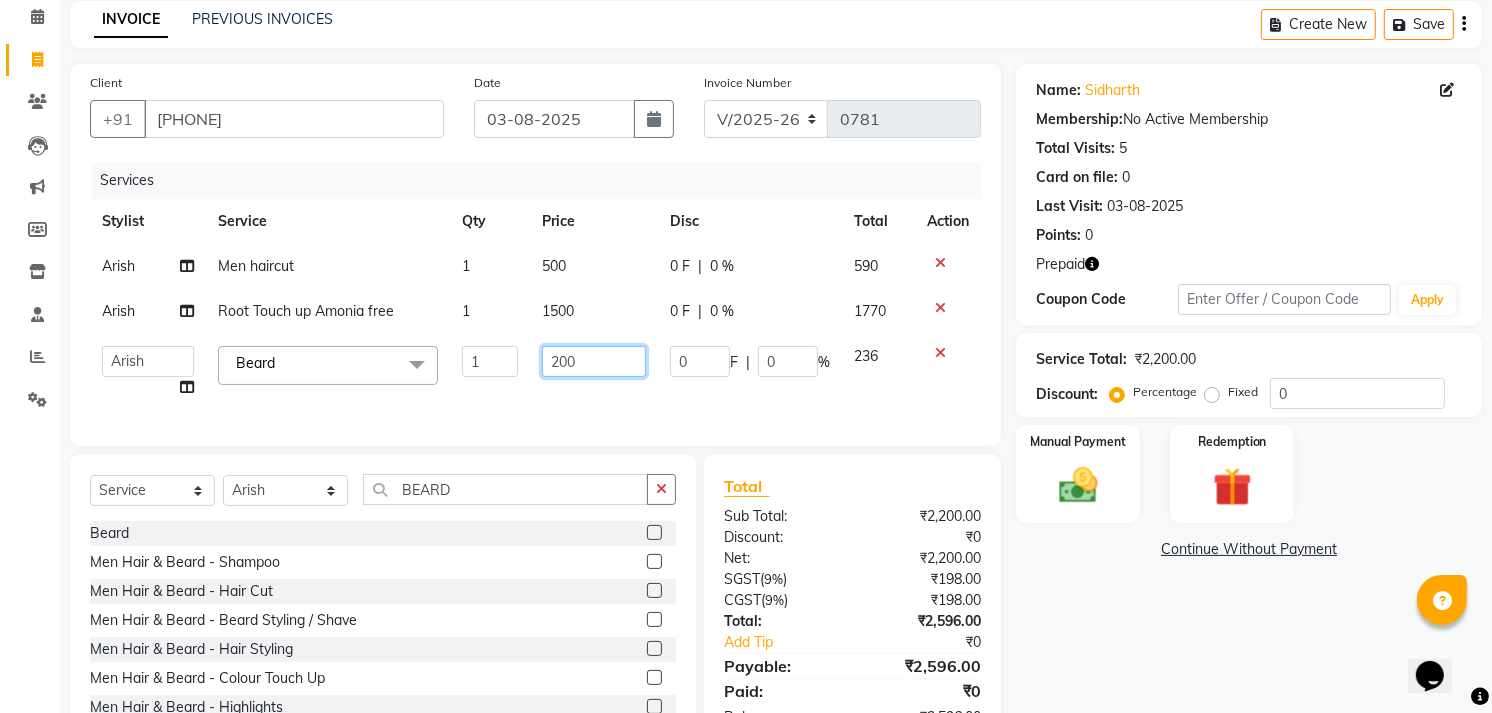 click on "200" 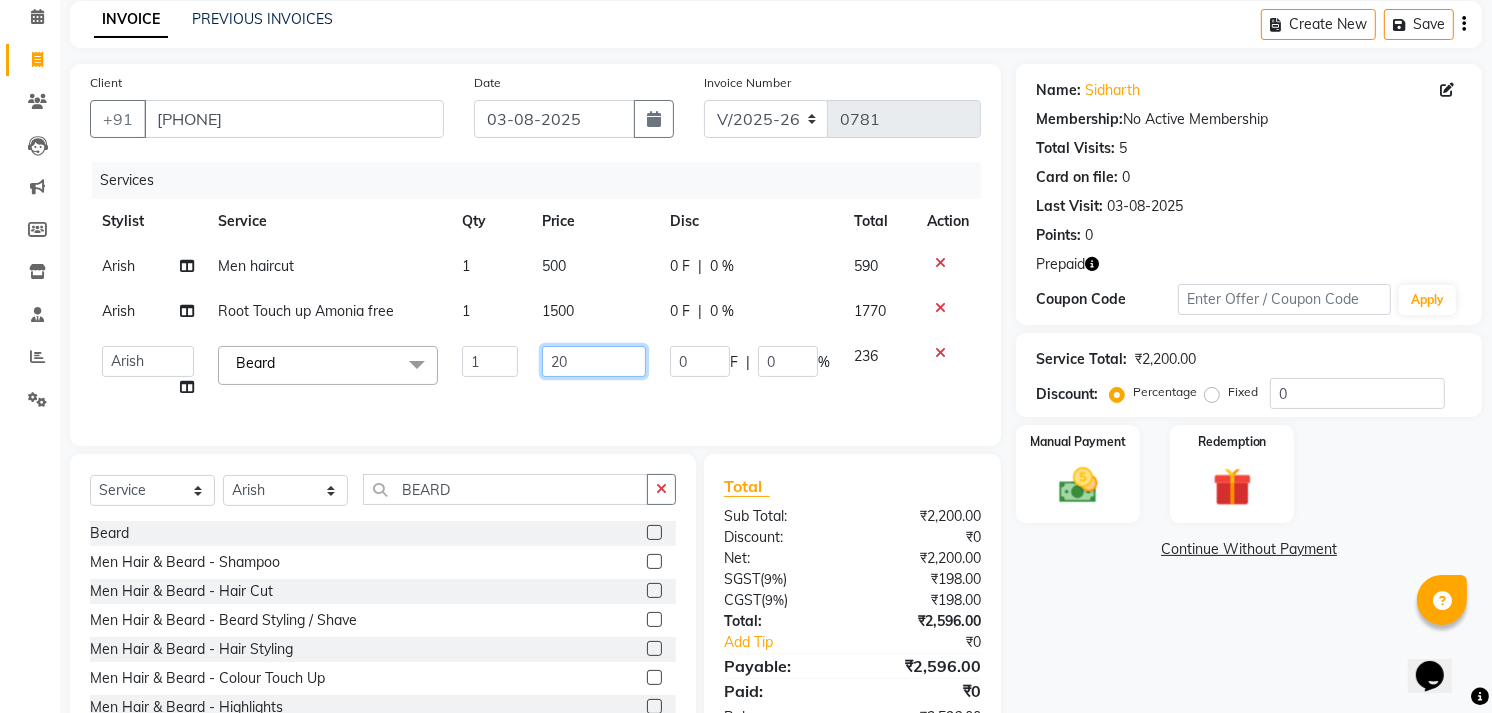 type on "2" 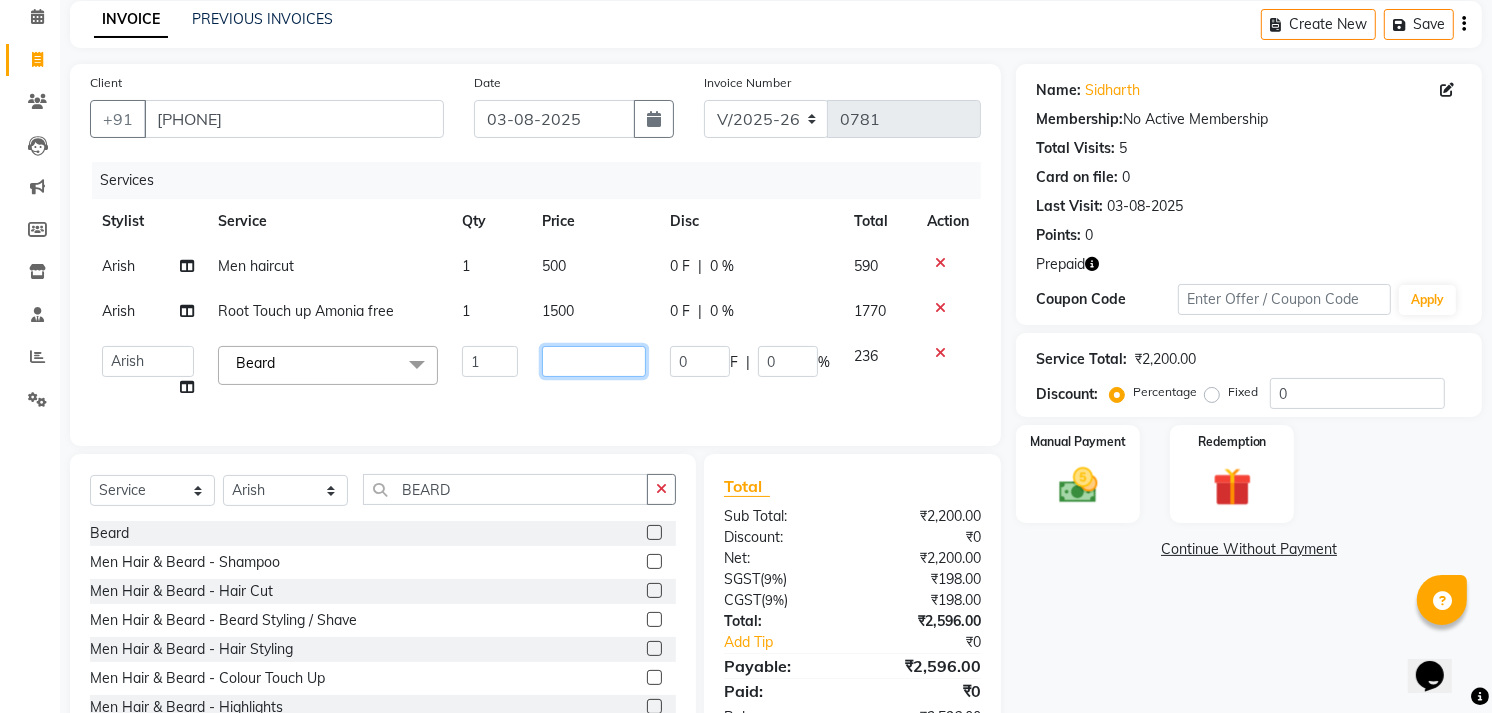 type on "5" 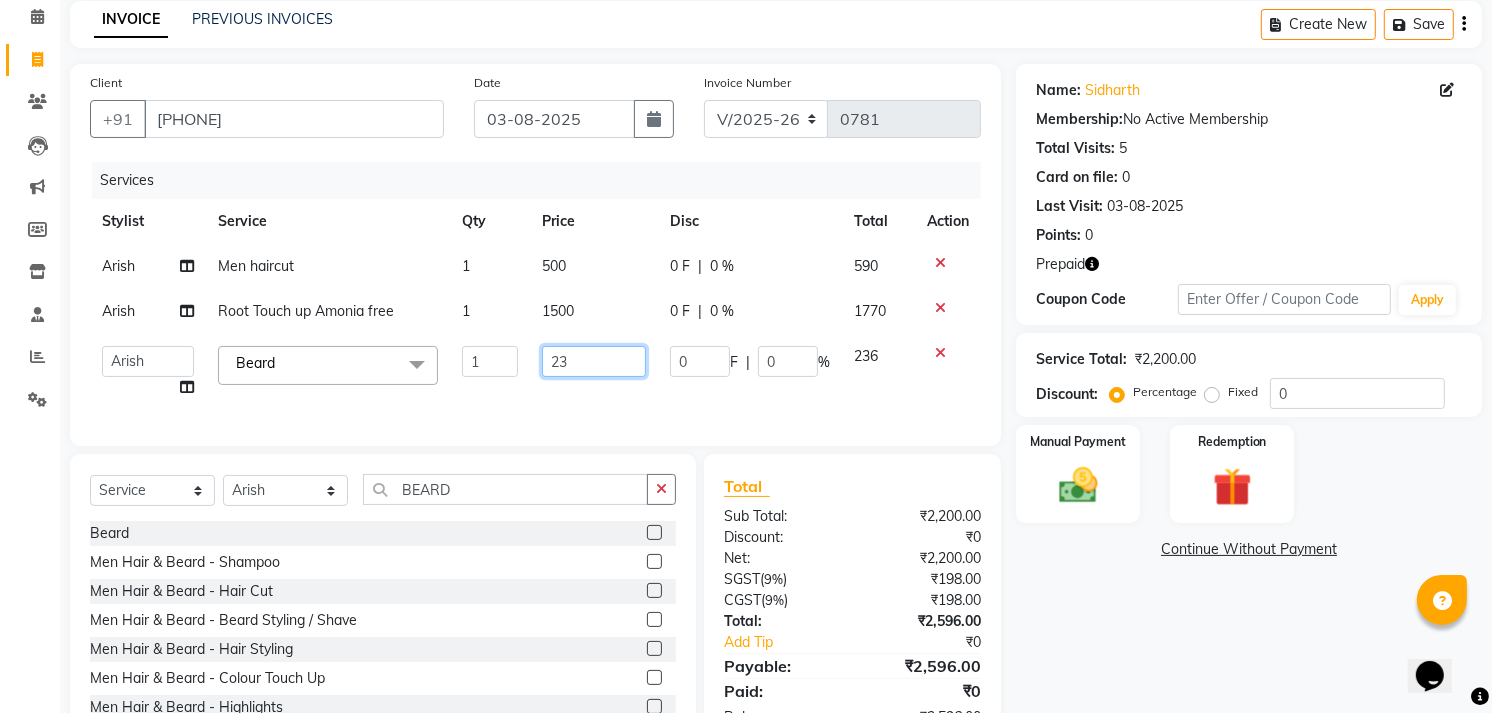type on "2" 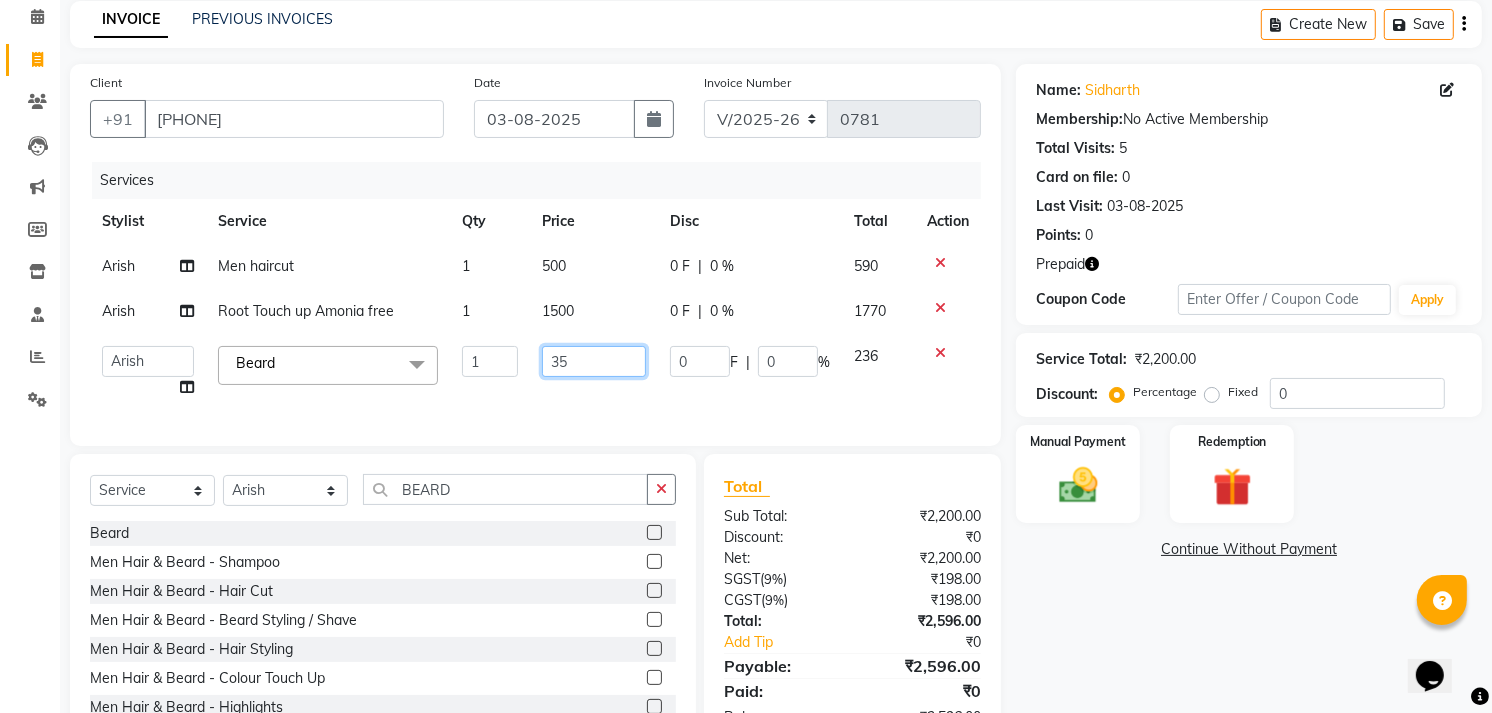 type on "350" 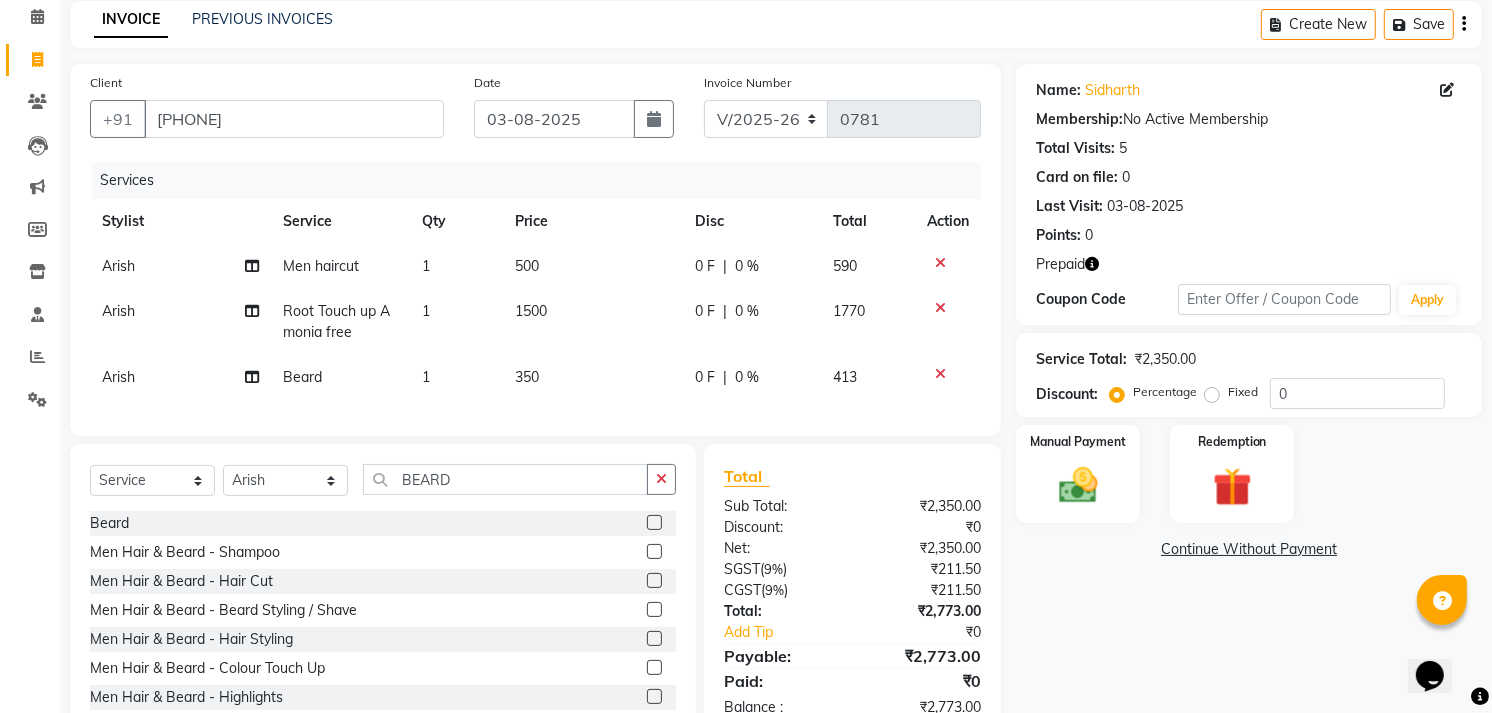 click on "Name: [FIRST]  Membership:  No Active Membership  Total Visits:  5 Card on file:  0 Last Visit:   [DATE] Points:   0  Prepaid Coupon Code Apply Service Total:  ₹2,350.00  Discount:  Percentage   Fixed  0 Manual Payment Redemption  Continue Without Payment" 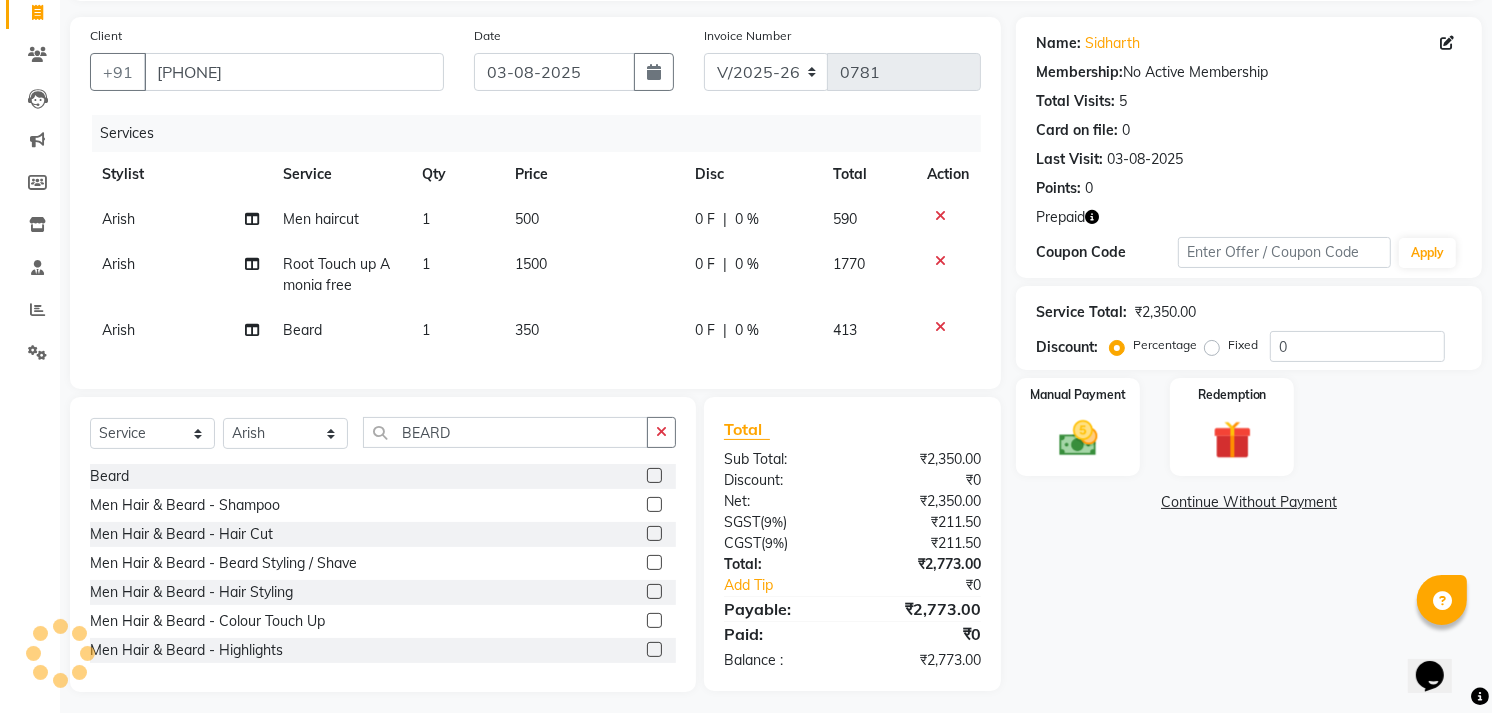 scroll, scrollTop: 158, scrollLeft: 0, axis: vertical 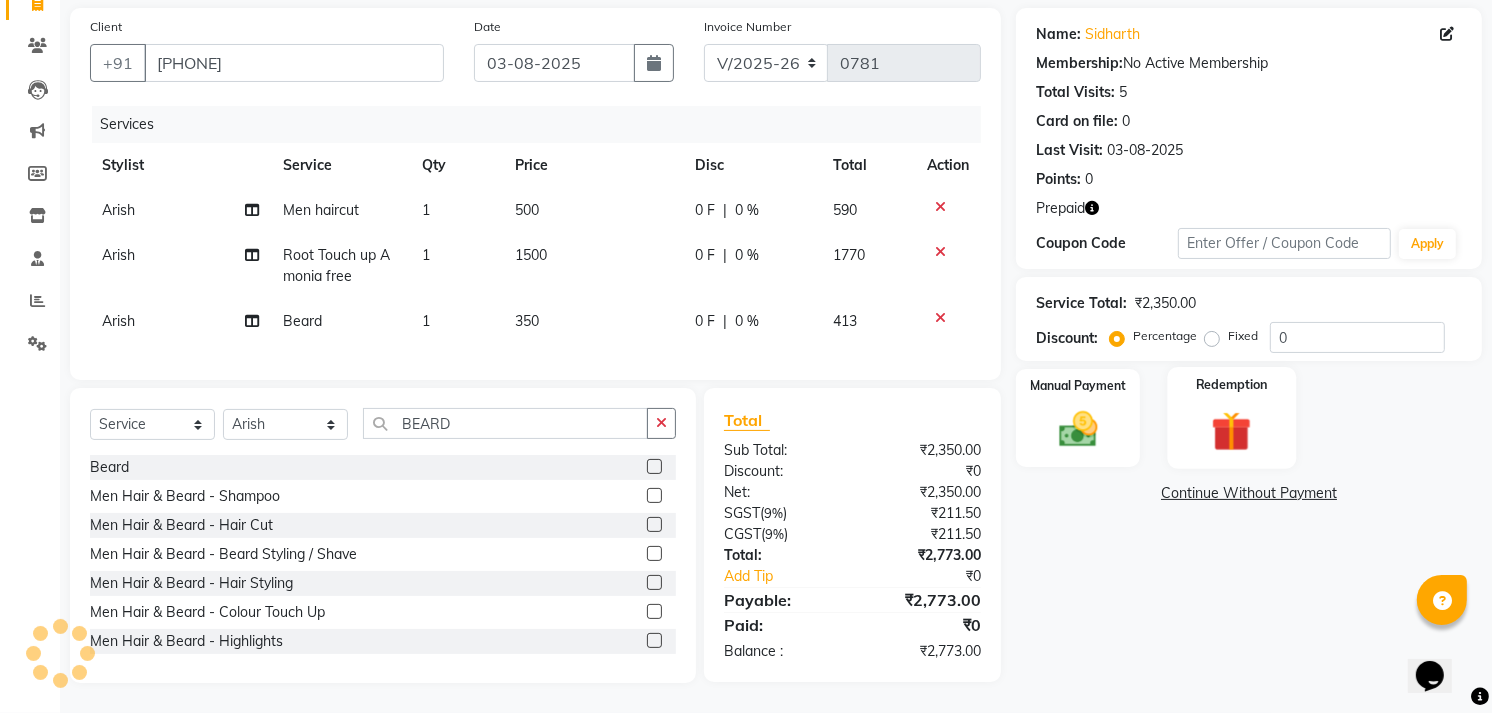 click on "Redemption" 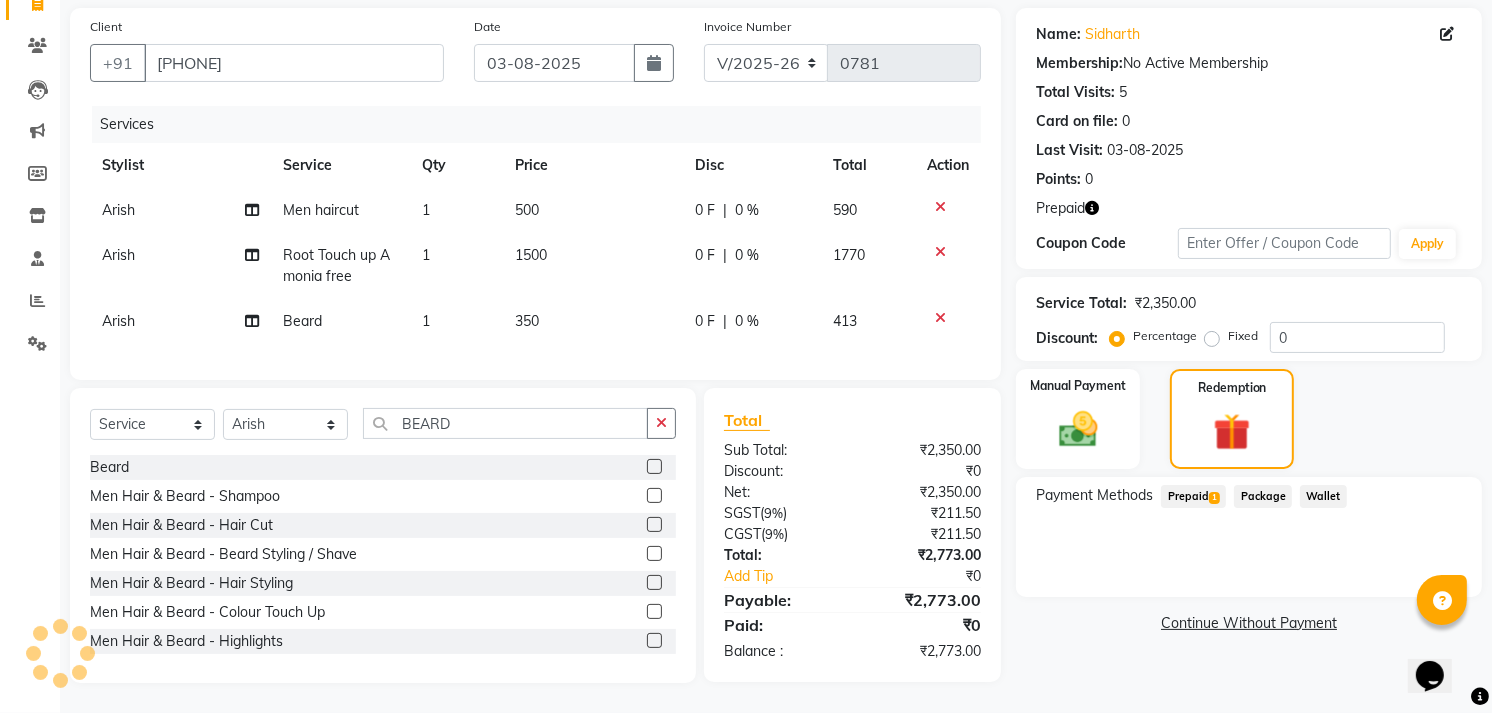 click on "Payment Methods  Prepaid  1  Package   Wallet" 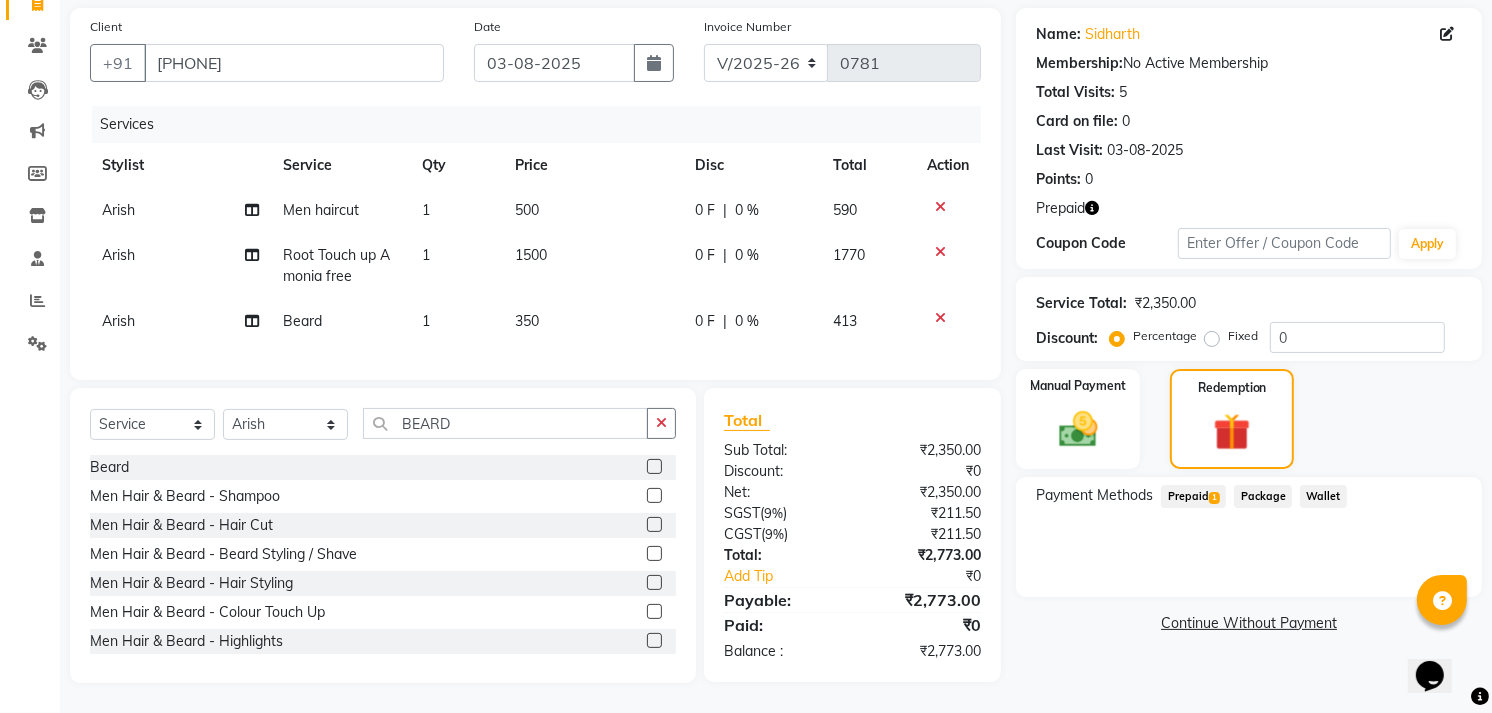 click on "Prepaid  1" 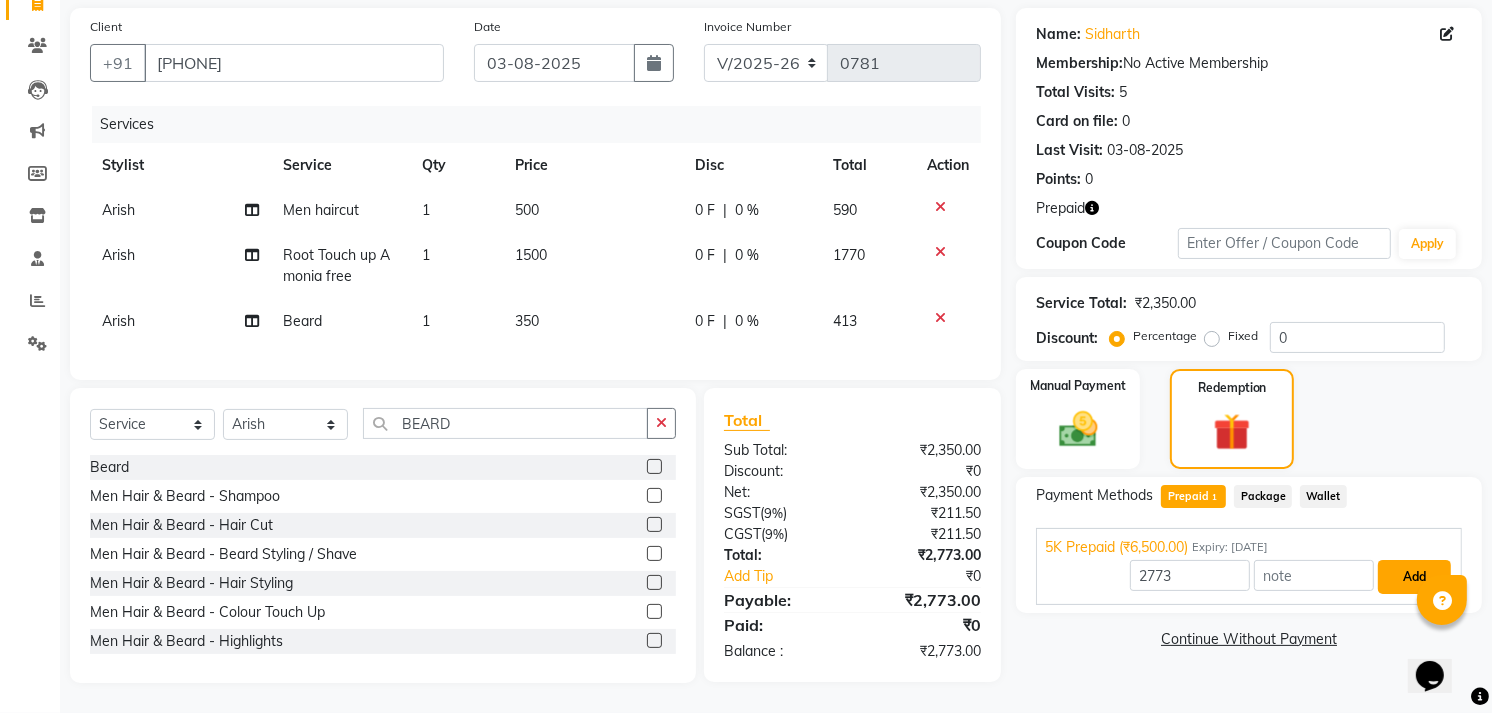 click on "Add" at bounding box center (1414, 577) 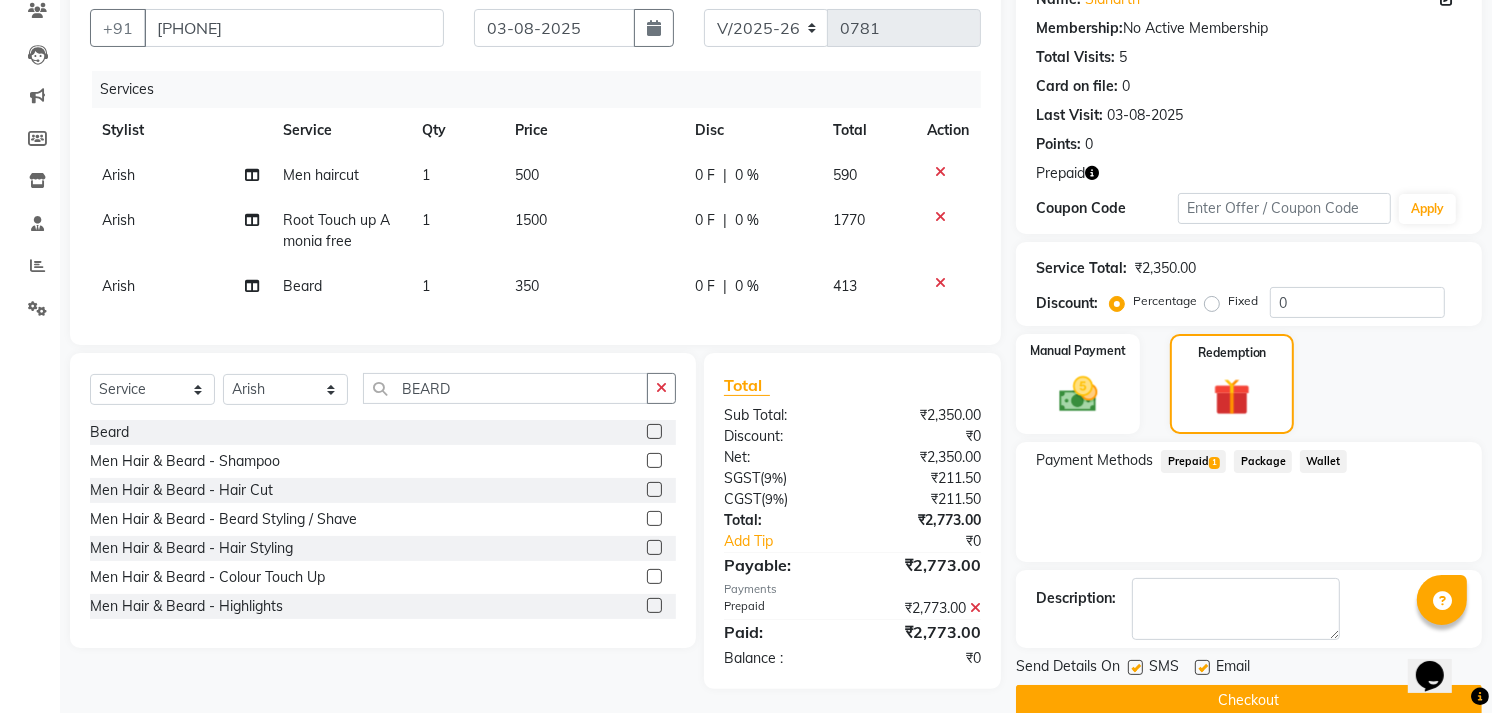 scroll, scrollTop: 208, scrollLeft: 0, axis: vertical 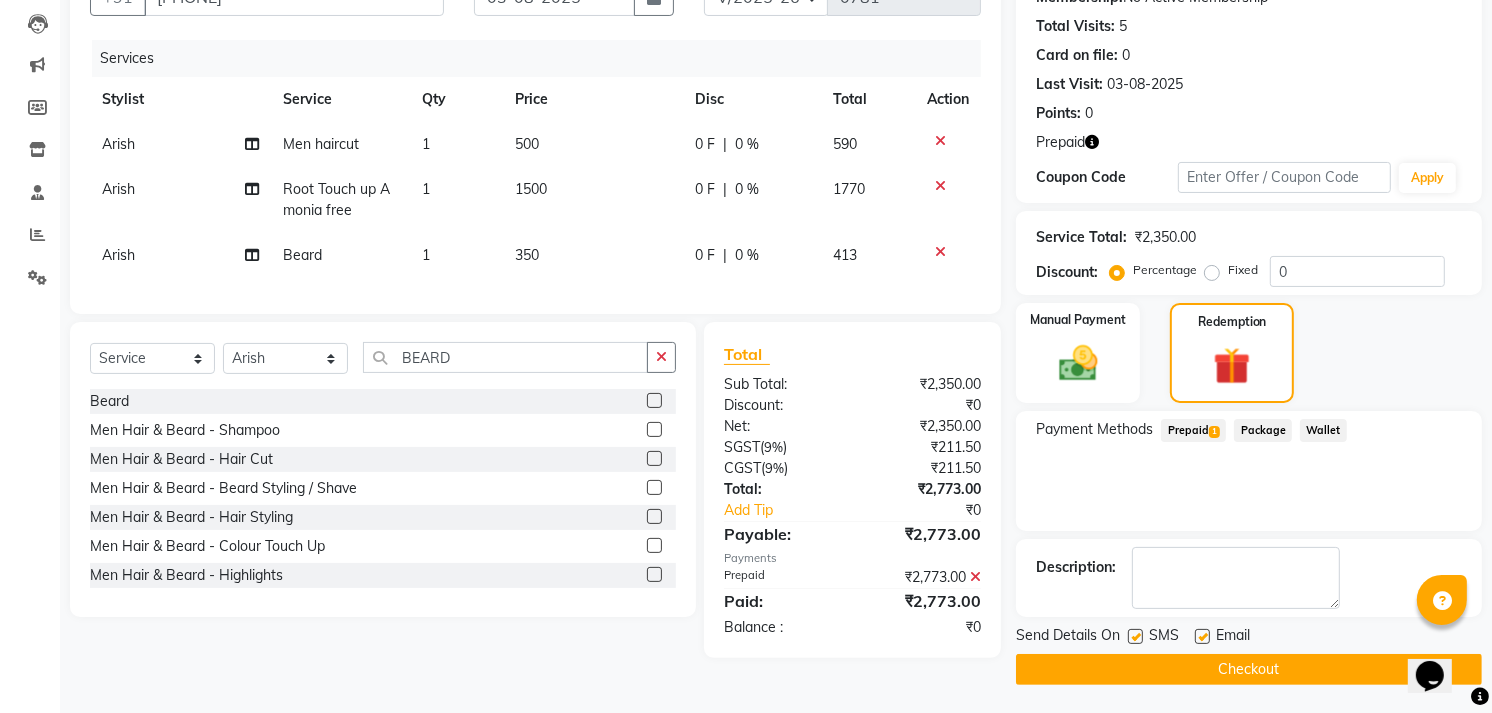 click on "Checkout" 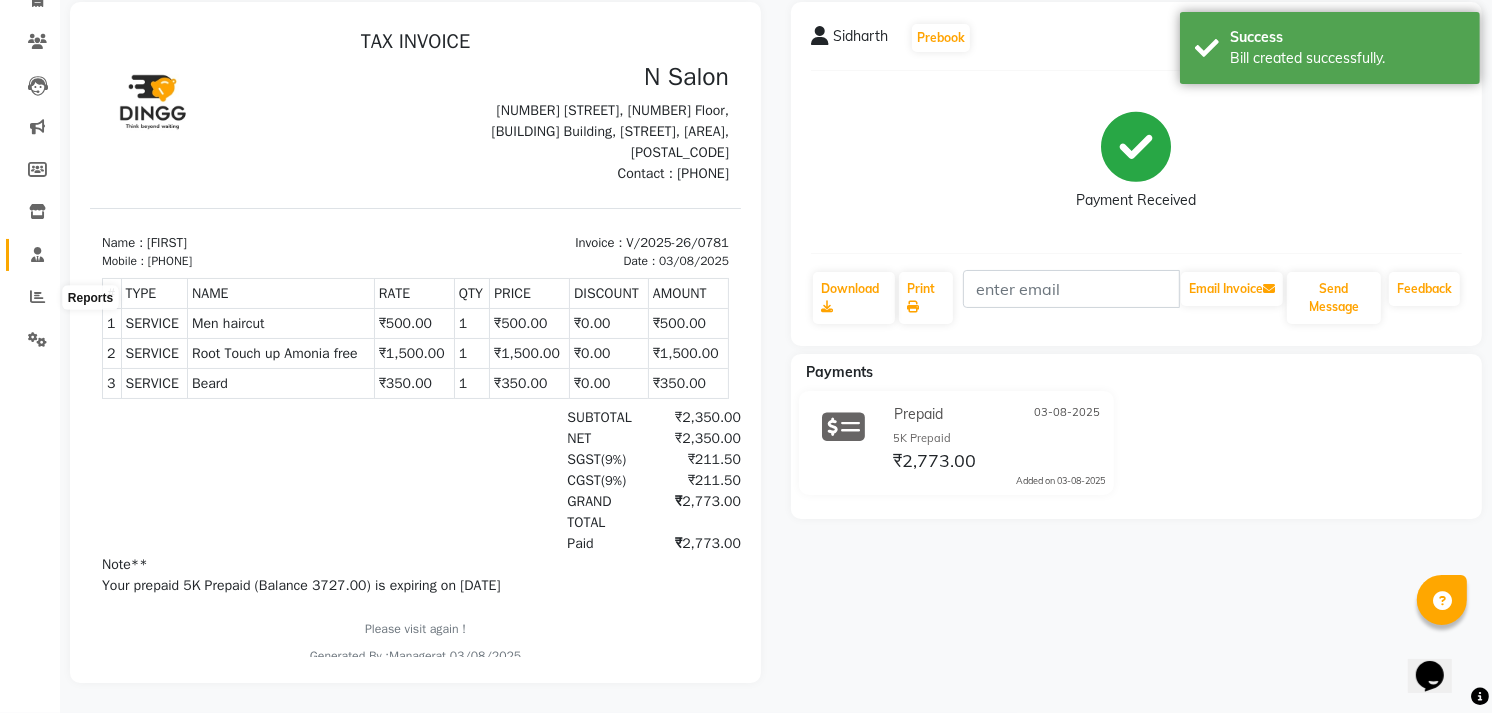 scroll, scrollTop: 0, scrollLeft: 0, axis: both 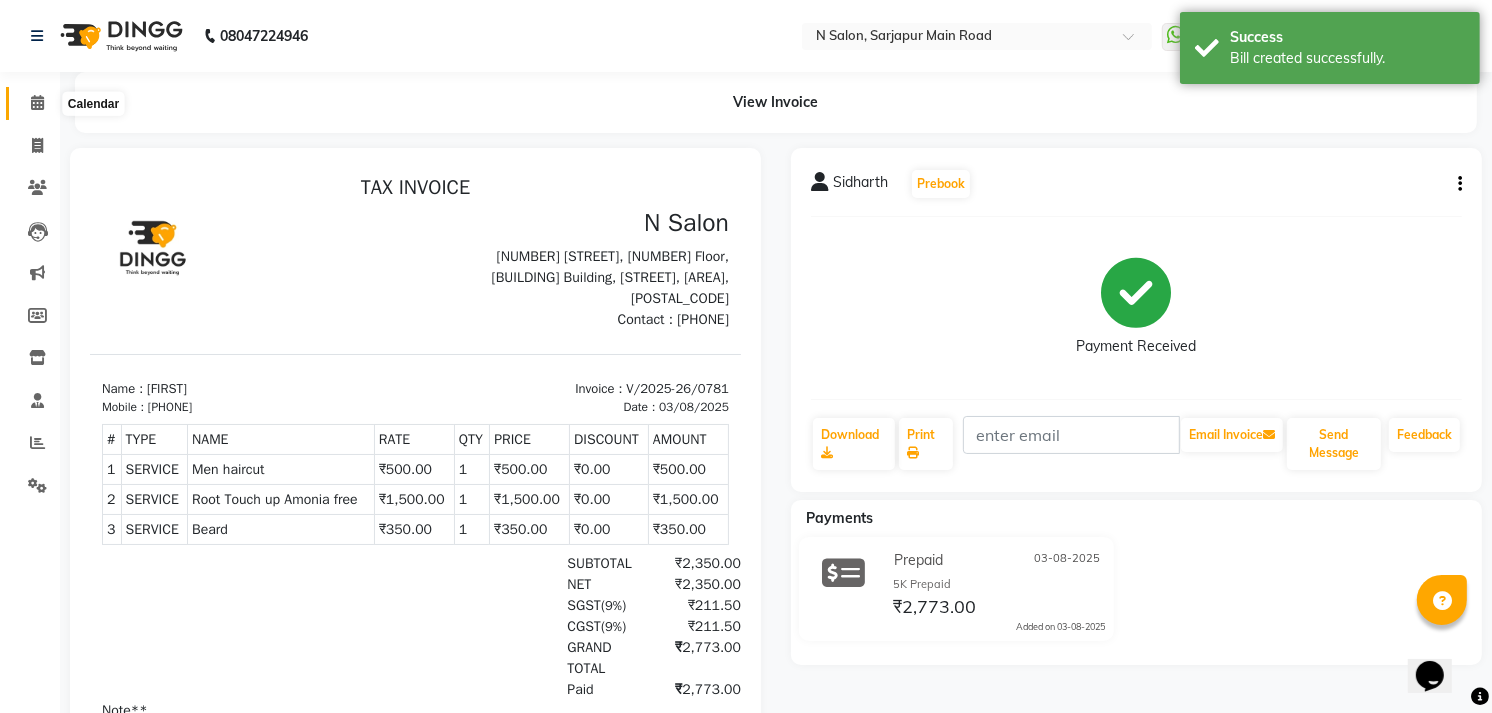 click 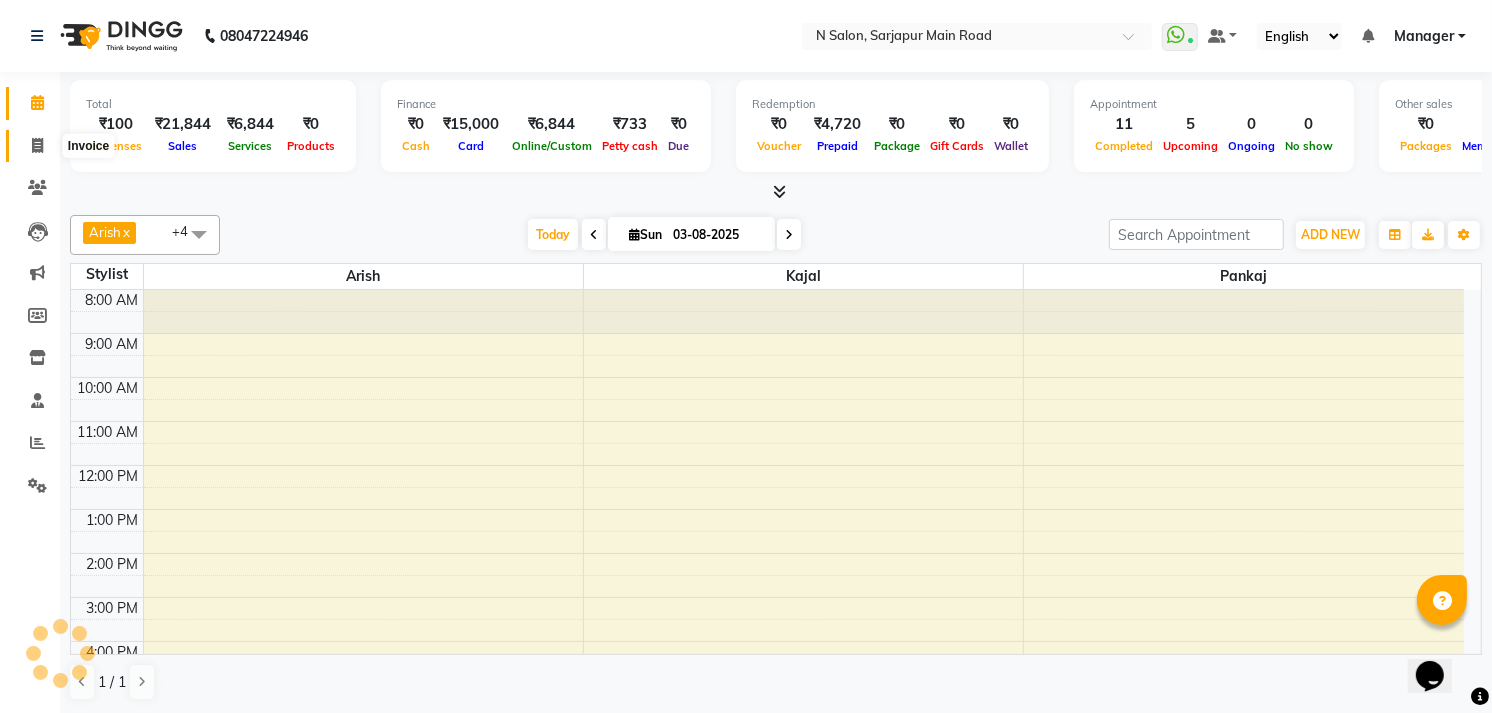 scroll, scrollTop: 0, scrollLeft: 0, axis: both 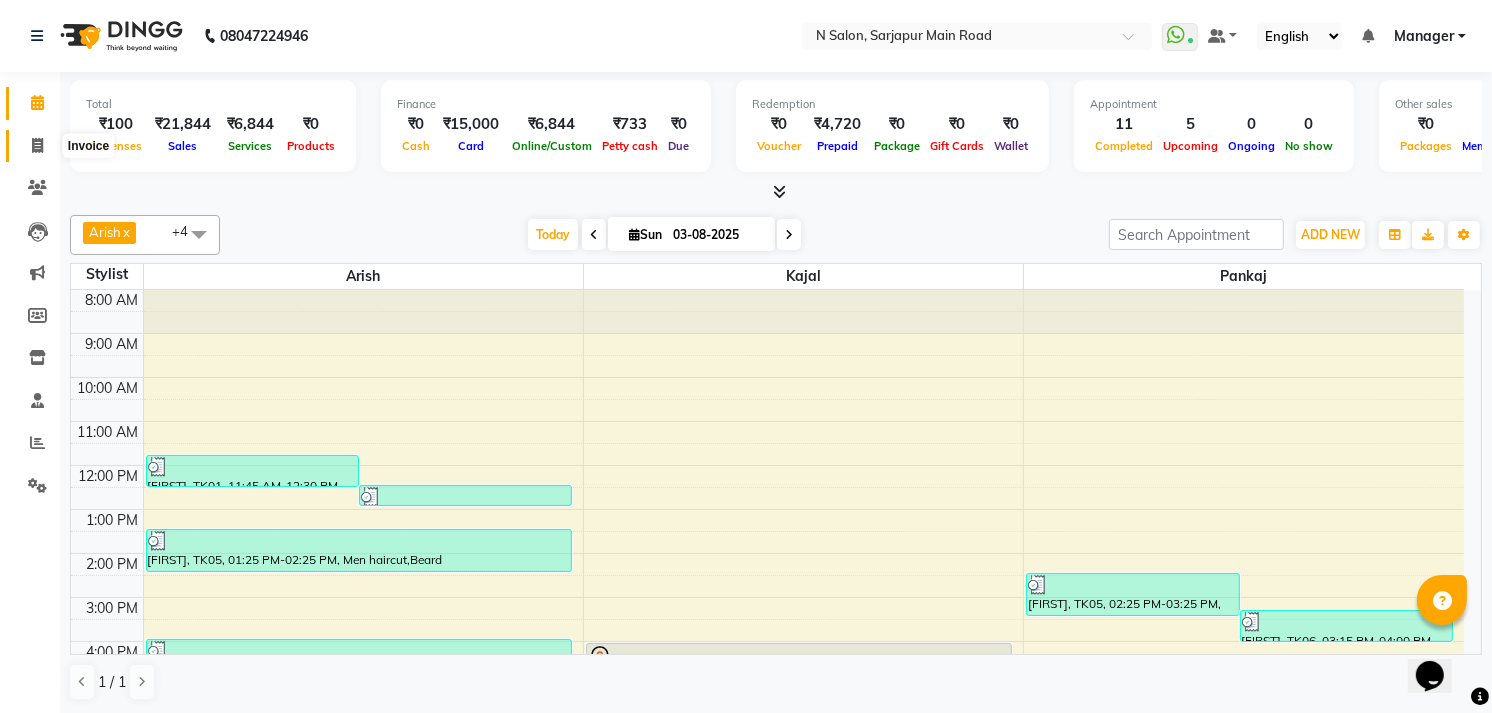 click 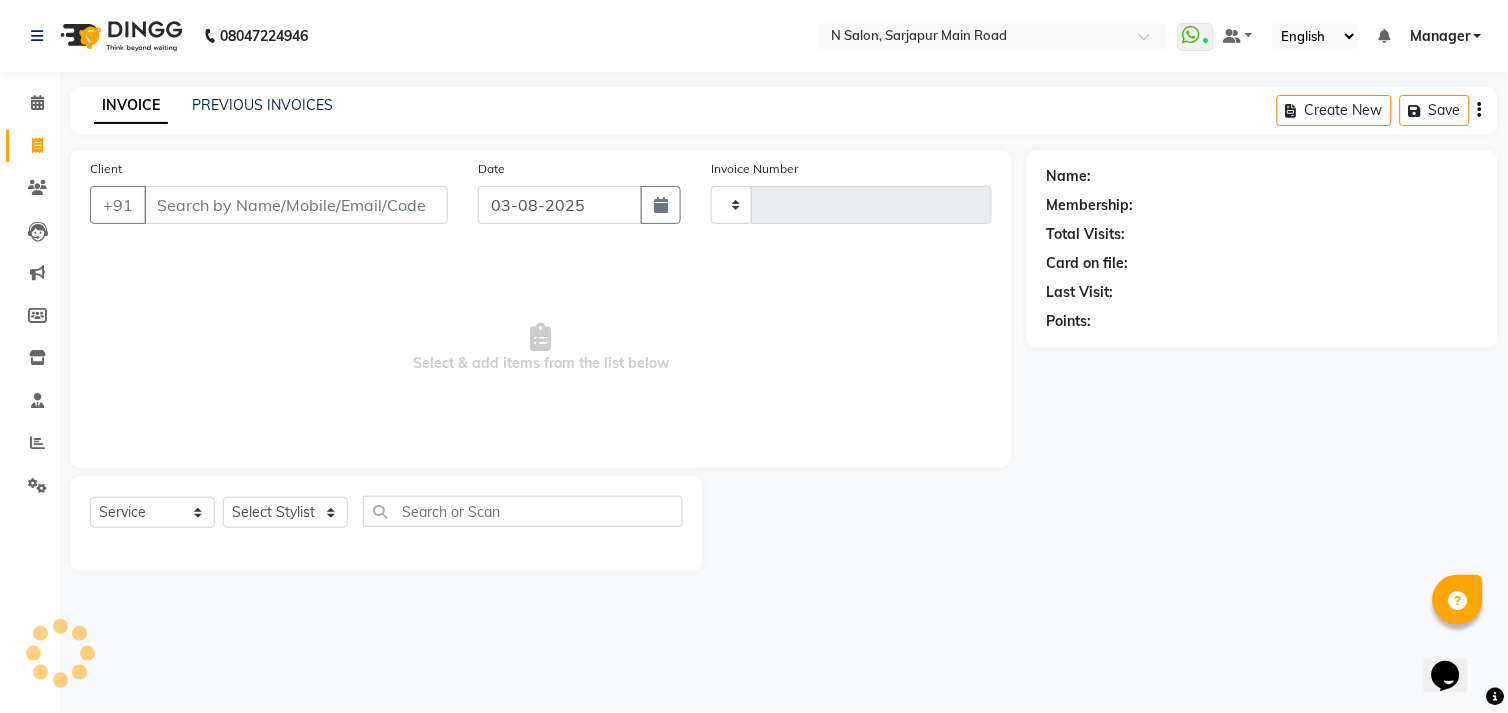 click on "Client" at bounding box center (296, 205) 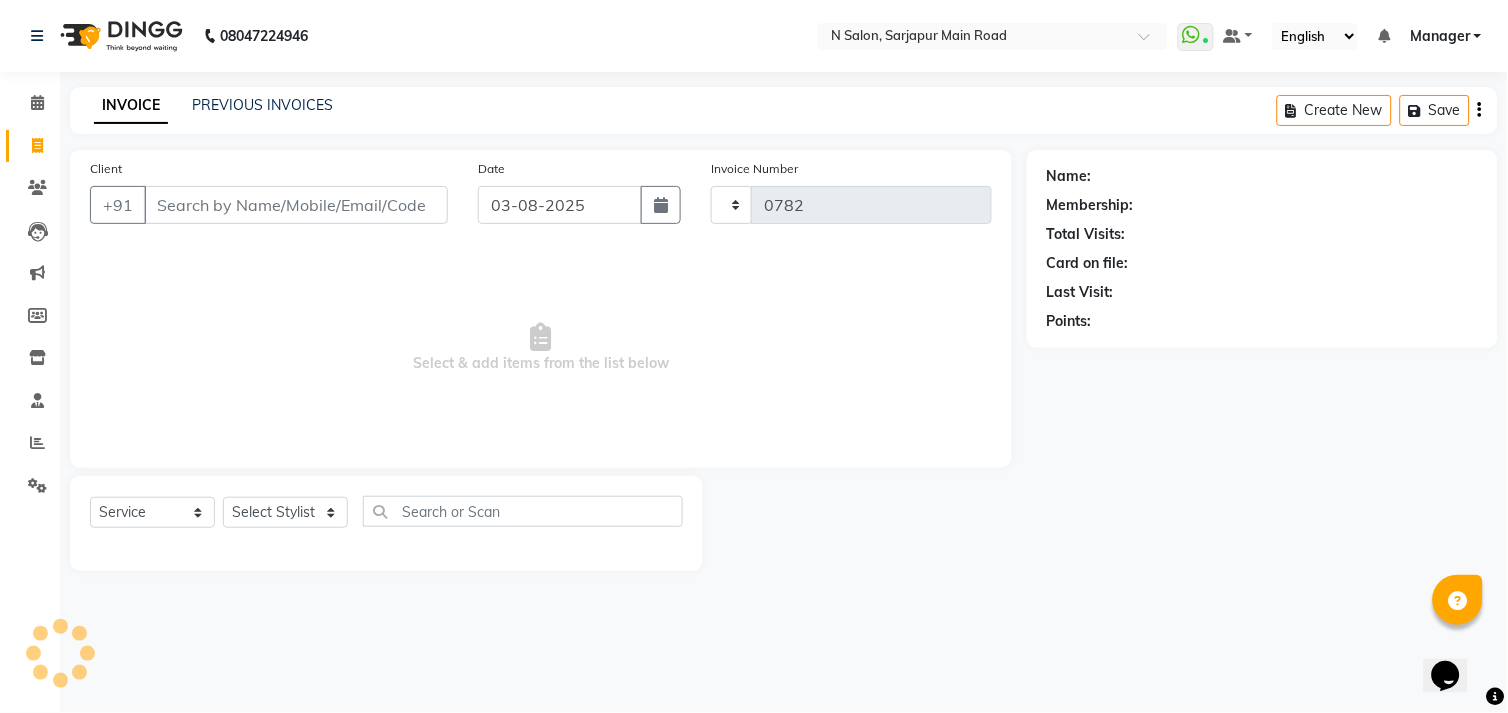 select on "7871" 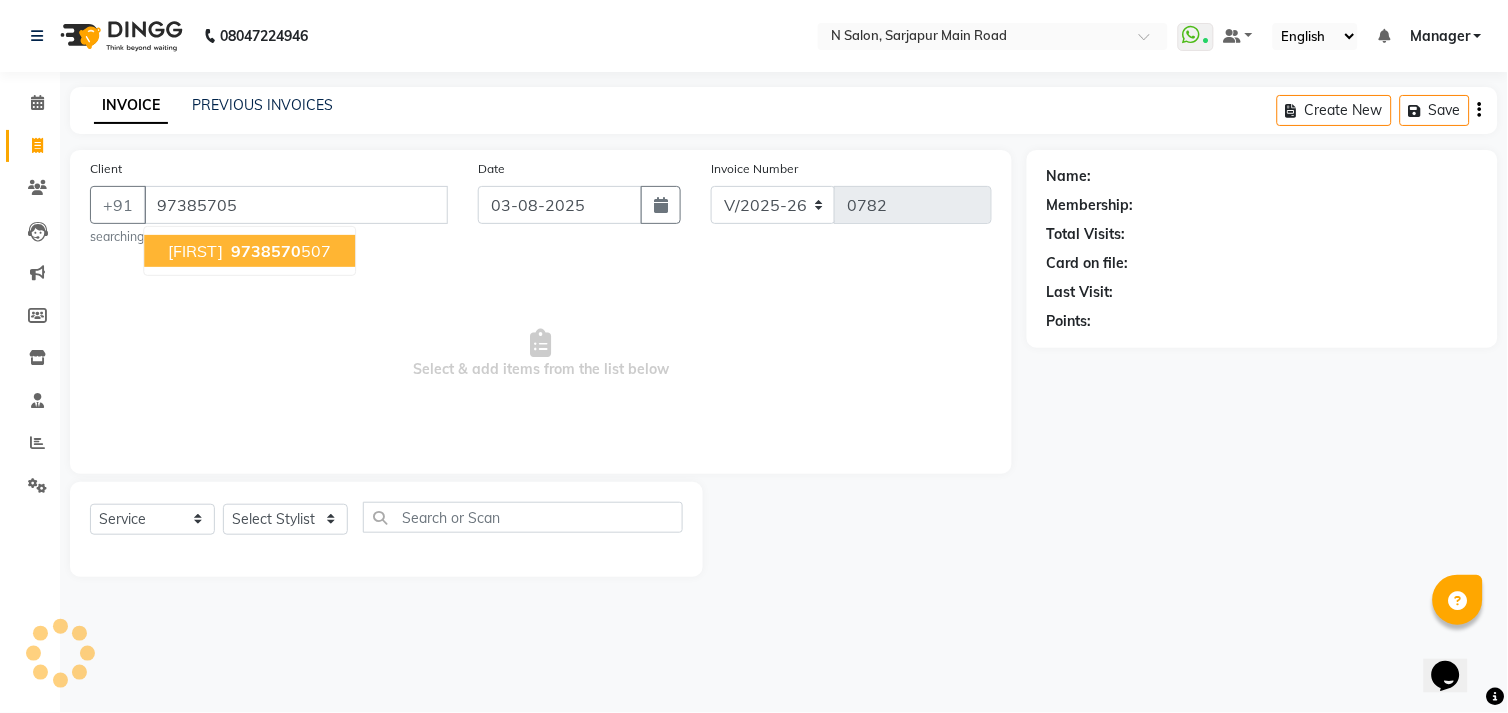 click on "[FIRST]" at bounding box center [195, 251] 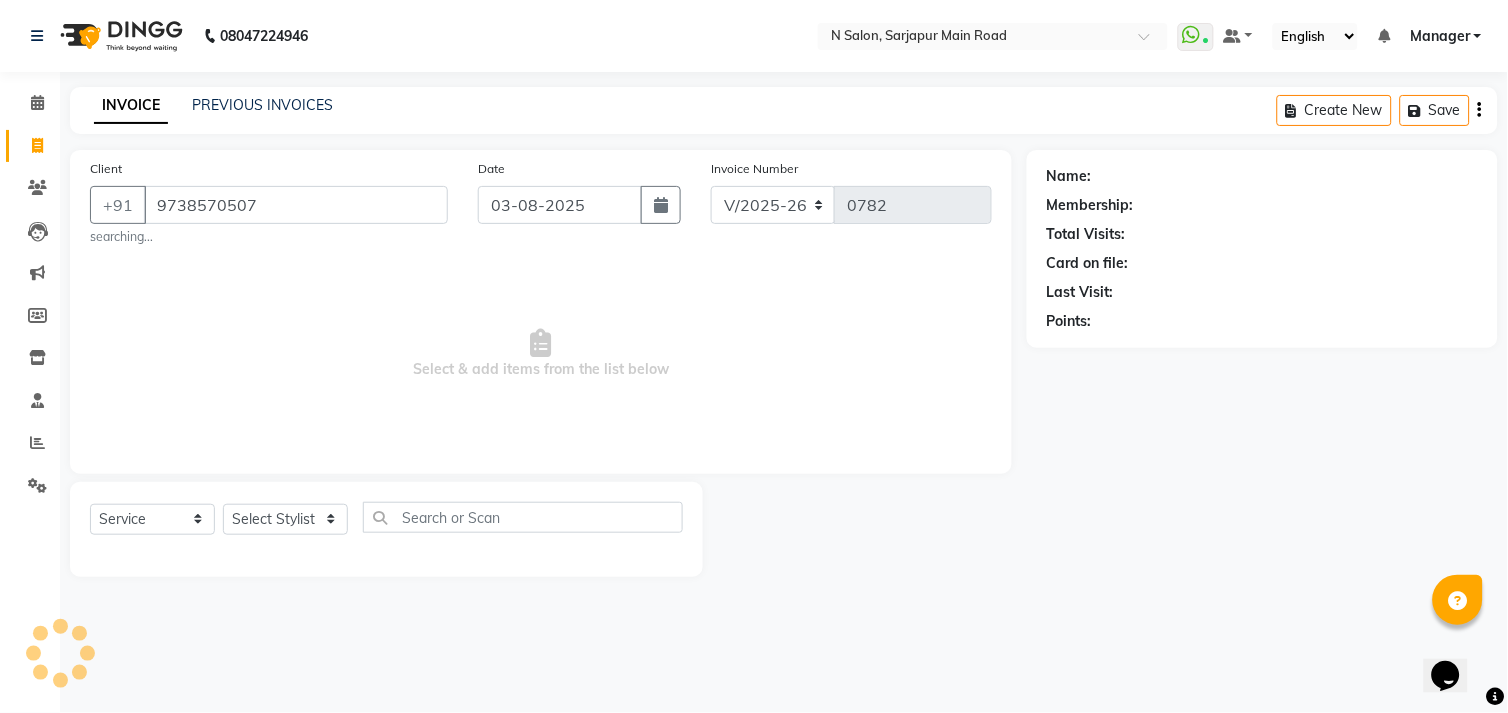 type on "9738570507" 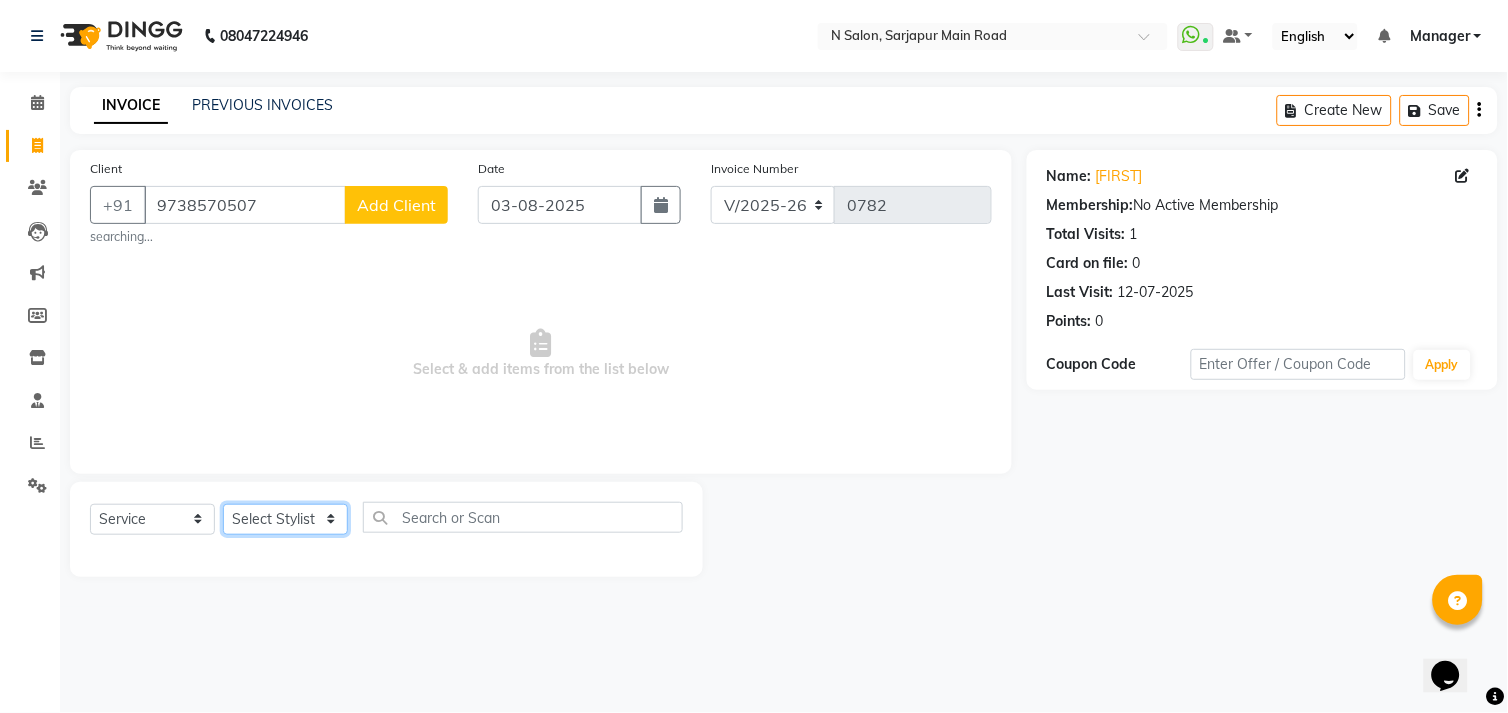 click on "Select Stylist Amgha Arish [LAST] [LAST] kajal kupu  Manager megha [FIRST] [LAST] NIRJALA Owner Pankaj Rahul Sir shradha" 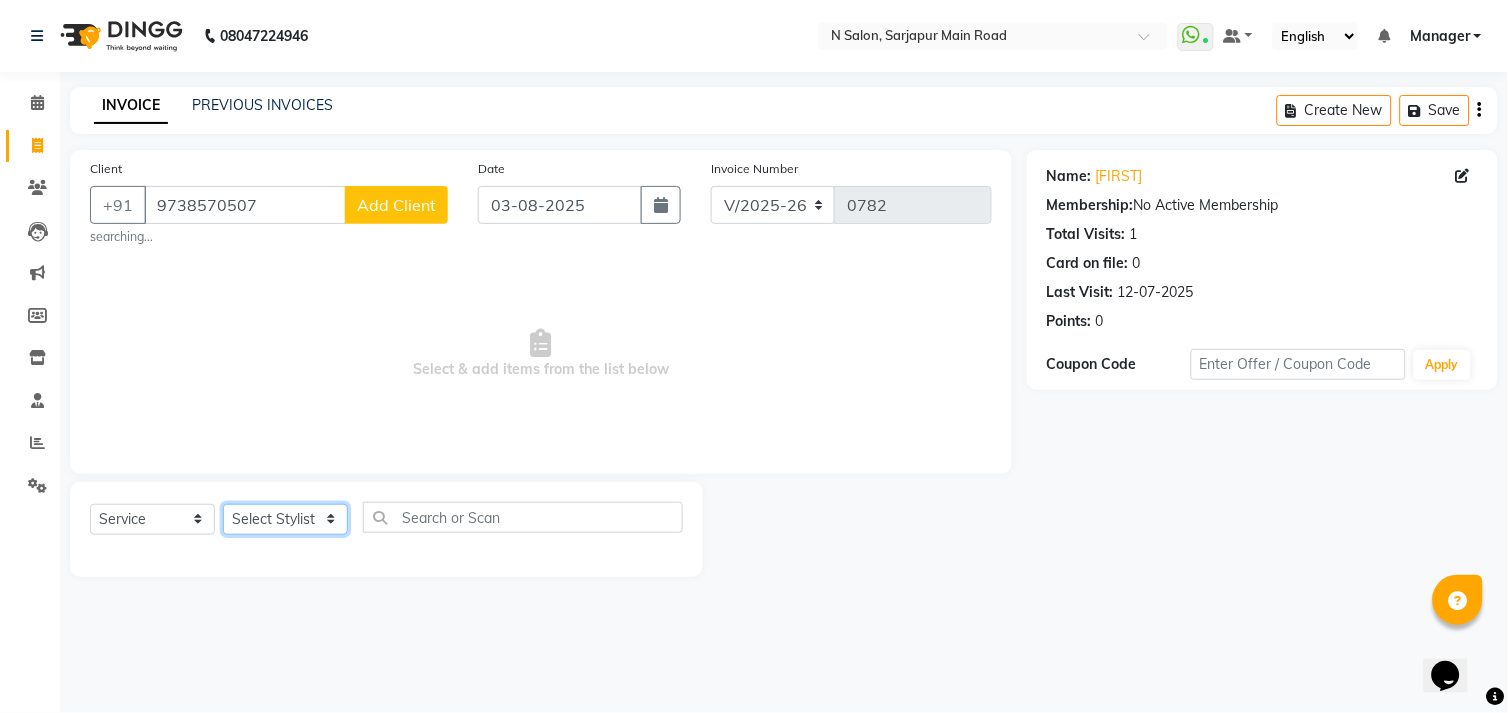 select on "78759" 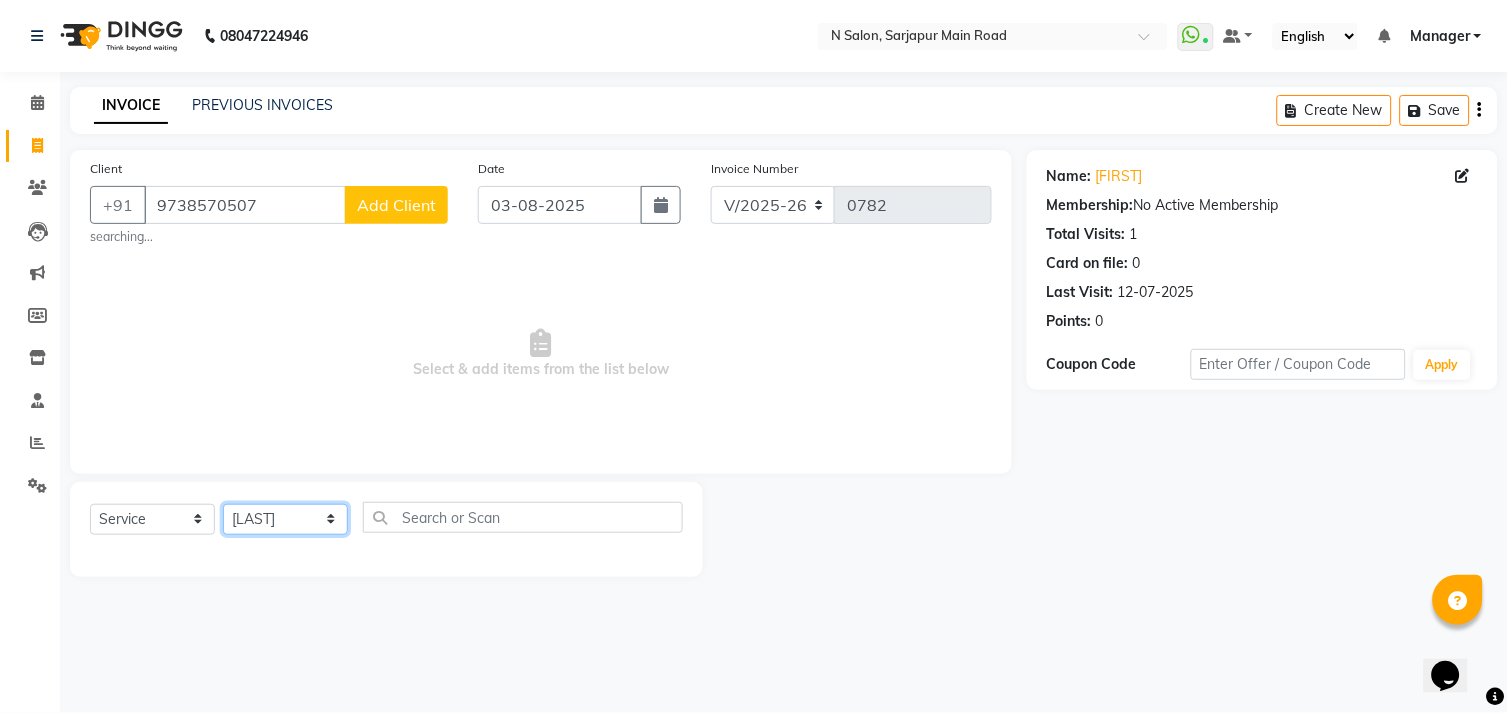 click on "Select Stylist Amgha Arish [LAST] [LAST] kajal kupu  Manager megha [FIRST] [LAST] NIRJALA Owner Pankaj Rahul Sir shradha" 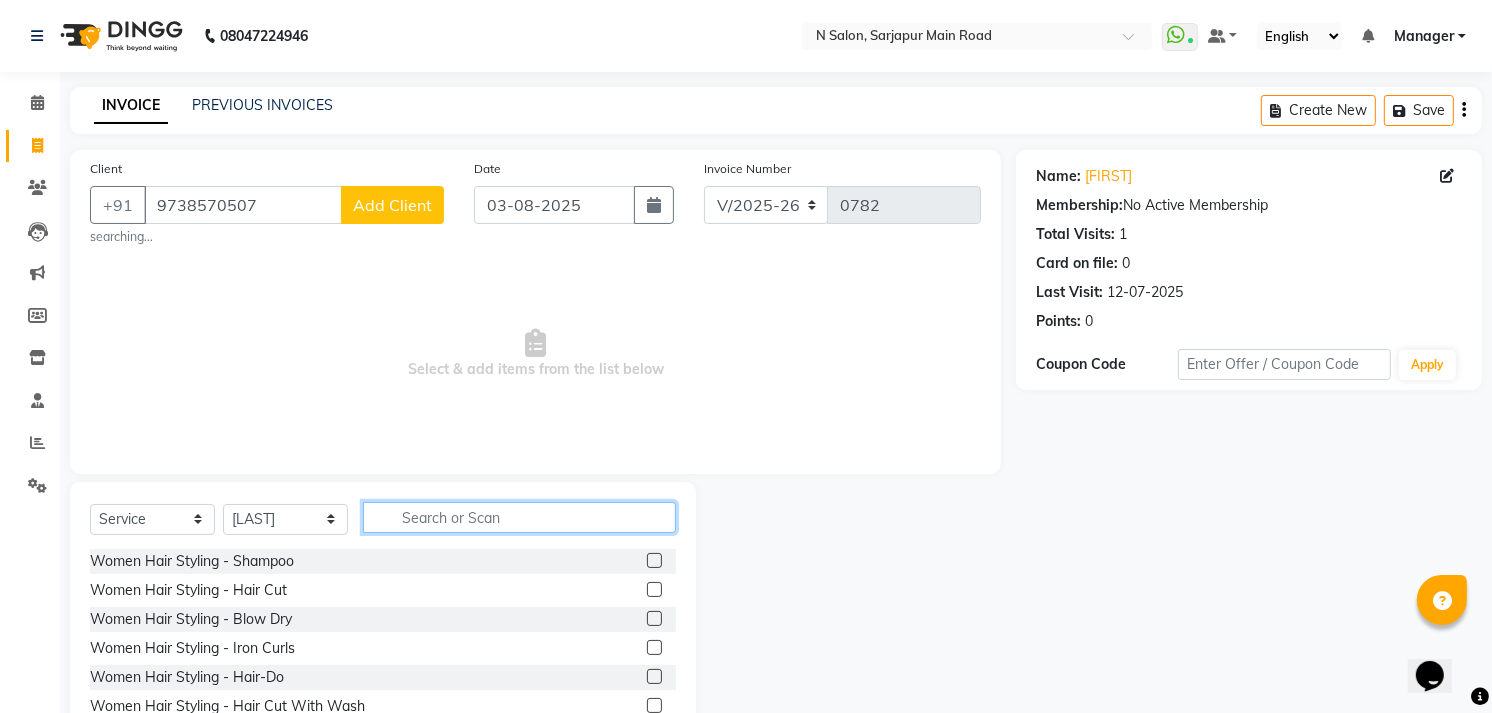 click 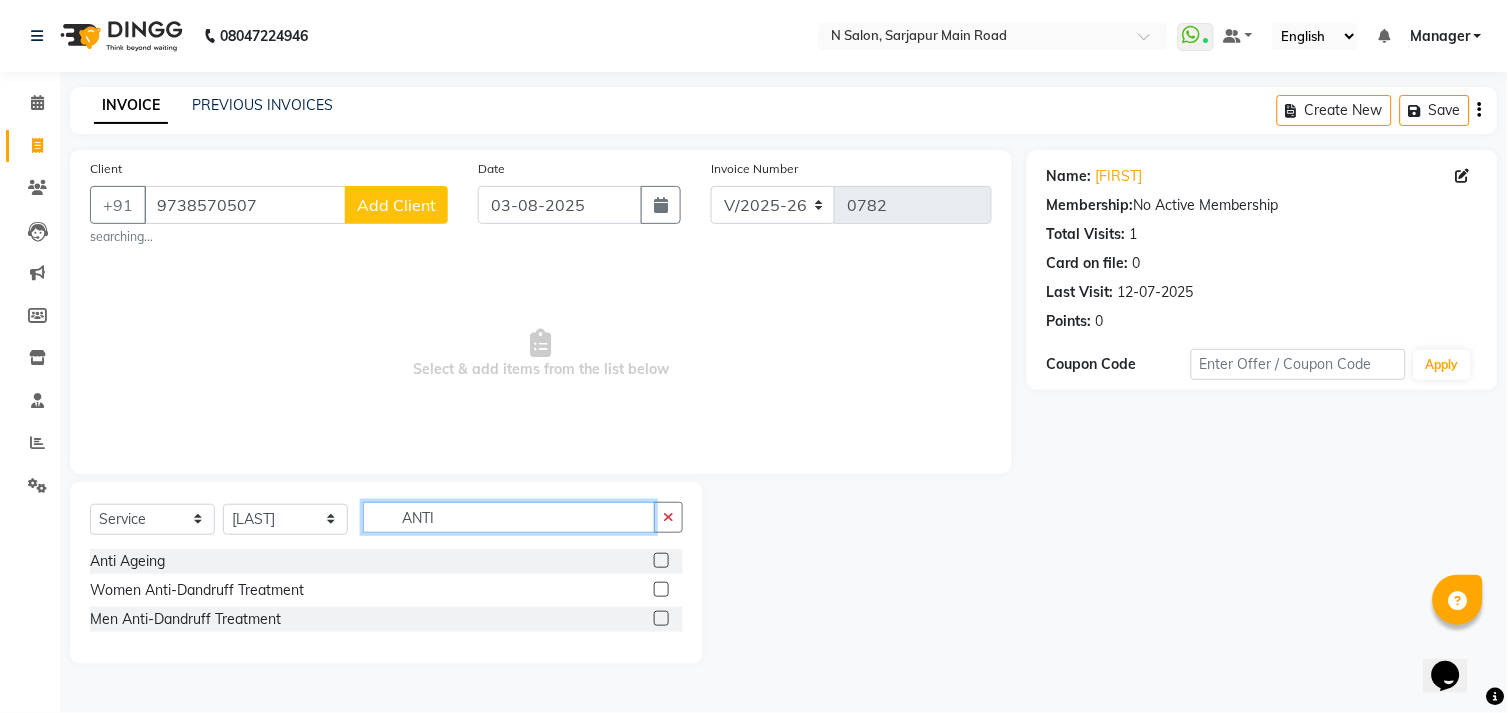 type on "ANTI" 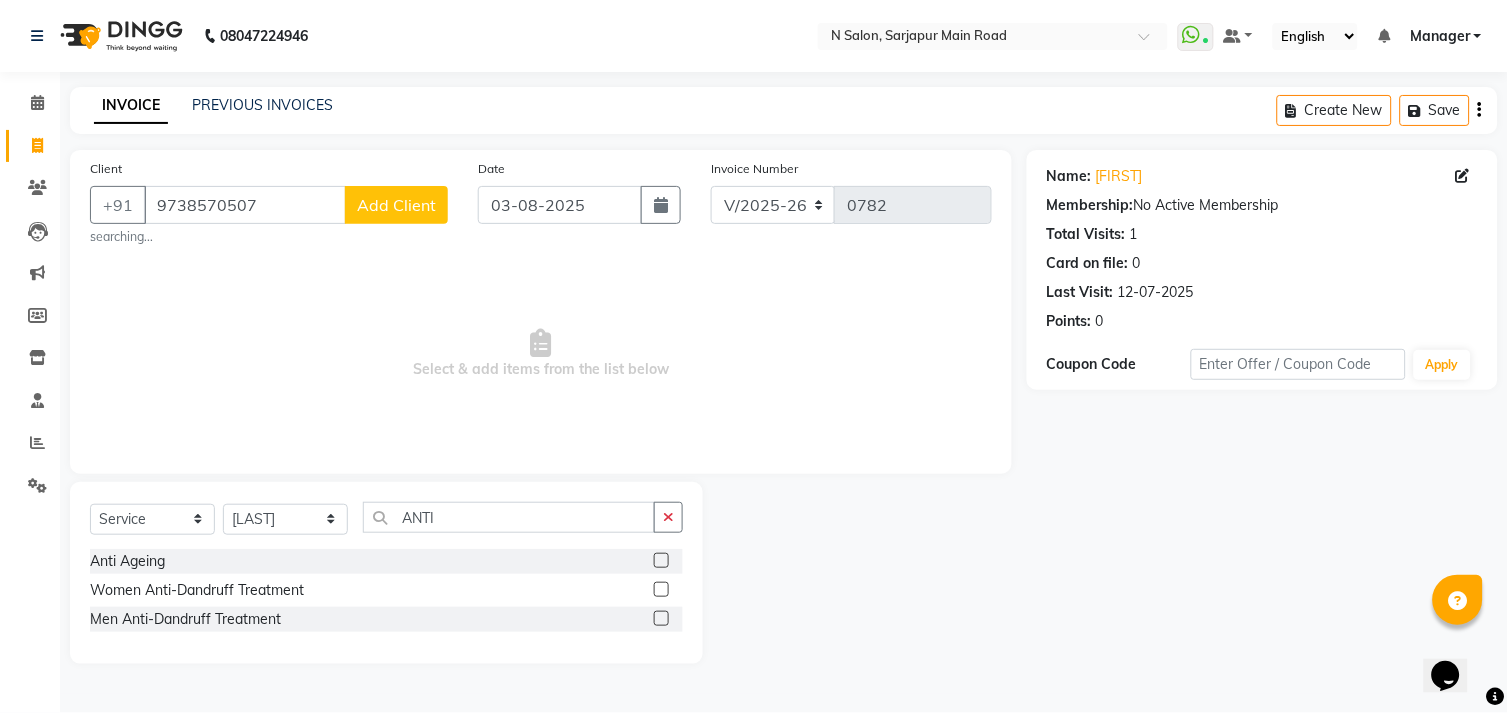 click 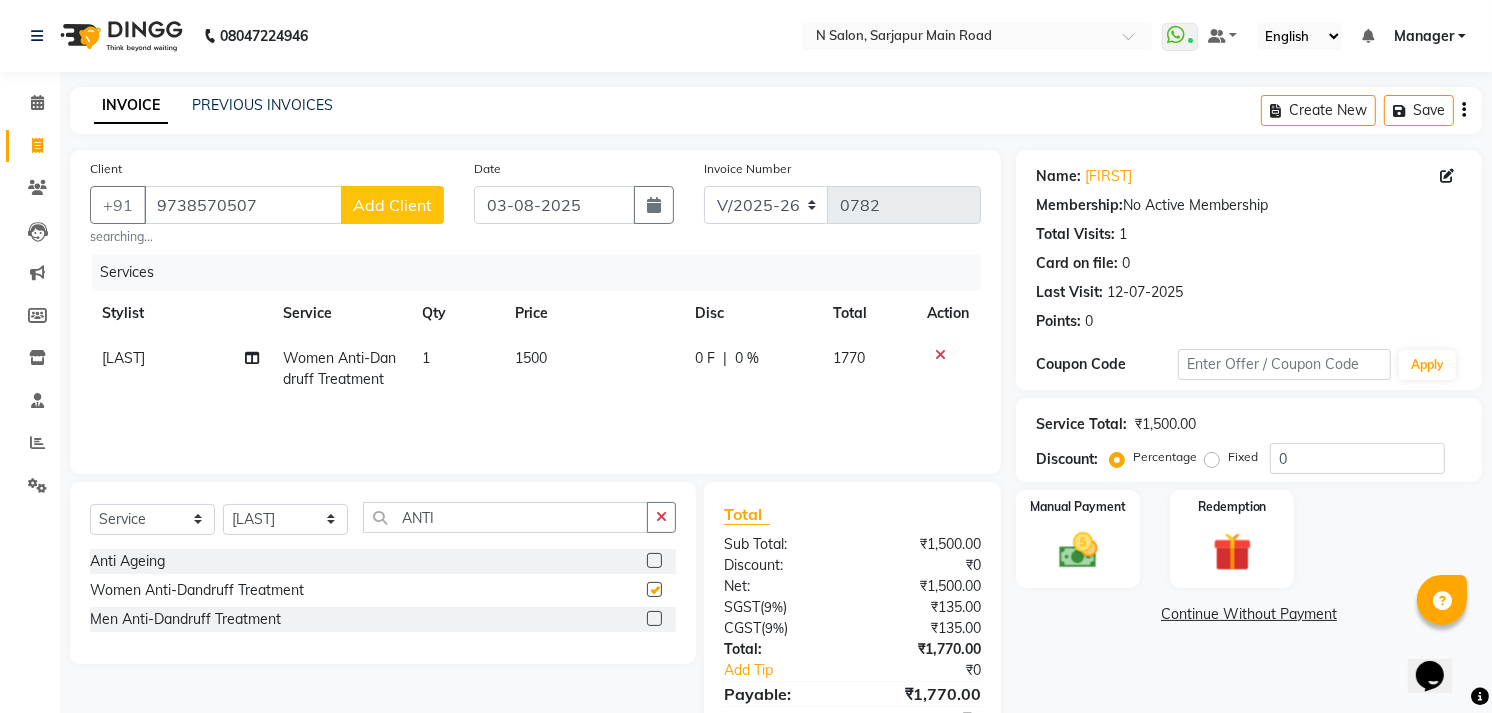 checkbox on "false" 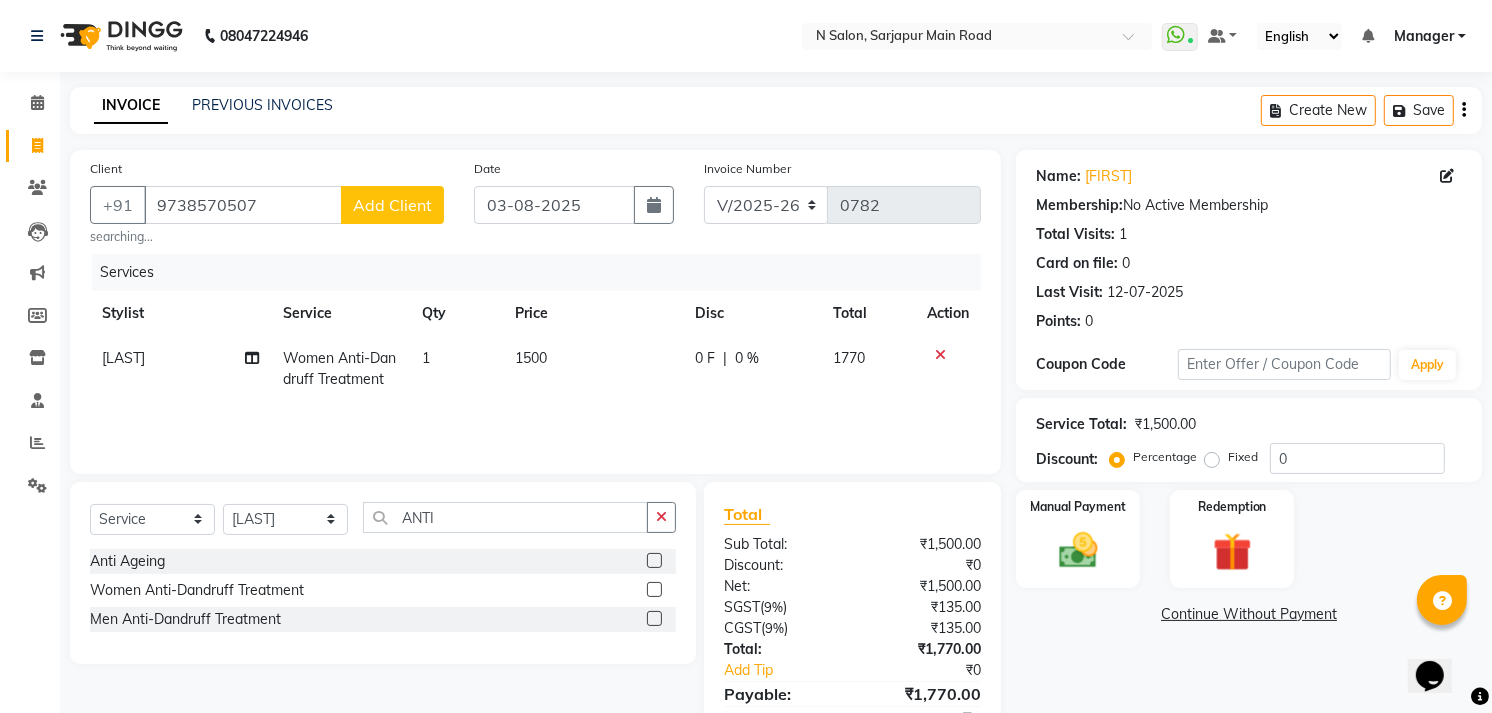 click on "1500" 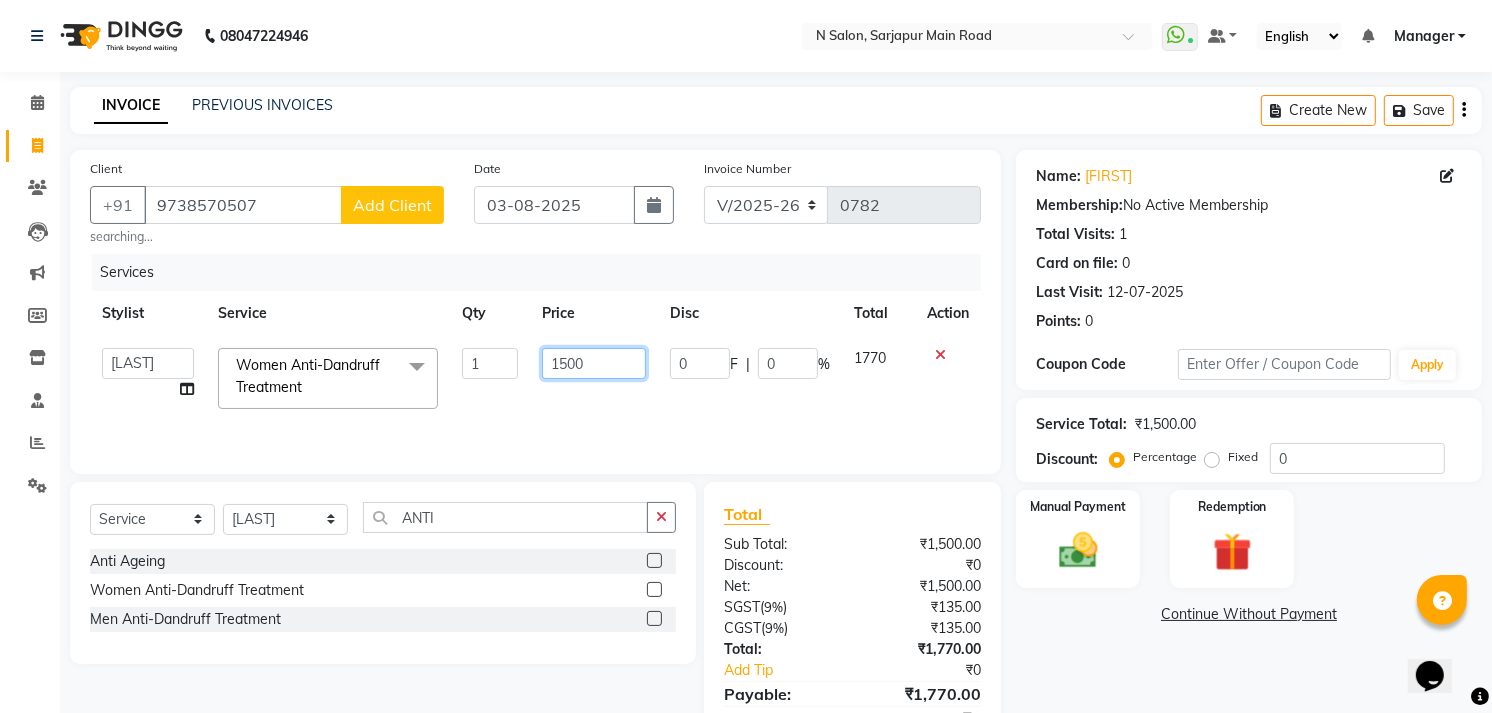 click on "1500" 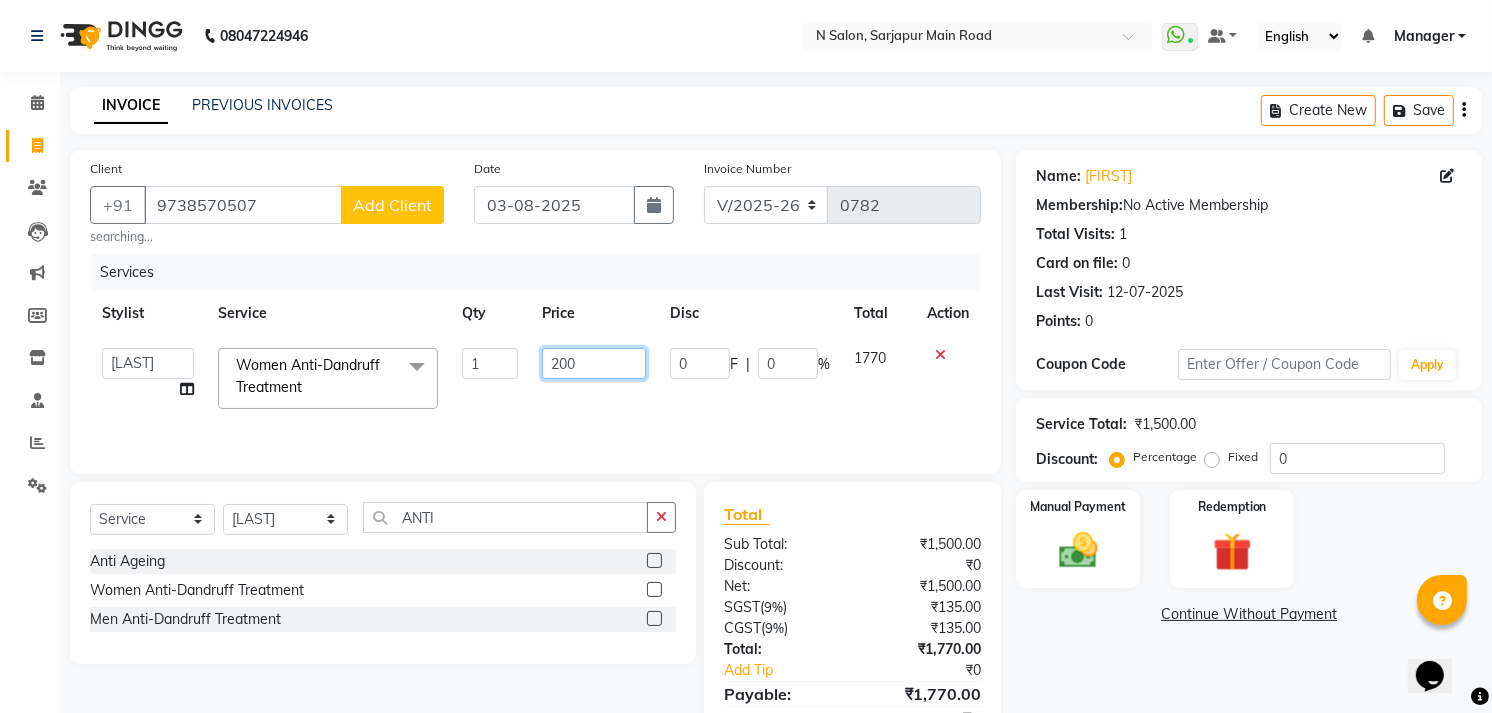 type on "2500" 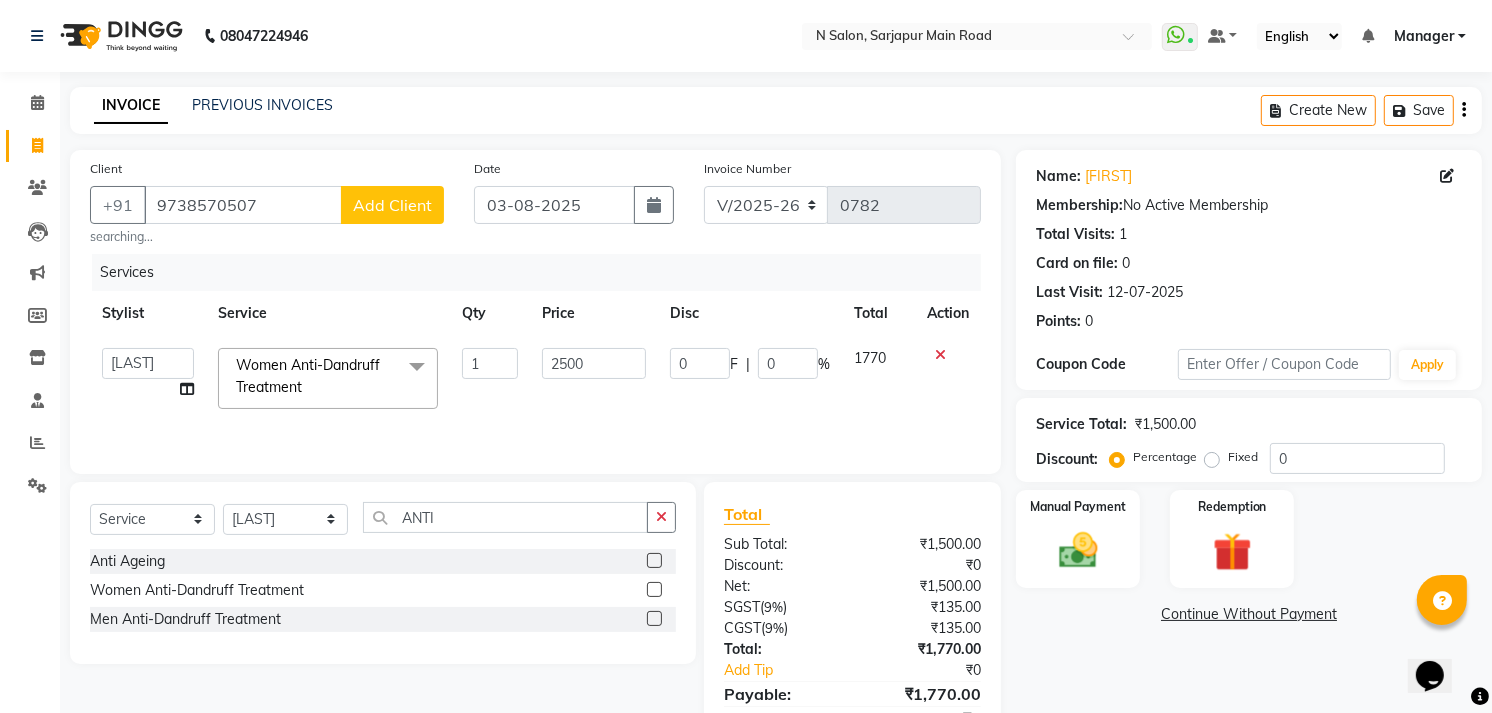 click on "Name: [FIRST]  Membership:  No Active Membership  Total Visits:  1 Card on file:  0 Last Visit:   [DATE] Points:   0  Coupon Code Apply Service Total:  ₹1,500.00  Discount:  Percentage   Fixed  0 Manual Payment Redemption  Continue Without Payment" 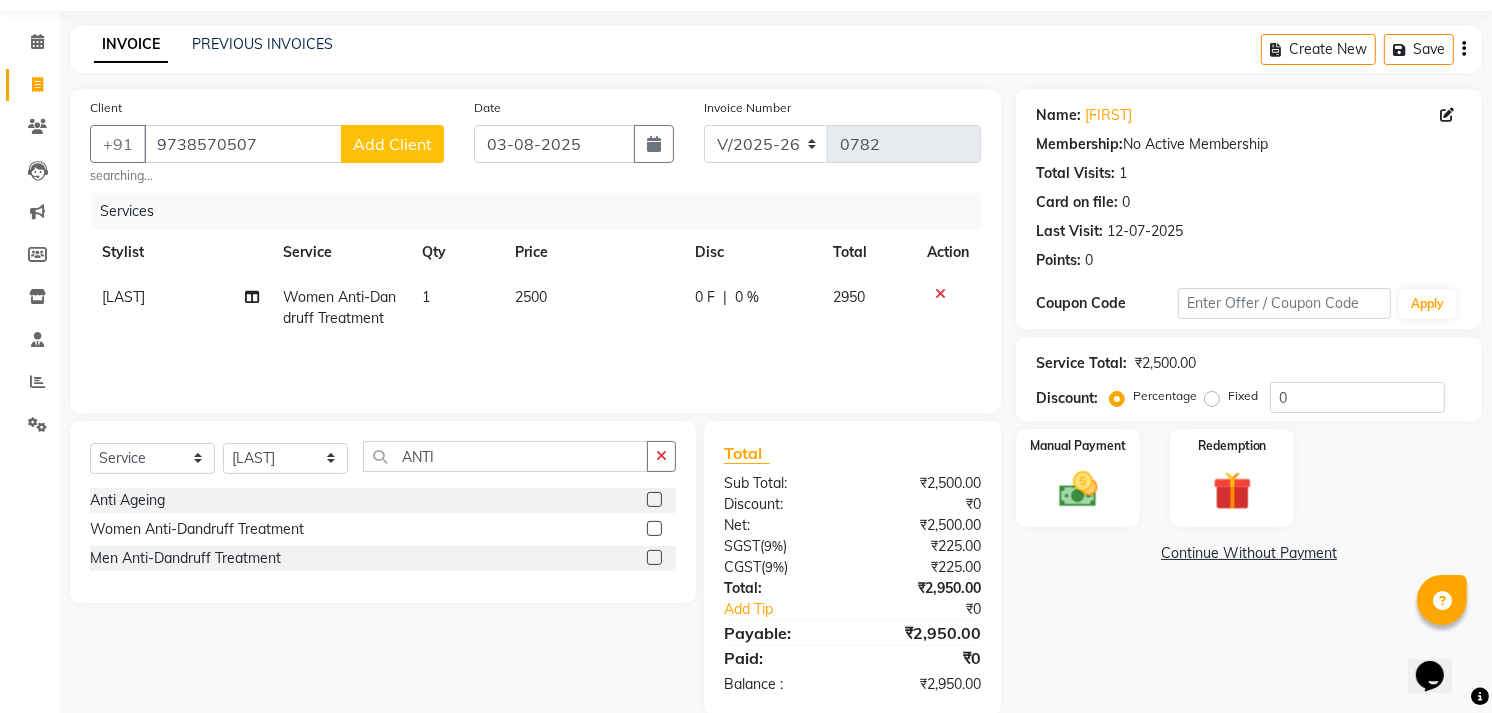 scroll, scrollTop: 93, scrollLeft: 0, axis: vertical 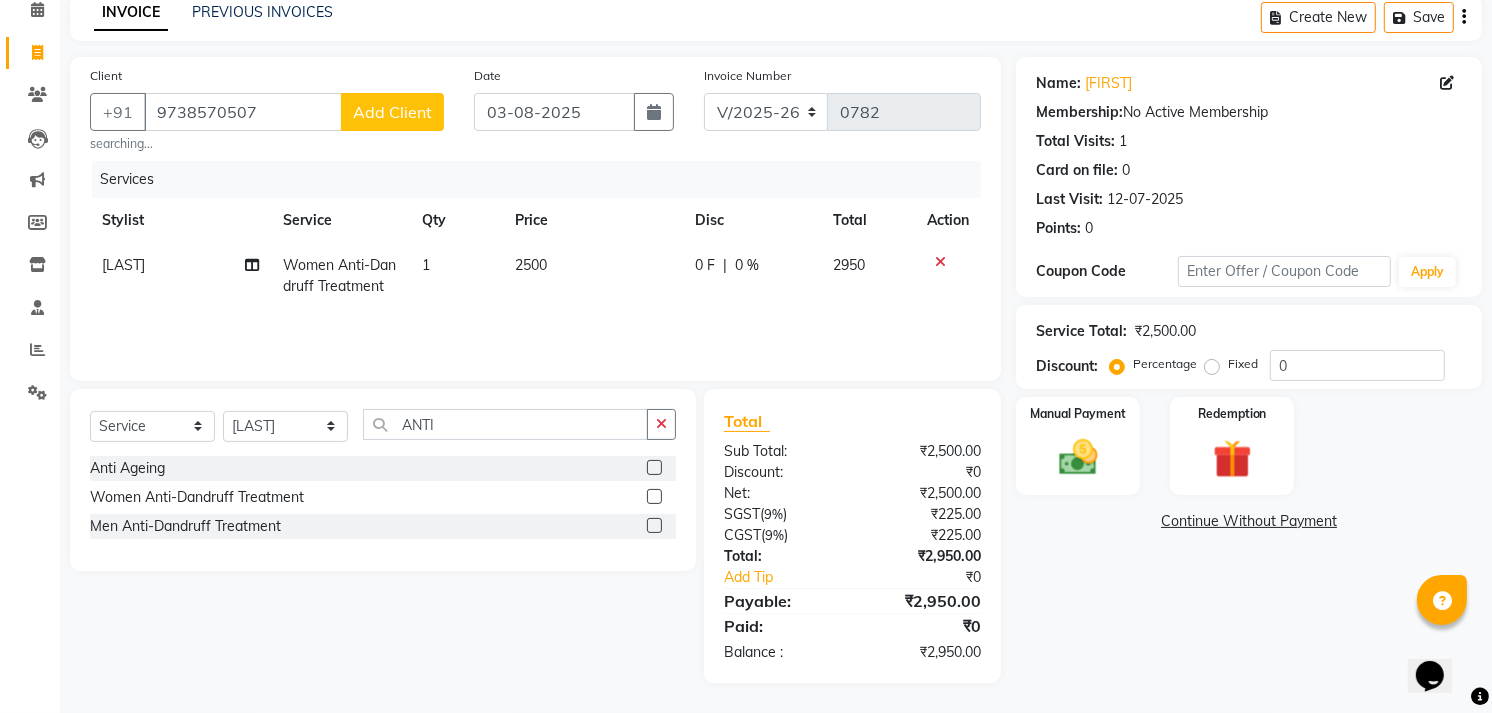 click 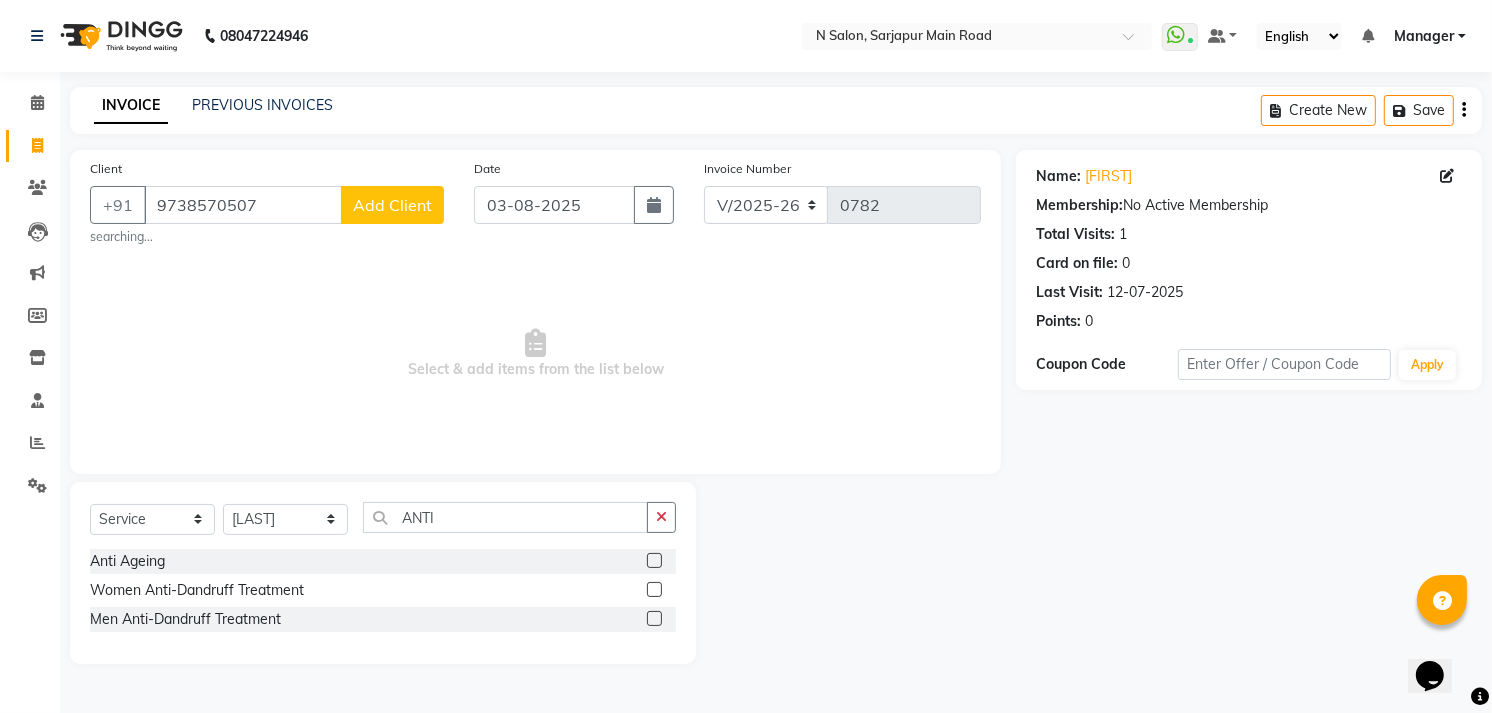 scroll, scrollTop: 0, scrollLeft: 0, axis: both 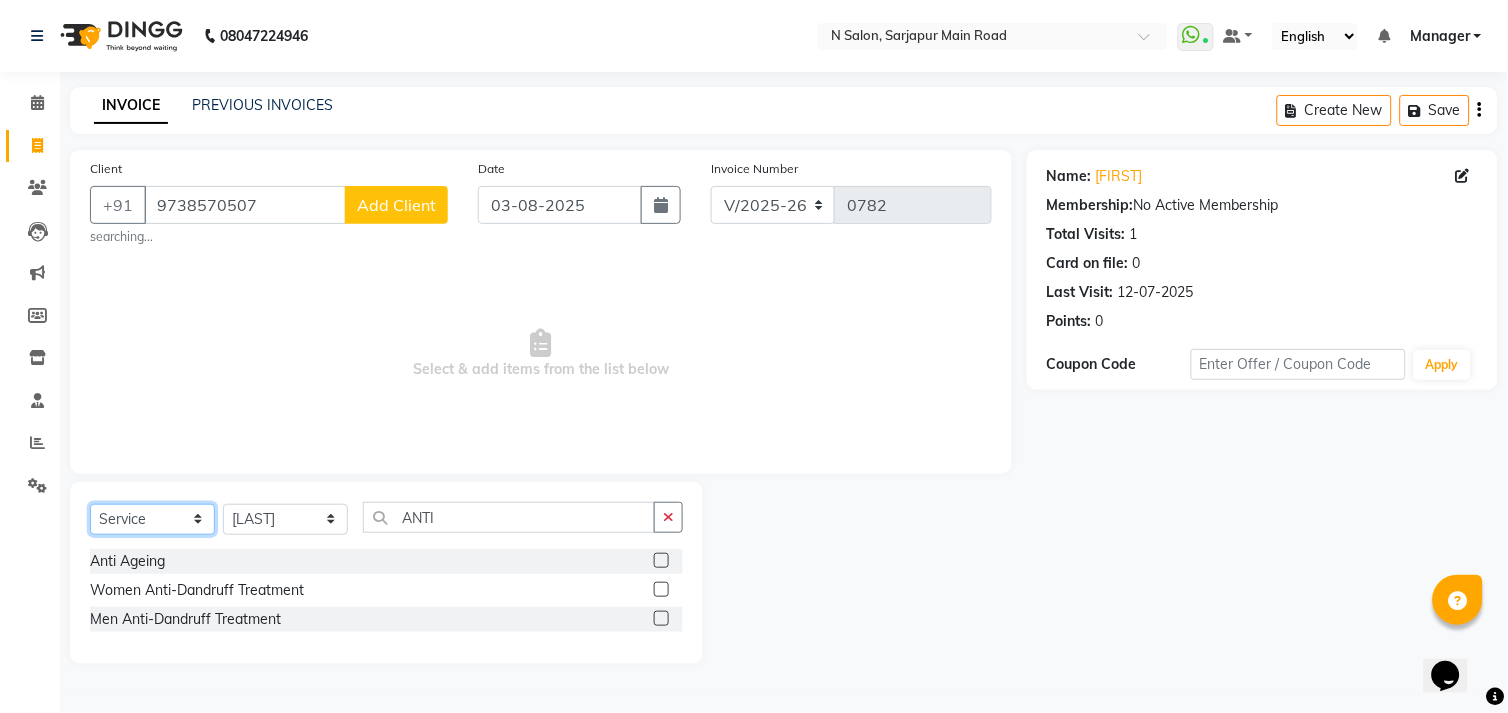 click on "Select  Service  Product  Membership  Package Voucher Prepaid Gift Card" 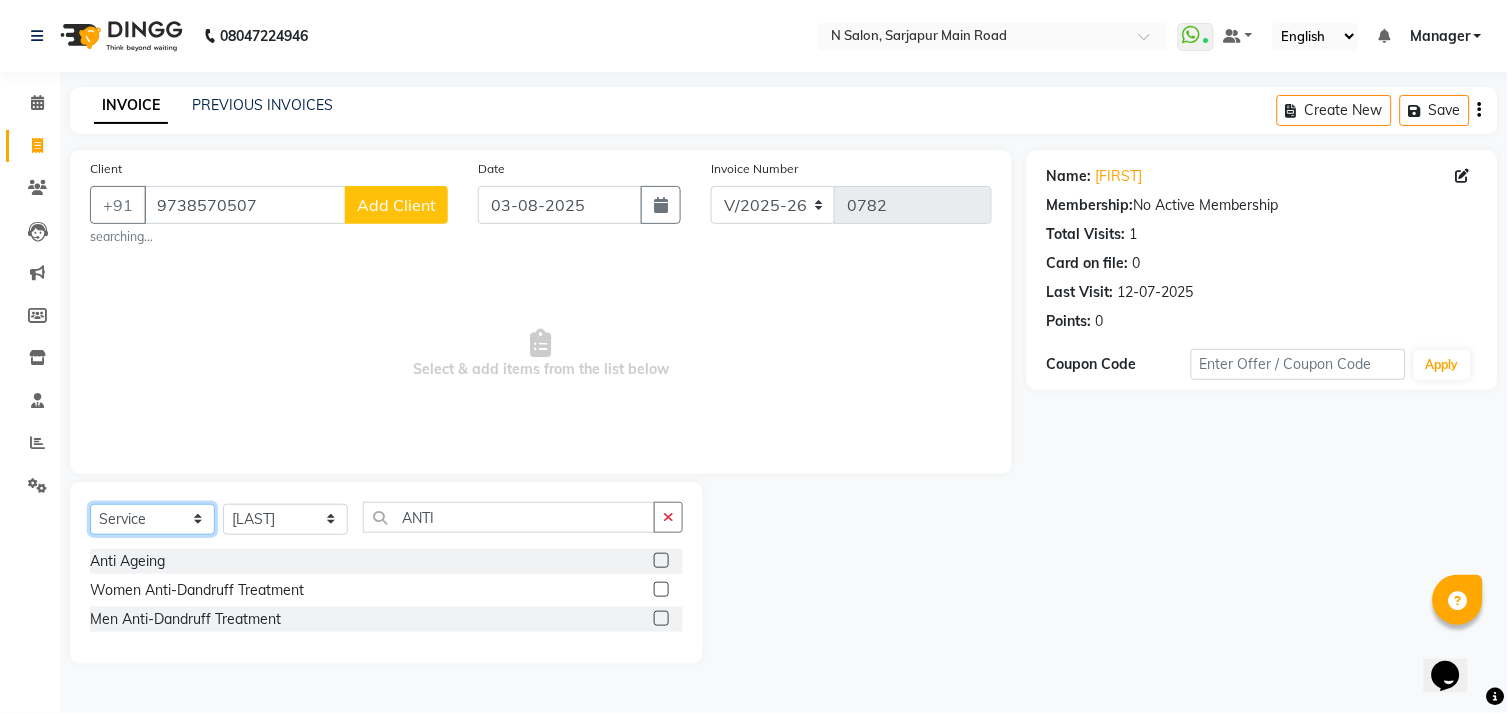 select on "P" 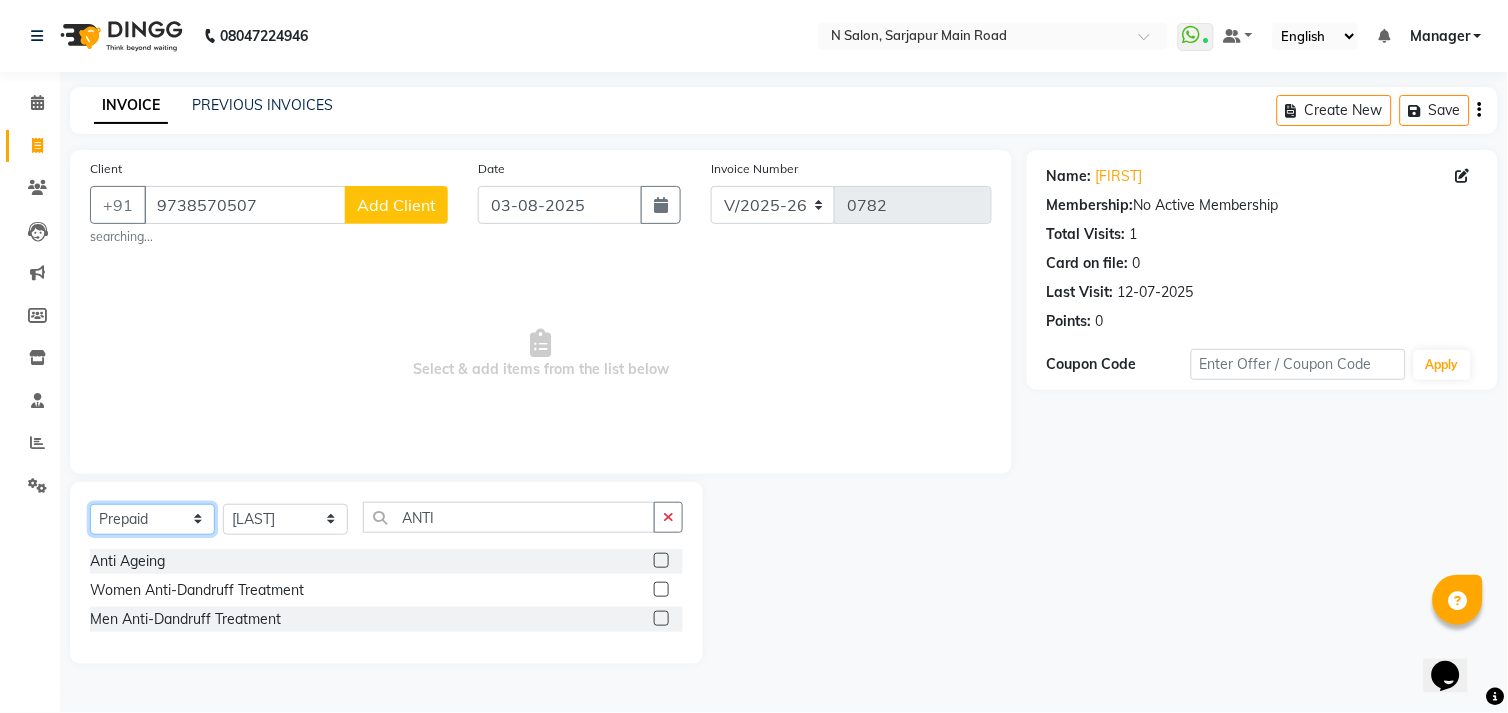 click on "Select  Service  Product  Membership  Package Voucher Prepaid Gift Card" 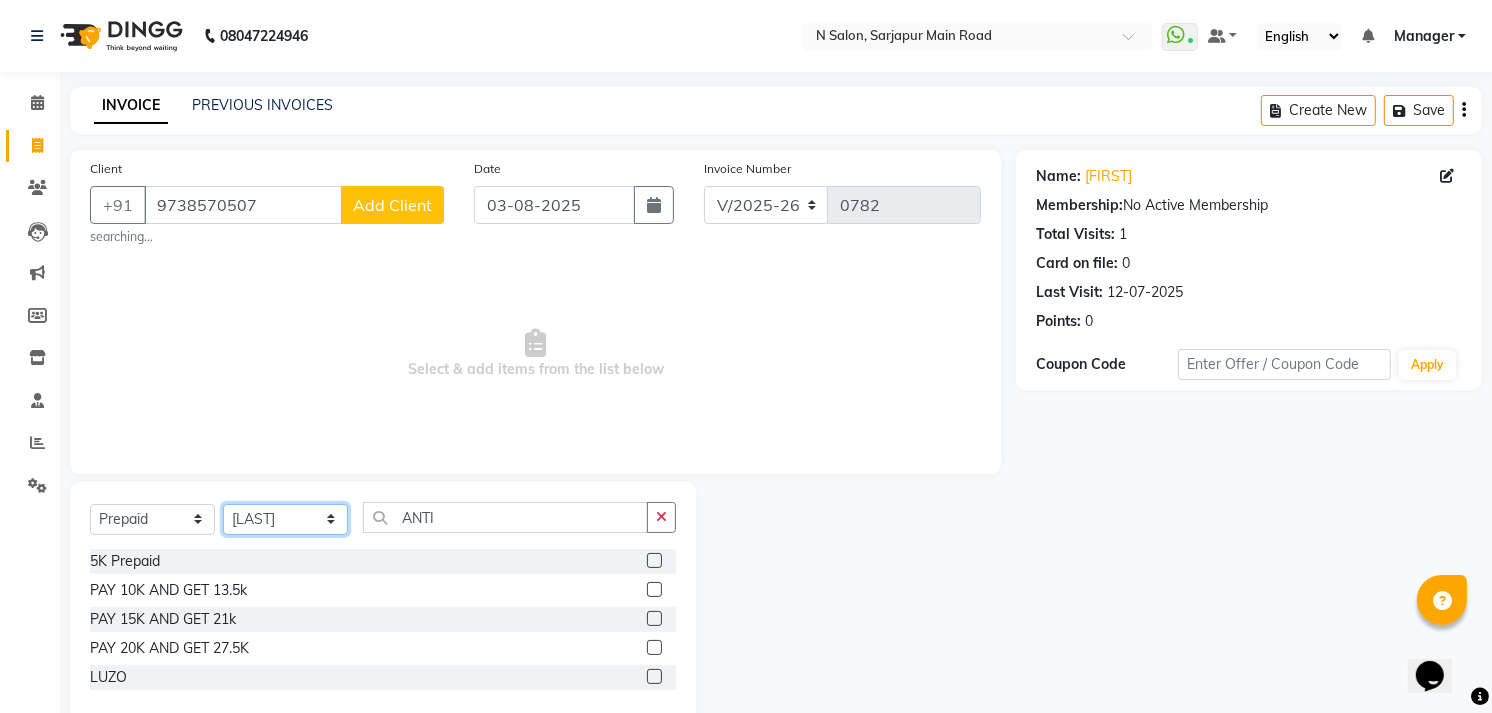 click on "Select Stylist Amgha Arish [LAST] [LAST] kajal kupu  Manager megha [FIRST] [LAST] NIRJALA Owner Pankaj Rahul Sir shradha" 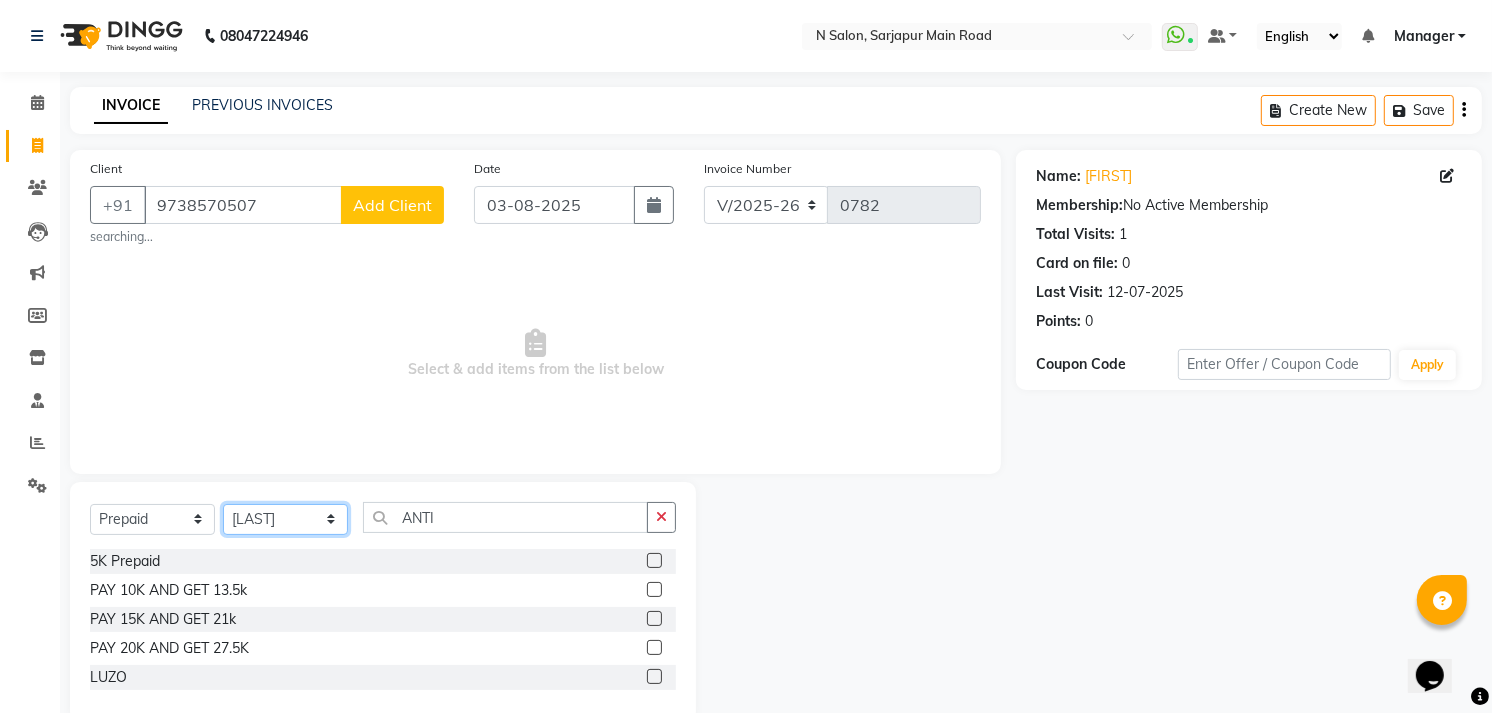 select on "71875" 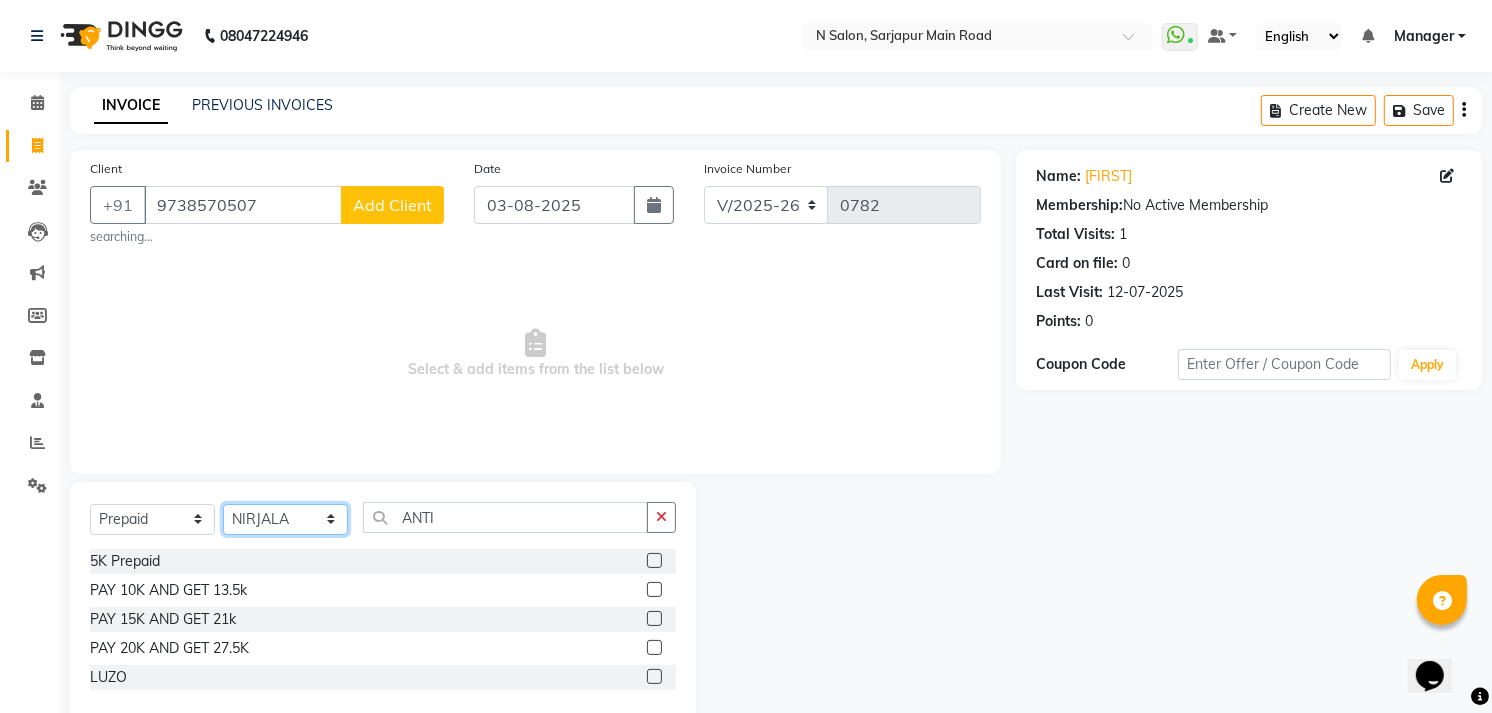 click on "Select Stylist Amgha Arish [LAST] [LAST] kajal kupu  Manager megha [FIRST] [LAST] NIRJALA Owner Pankaj Rahul Sir shradha" 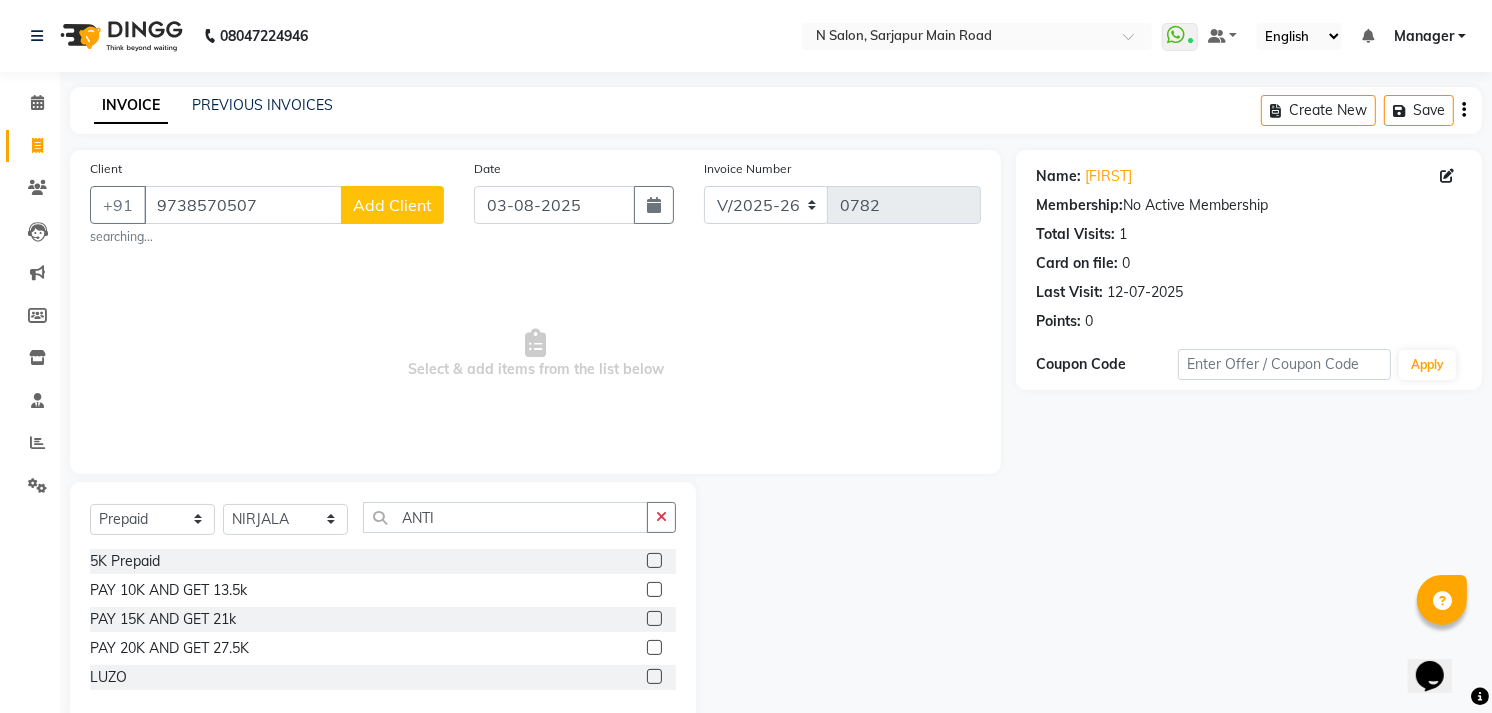 click 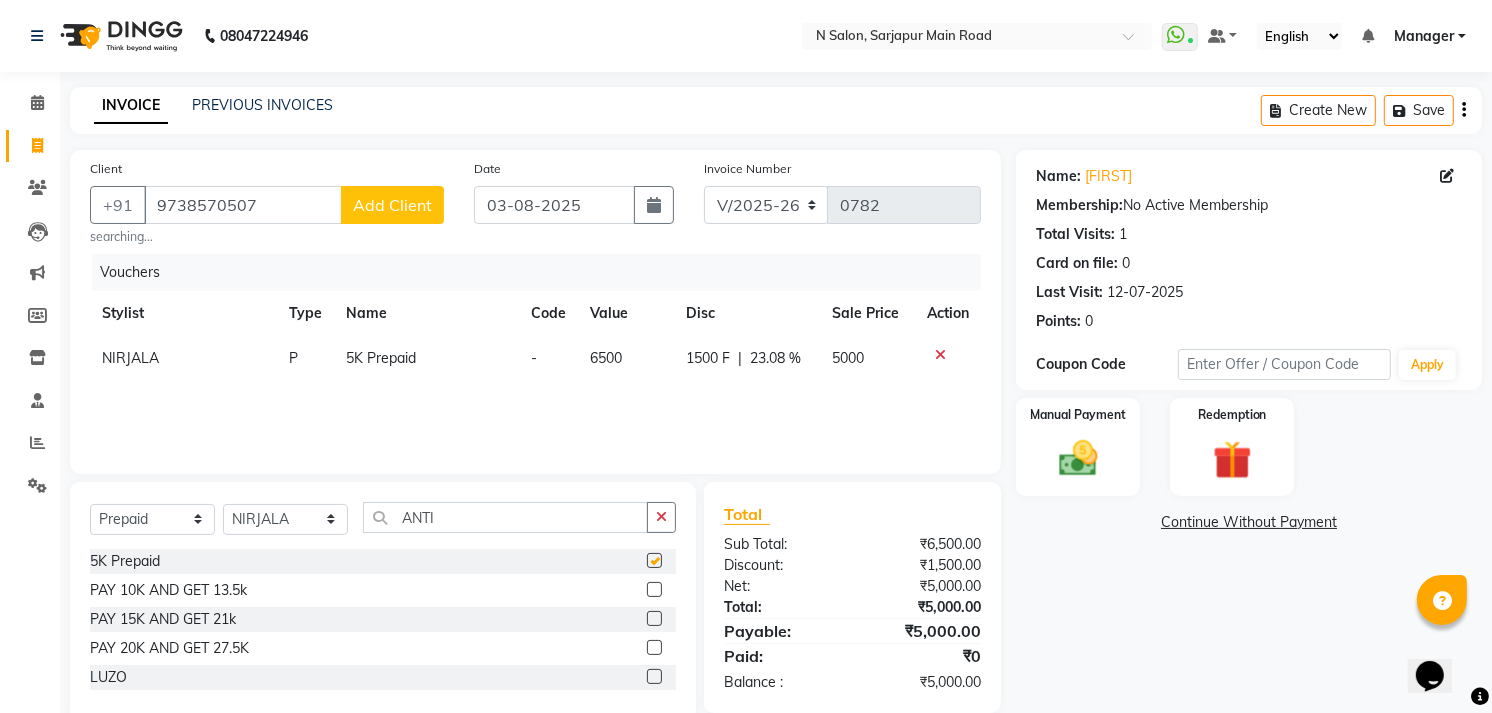 checkbox on "false" 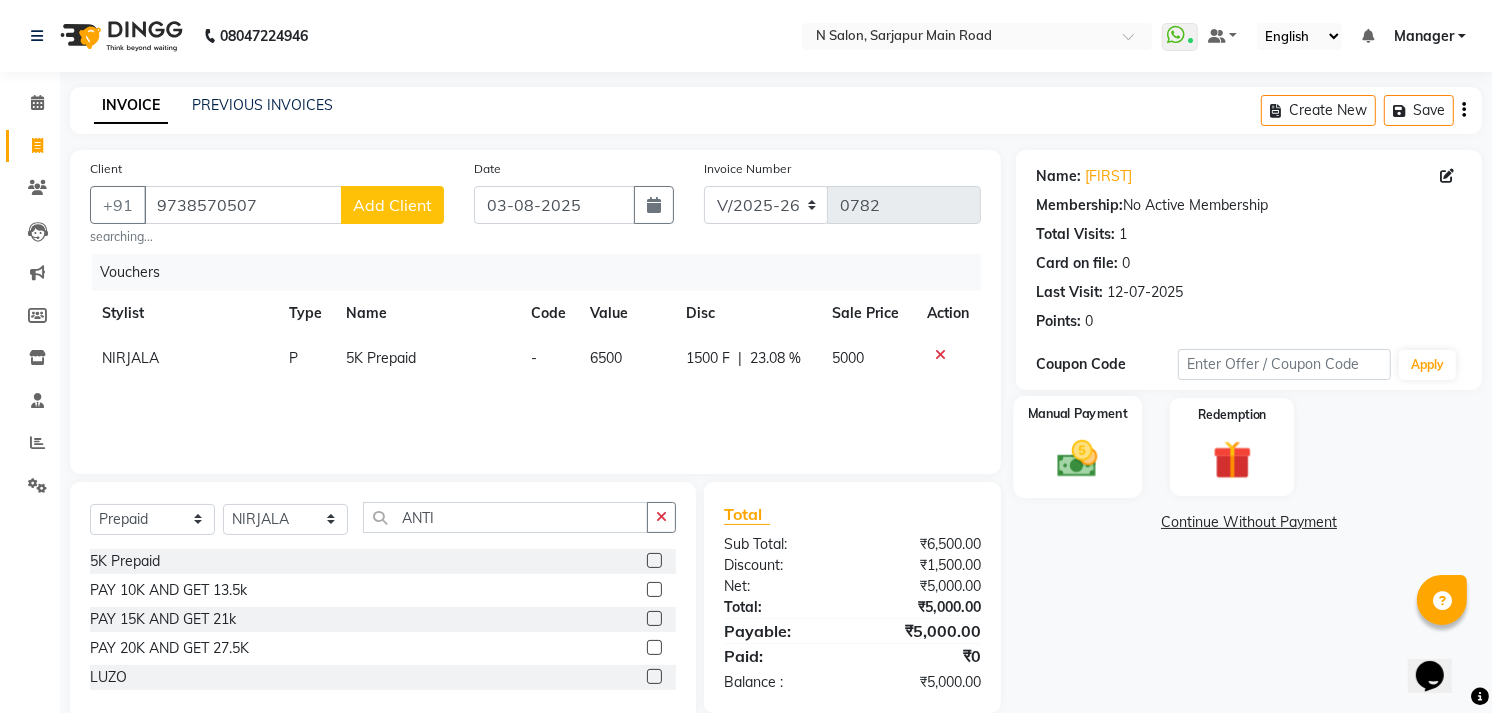 click 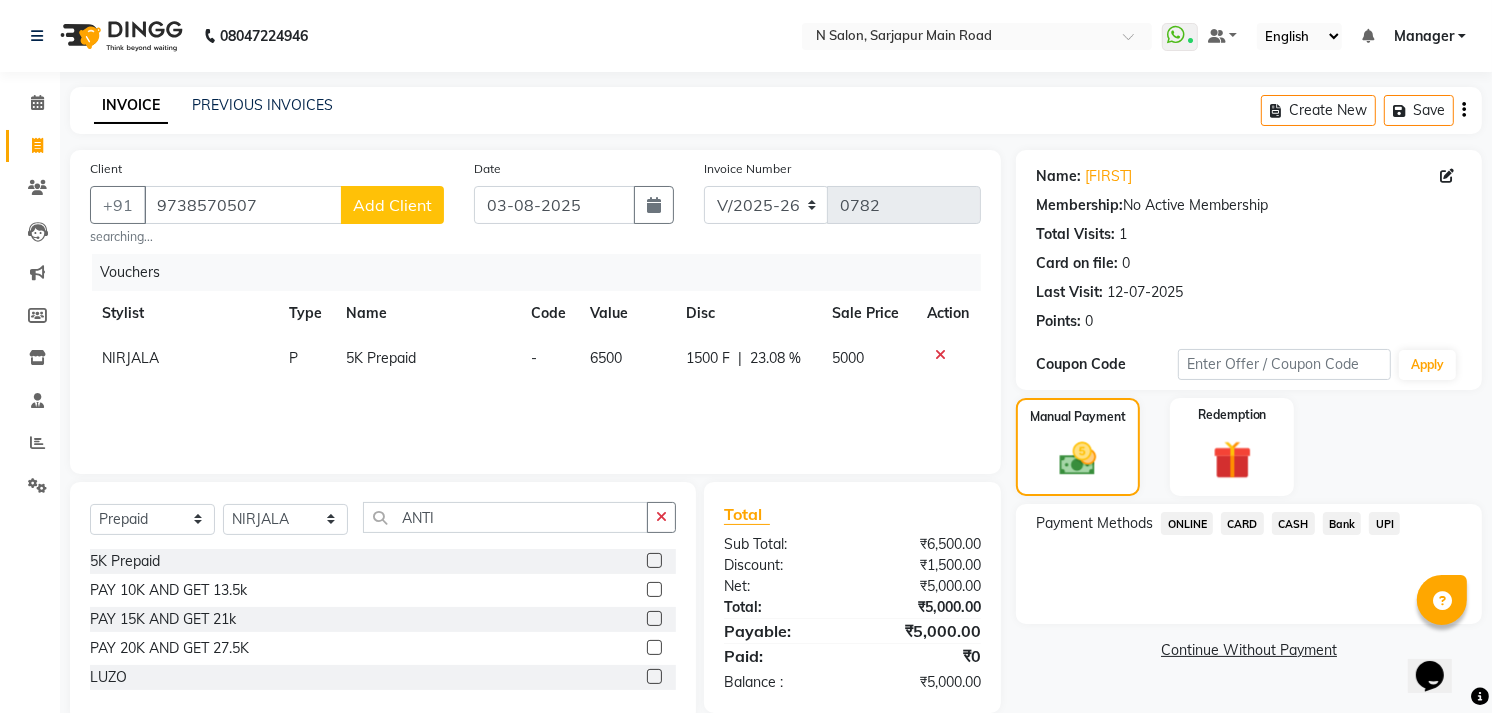 click on "UPI" 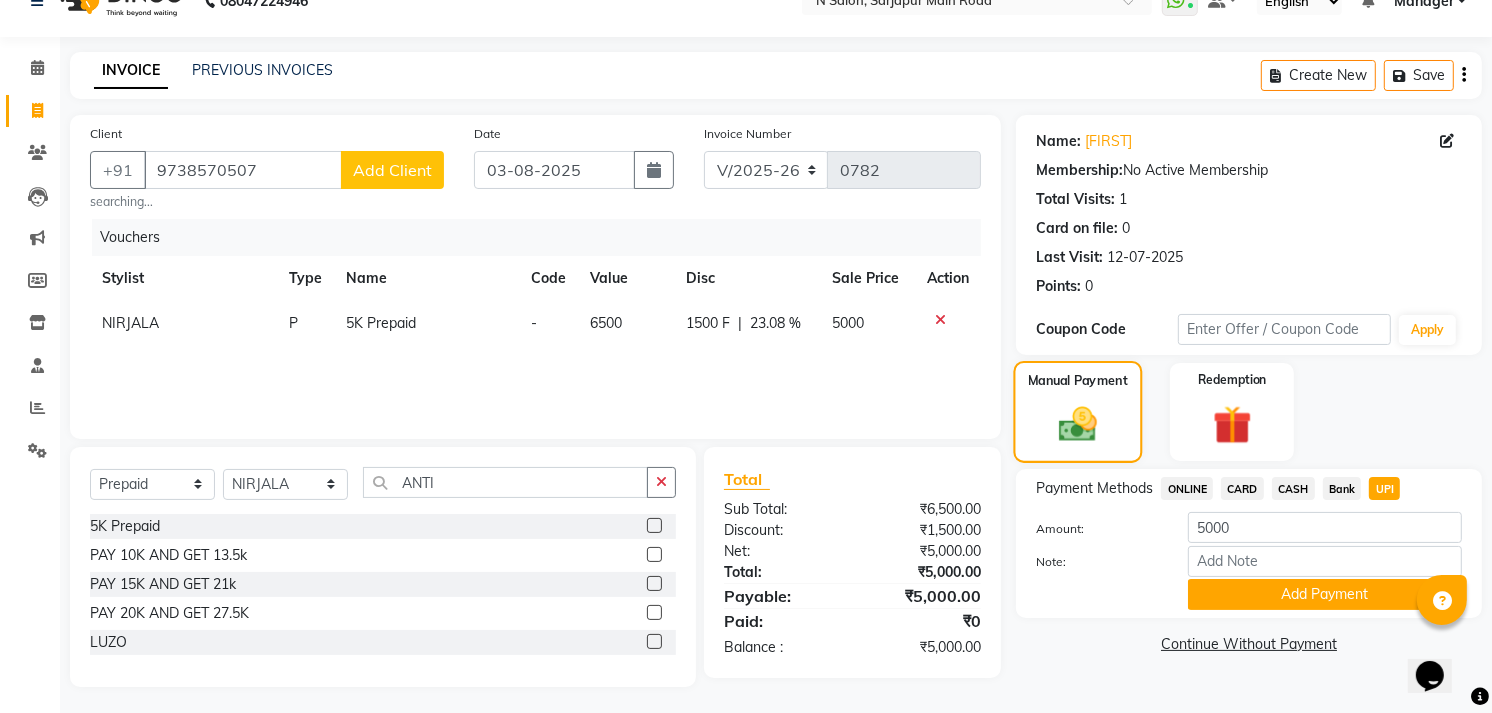 scroll, scrollTop: 40, scrollLeft: 0, axis: vertical 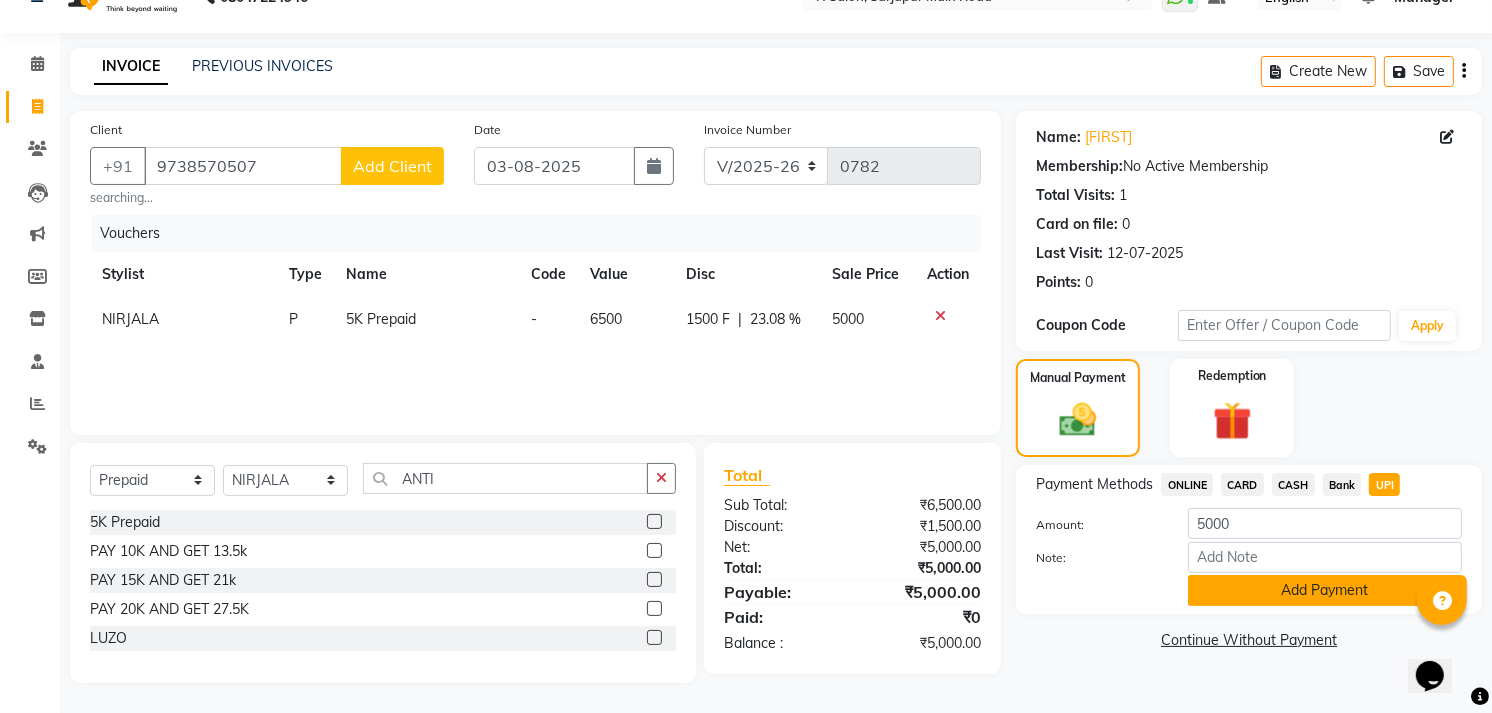 click on "Add Payment" 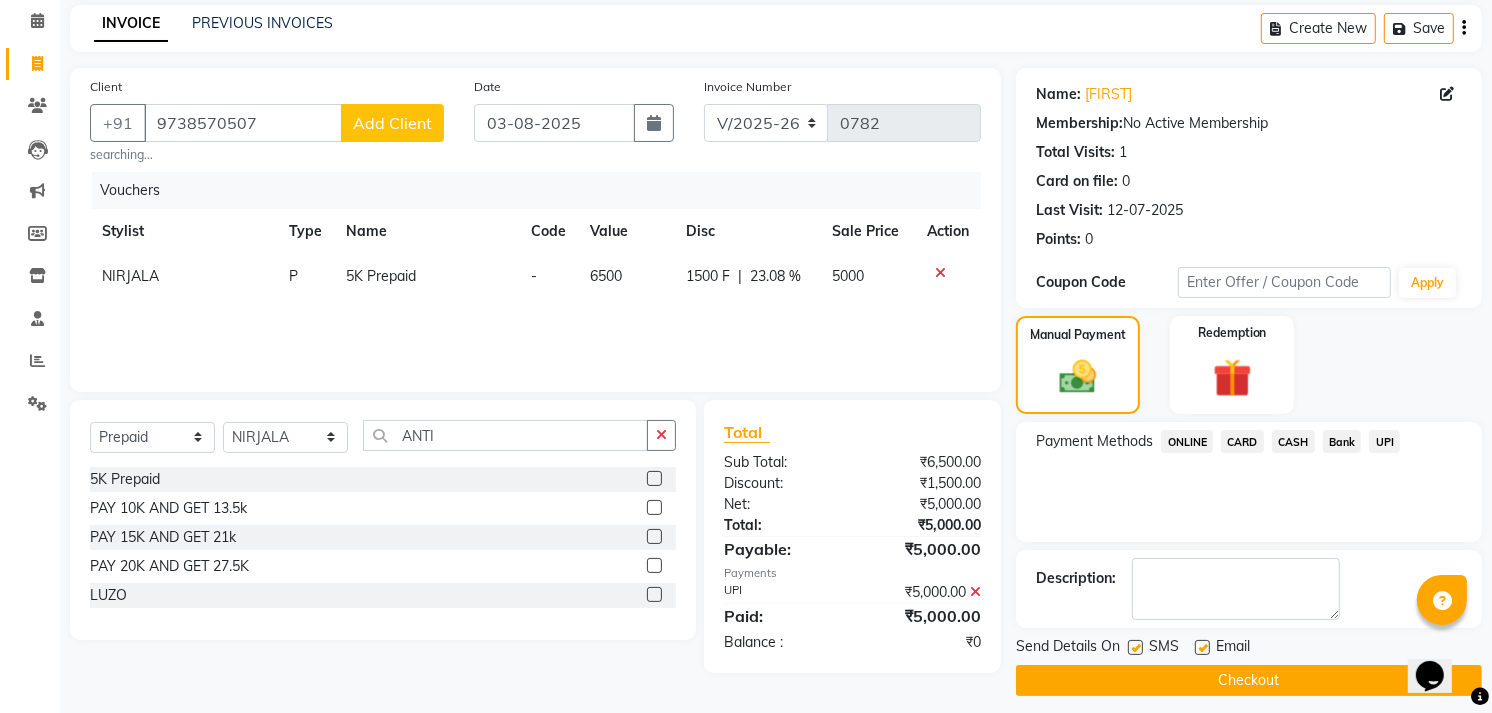 scroll, scrollTop: 94, scrollLeft: 0, axis: vertical 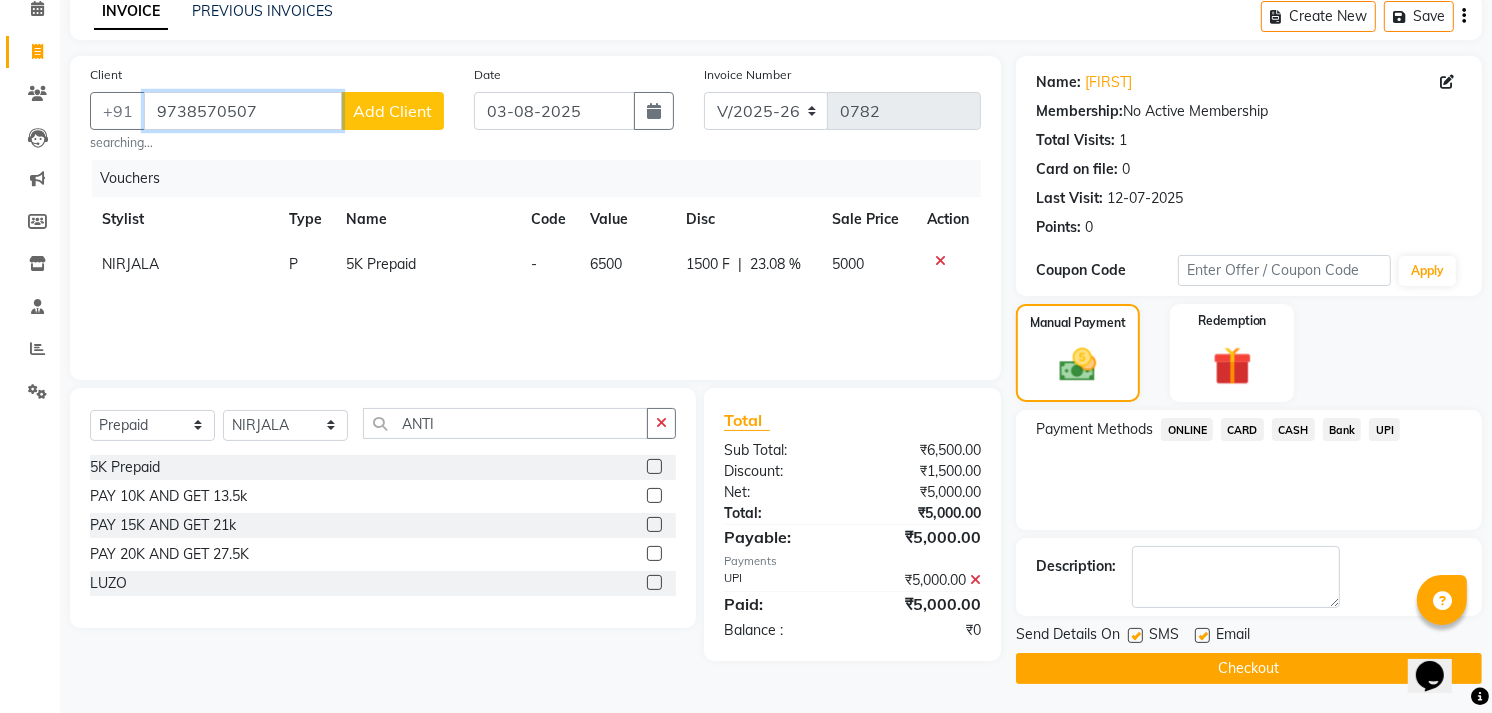 drag, startPoint x: 276, startPoint y: 108, endPoint x: 154, endPoint y: 108, distance: 122 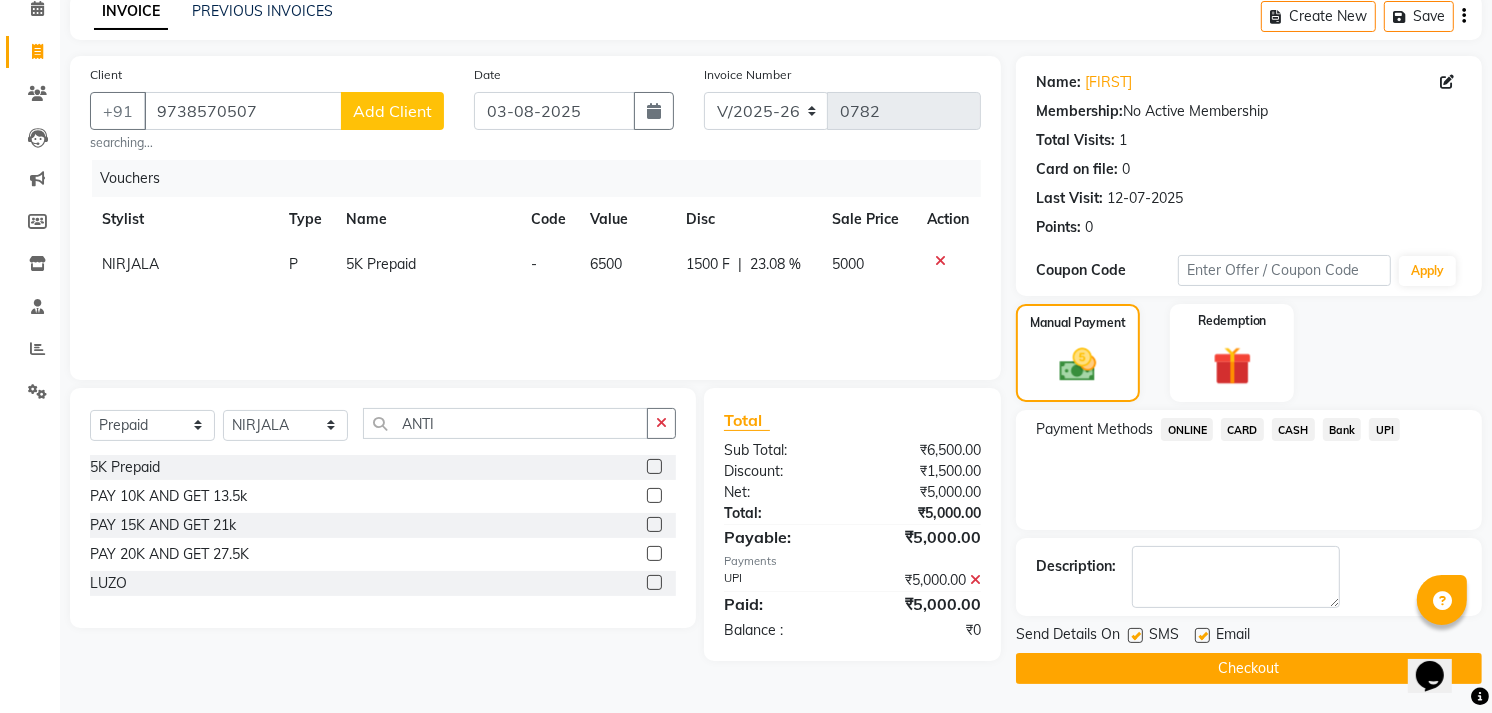 click on "Checkout" 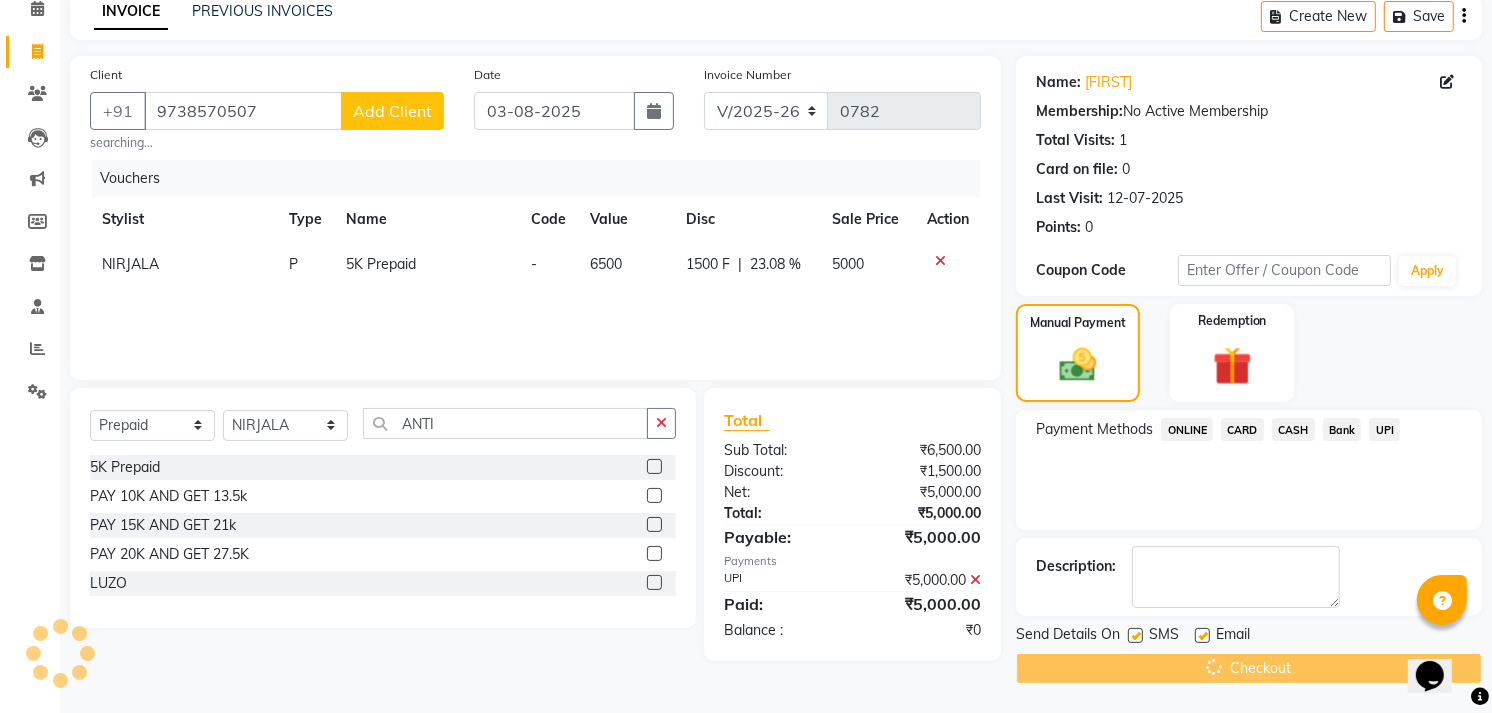 scroll, scrollTop: 0, scrollLeft: 0, axis: both 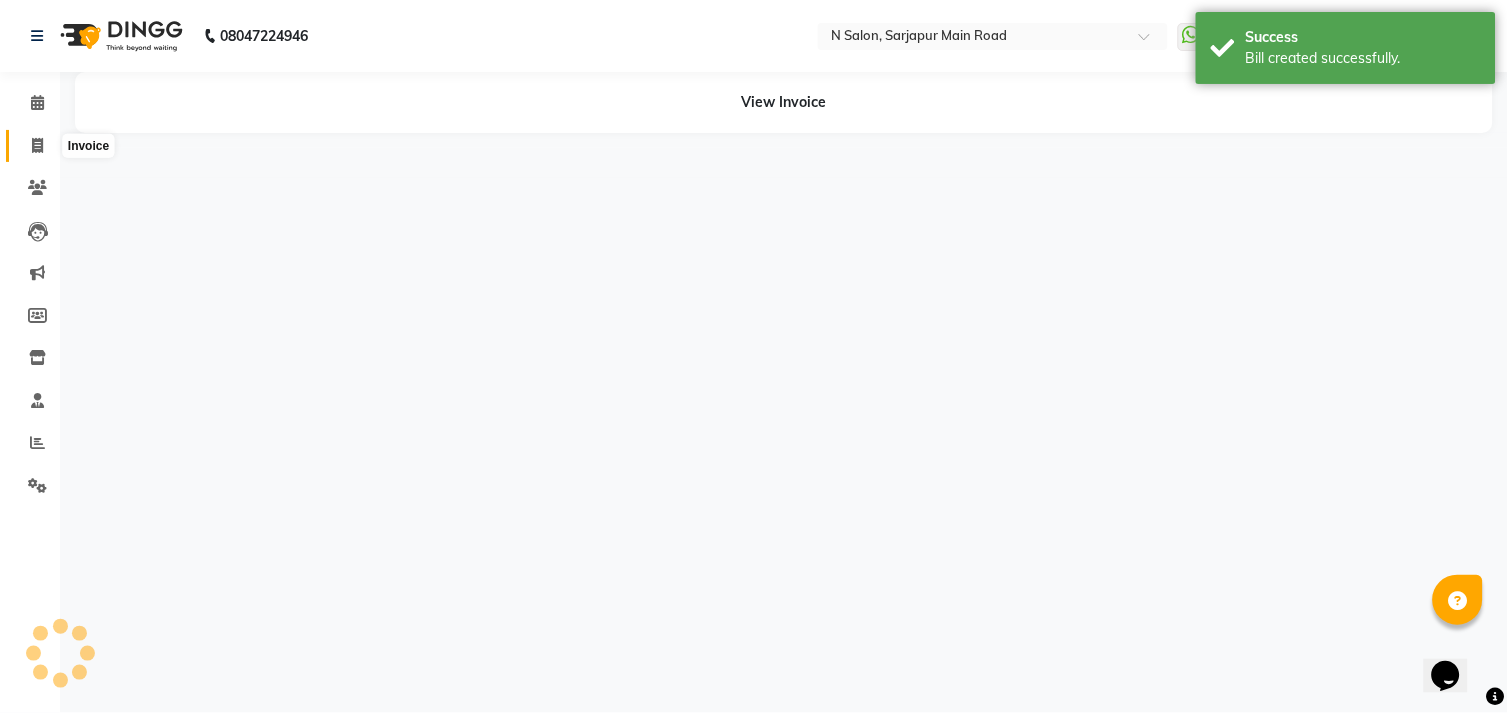 click 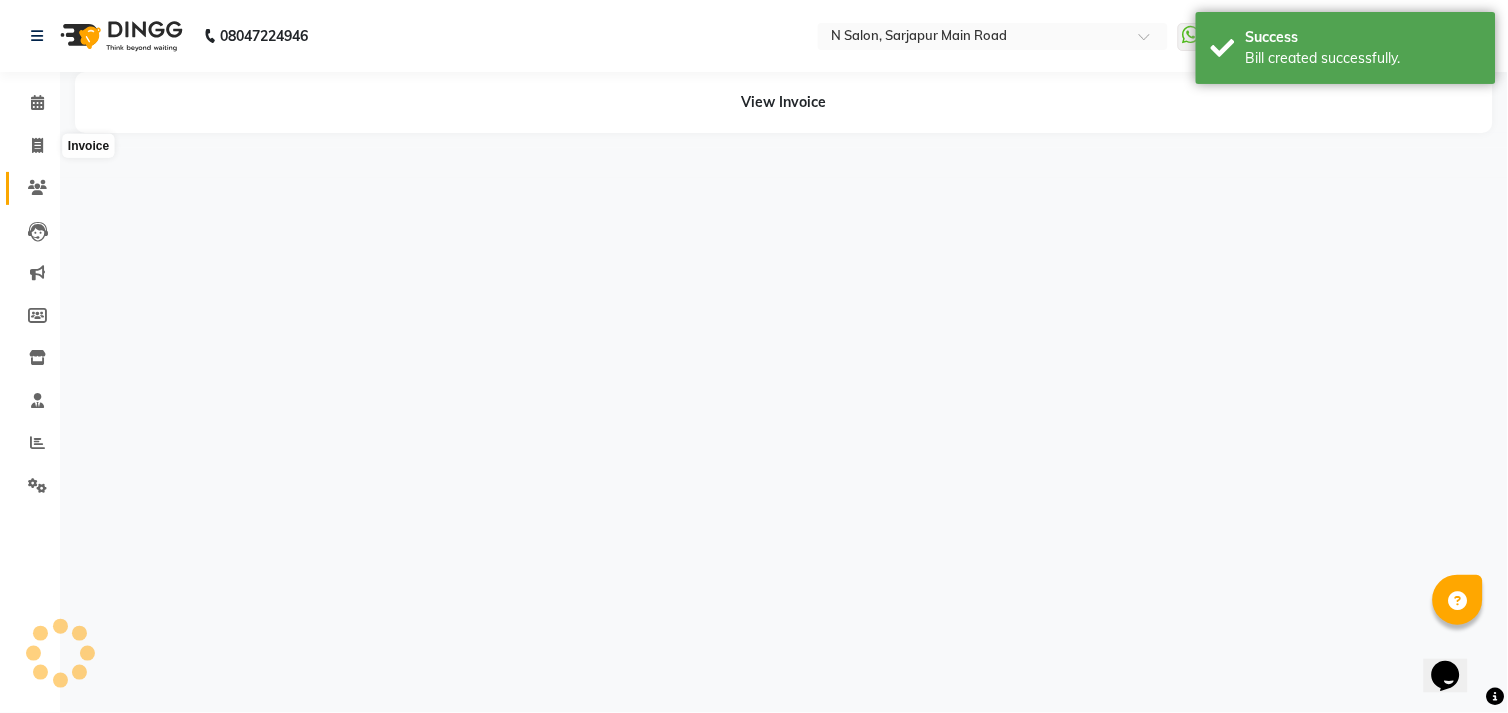 select on "service" 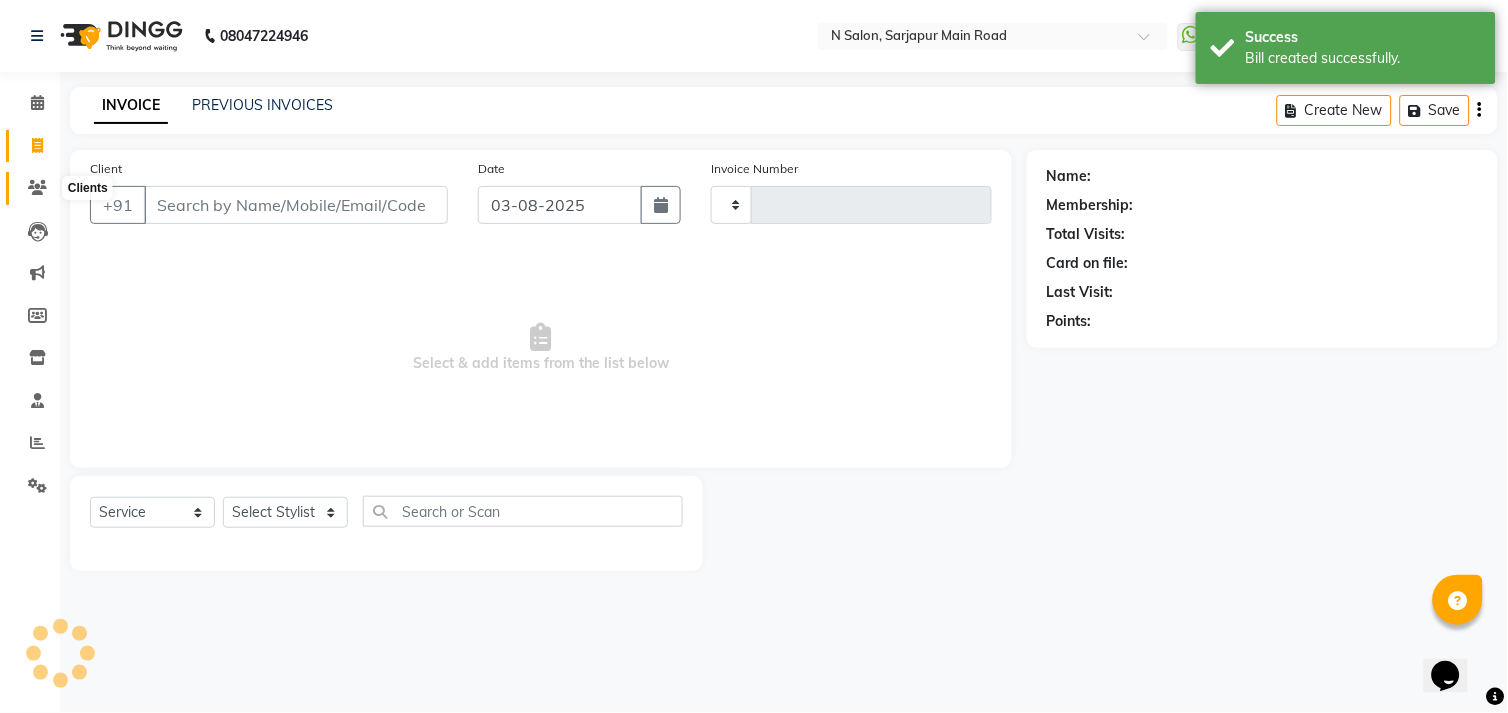 click 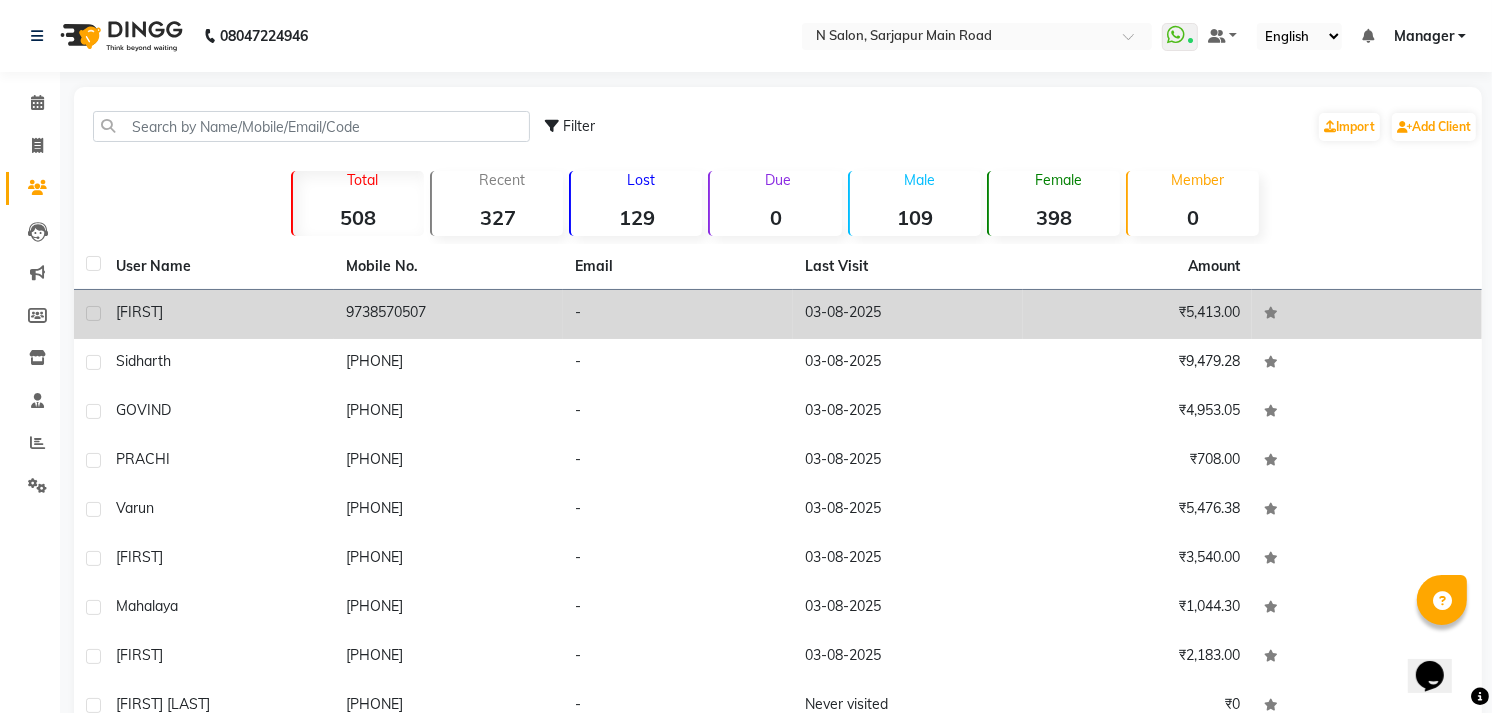click on "[FIRST]" 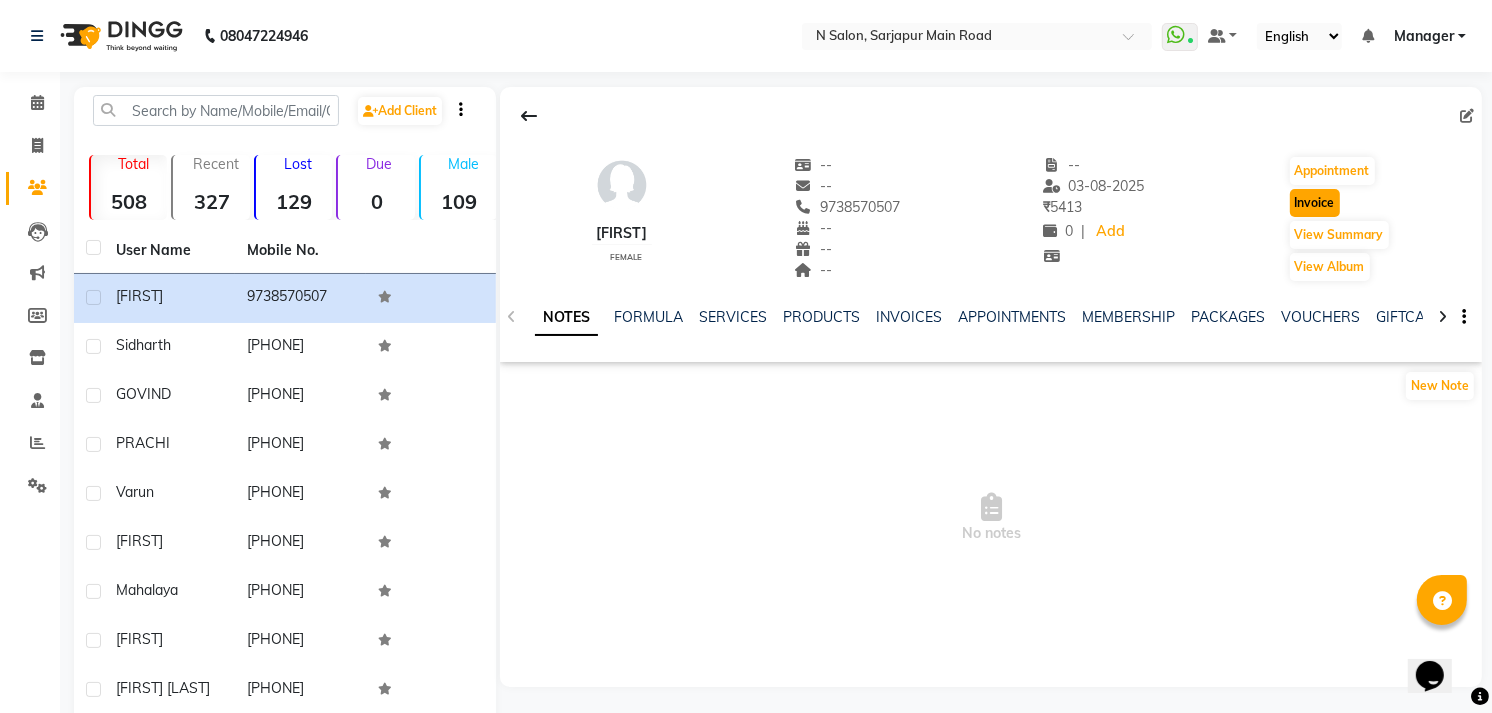 click on "Invoice" 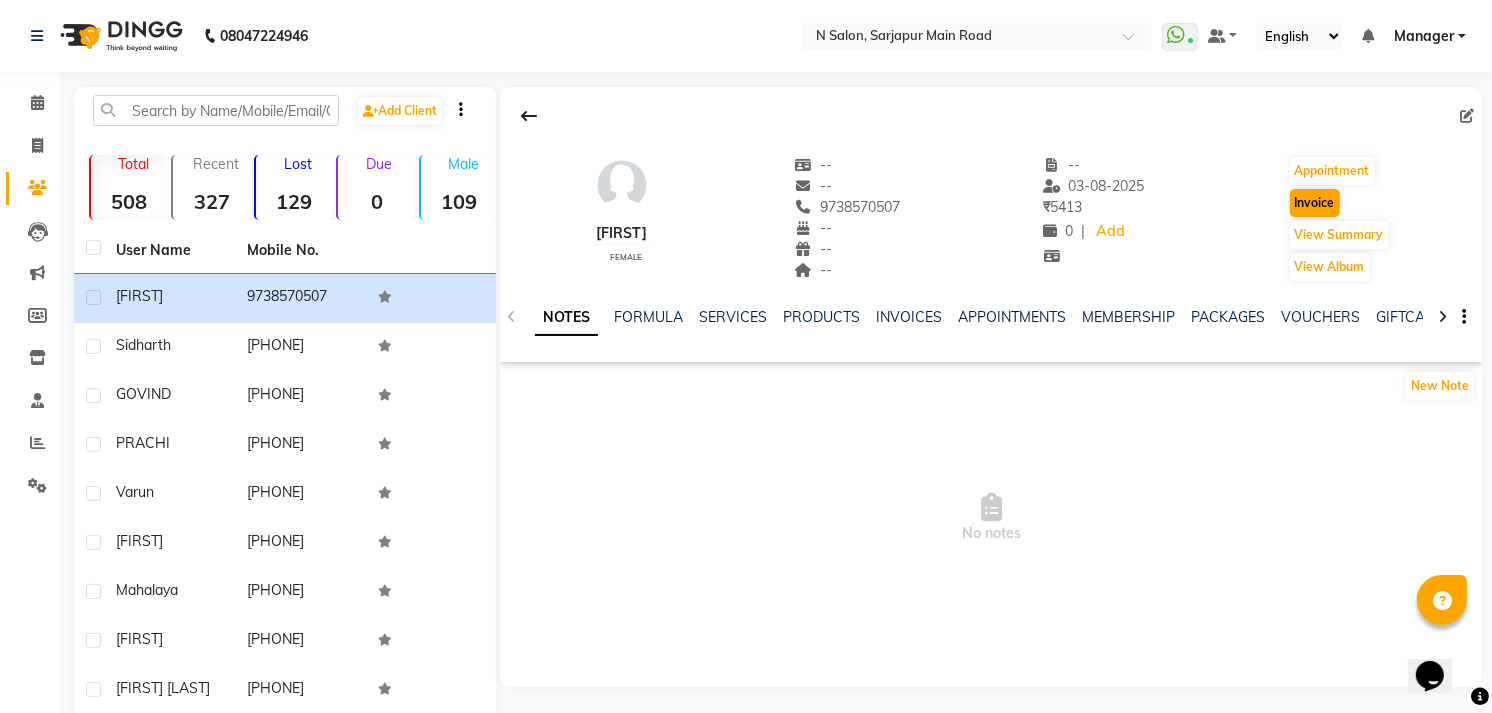 select on "service" 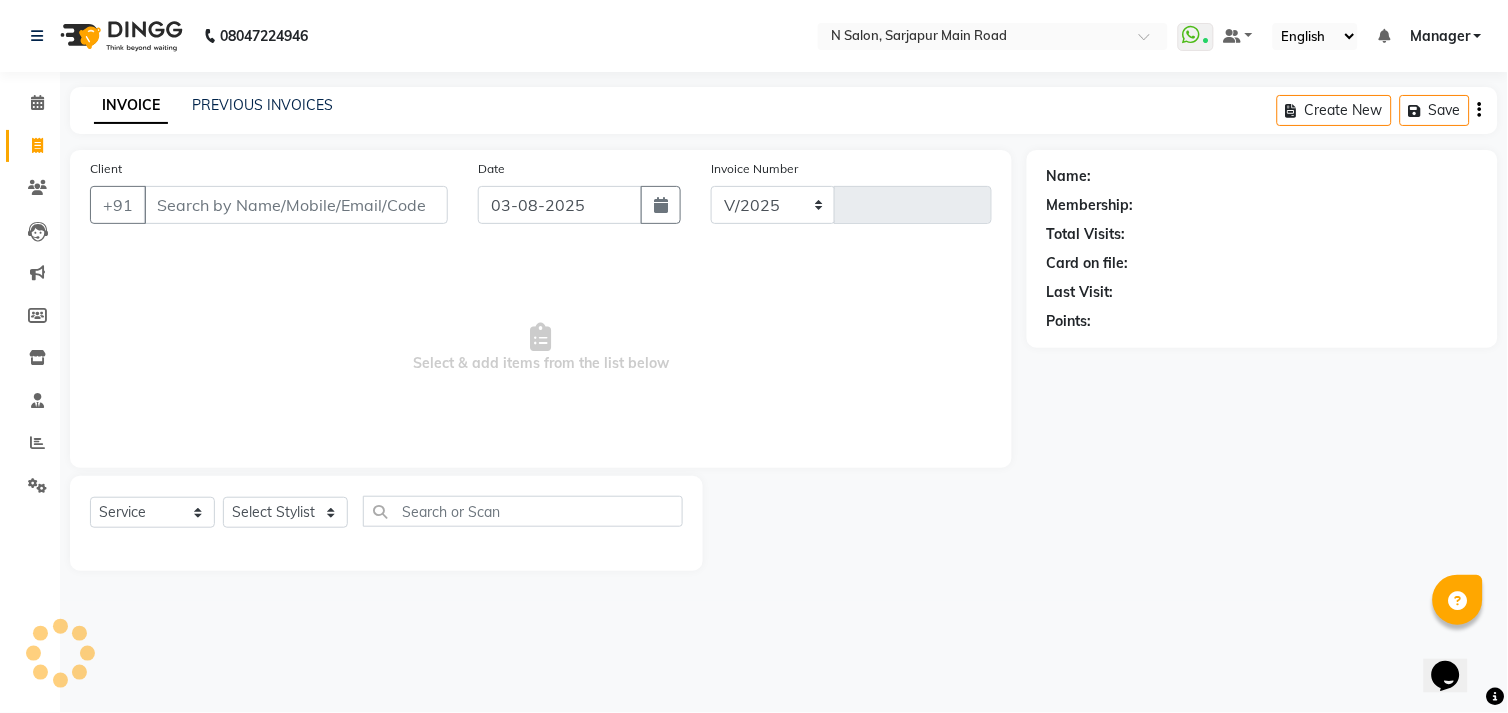 select on "7871" 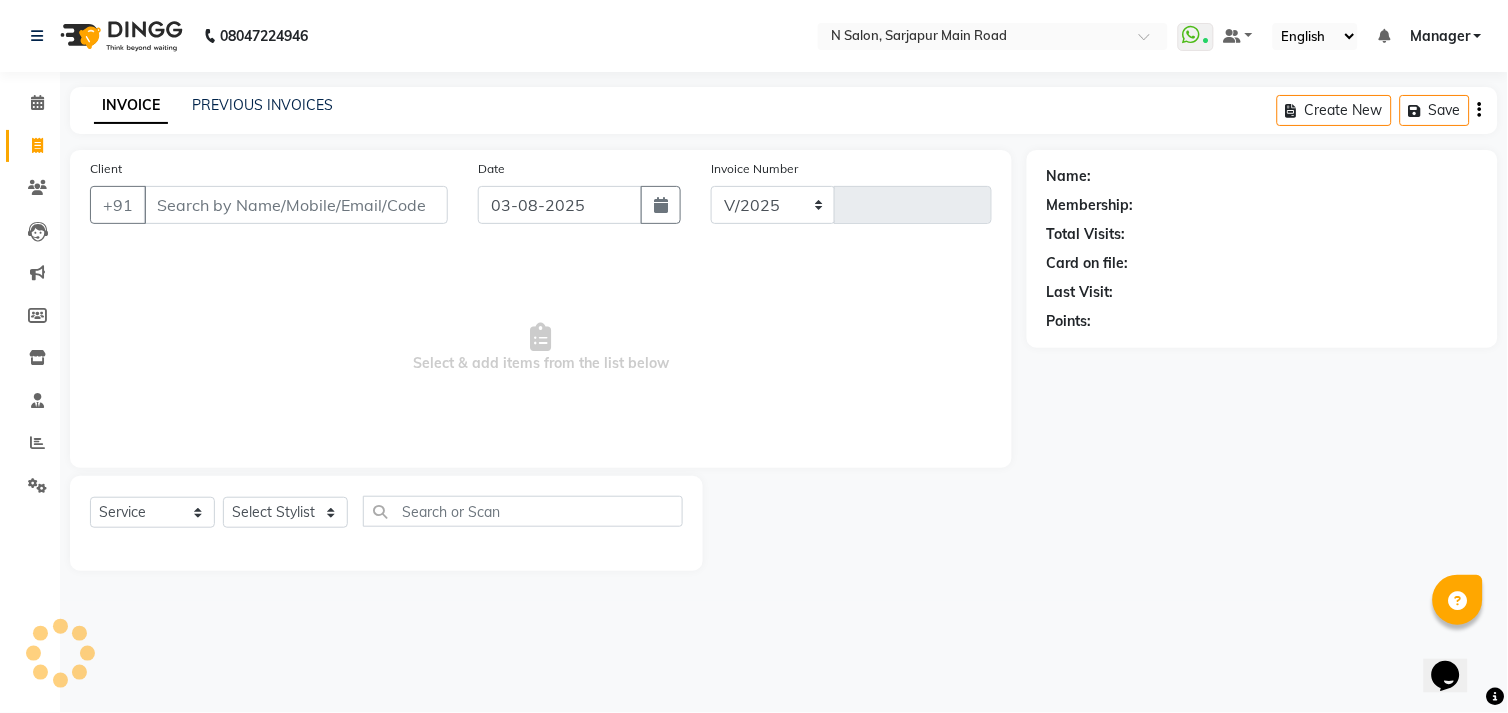 type on "0783" 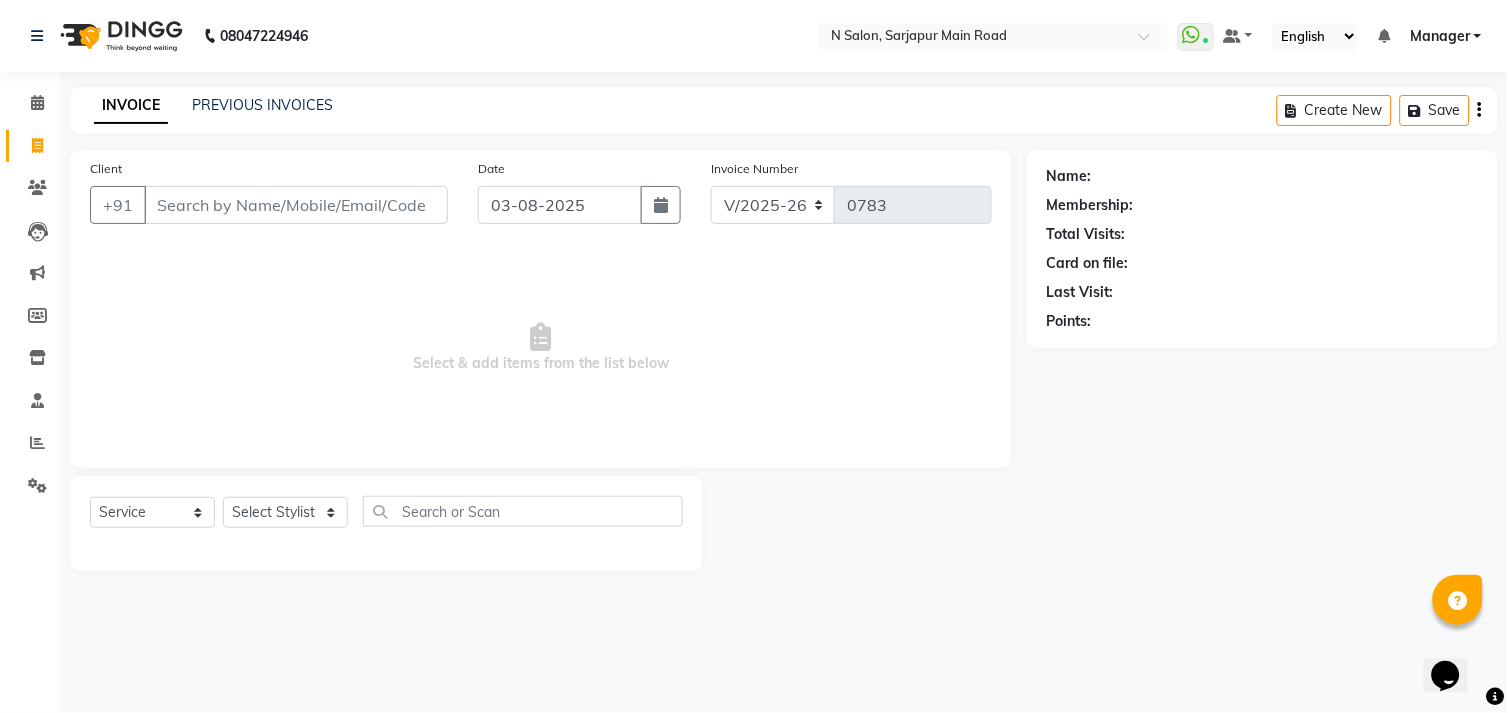 type on "9738570507" 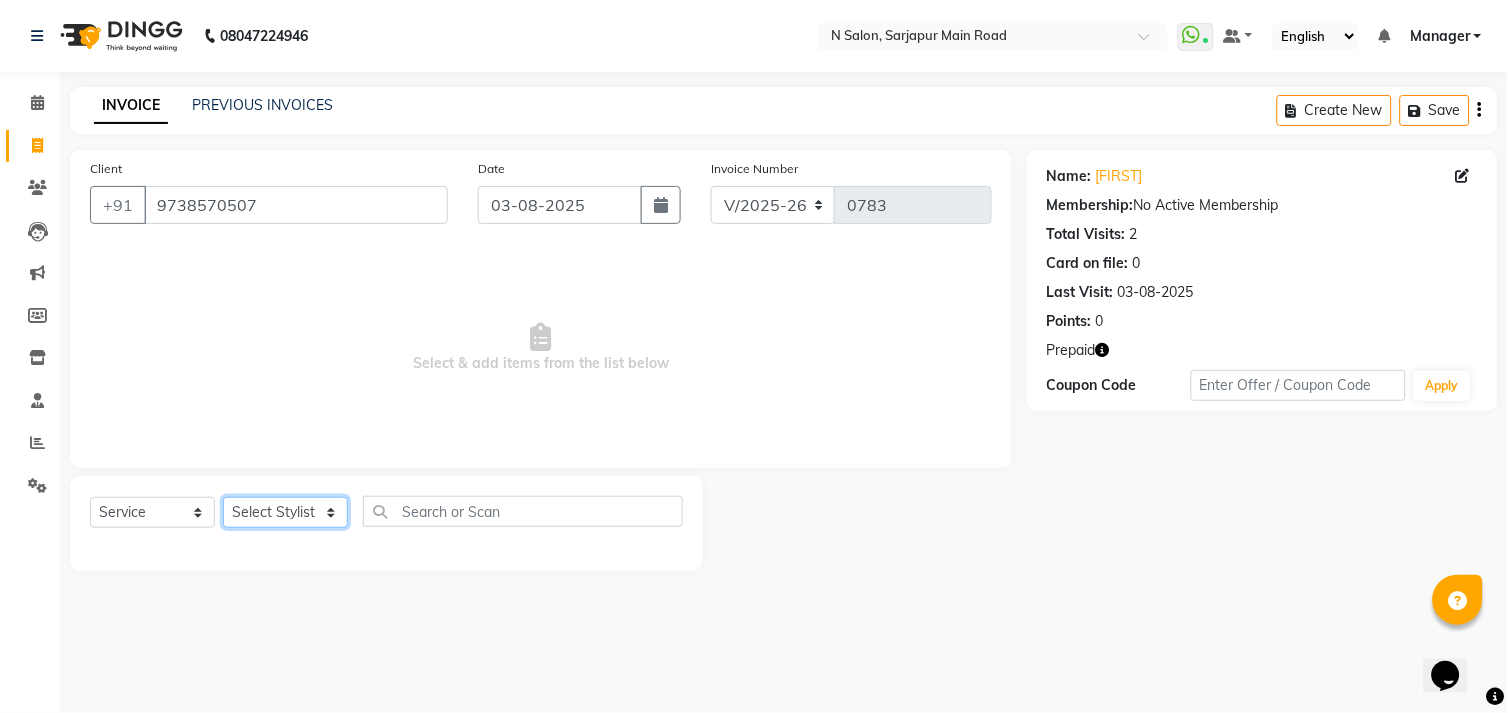 click on "Select Stylist Amgha Arish [LAST] [LAST] kajal kupu  Manager megha [FIRST] [LAST] NIRJALA Owner Pankaj Rahul Sir shradha" 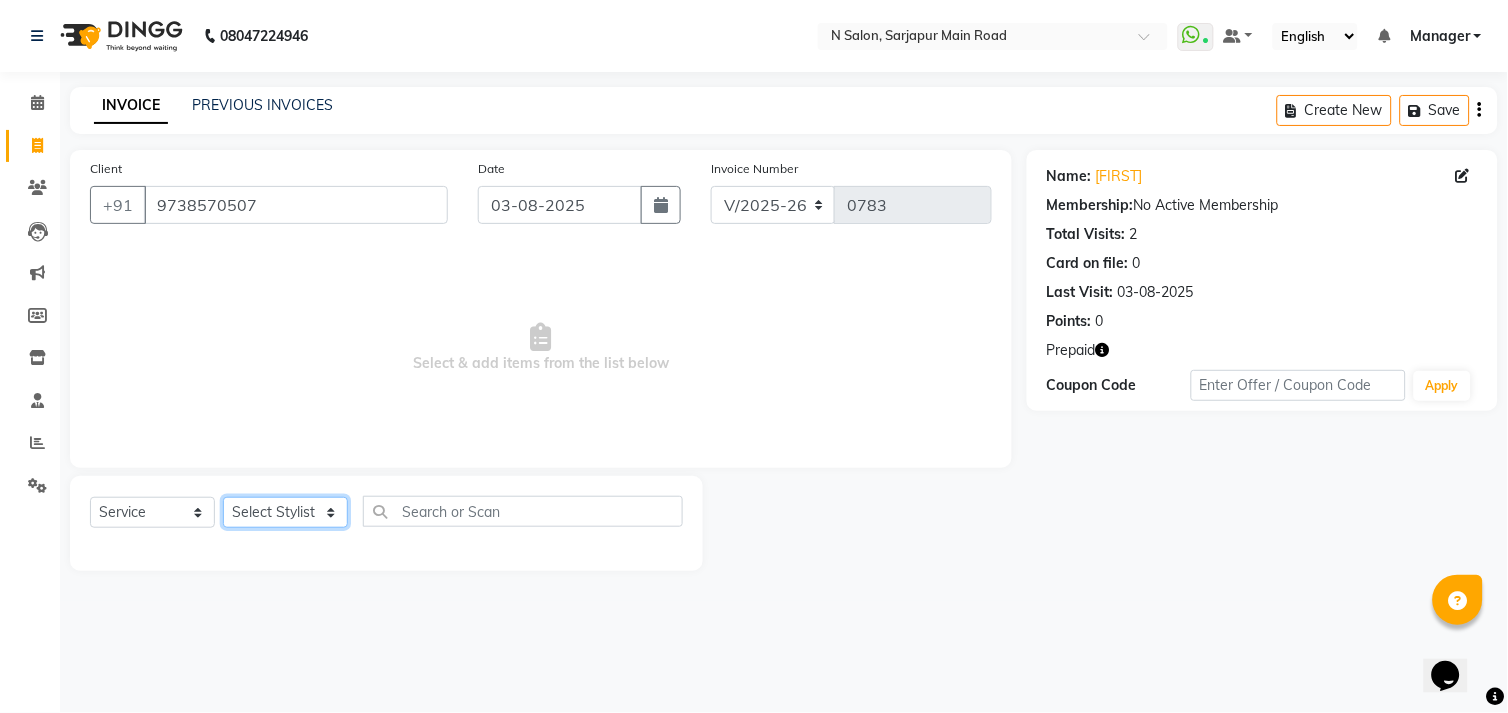 select on "78759" 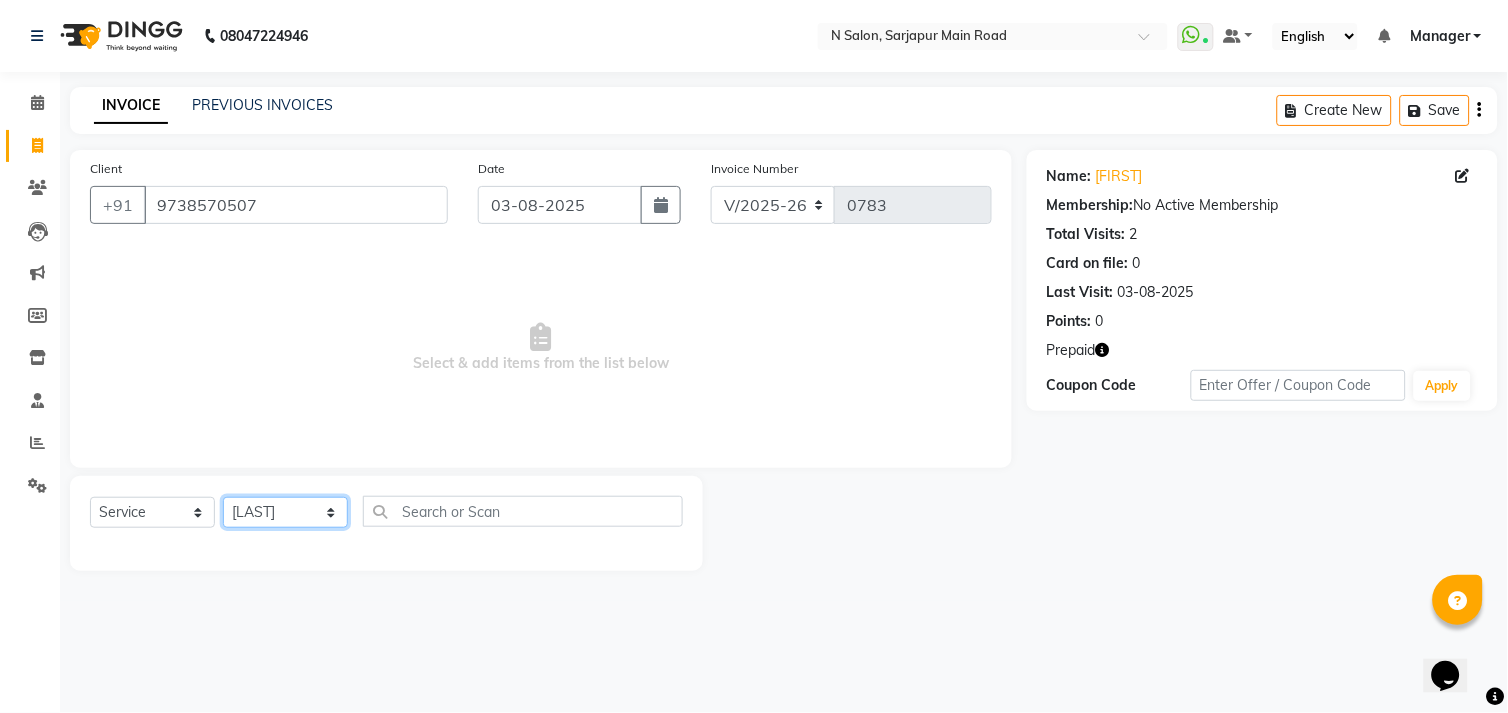 click on "Select Stylist Amgha Arish [LAST] [LAST] kajal kupu  Manager megha [FIRST] [LAST] NIRJALA Owner Pankaj Rahul Sir shradha" 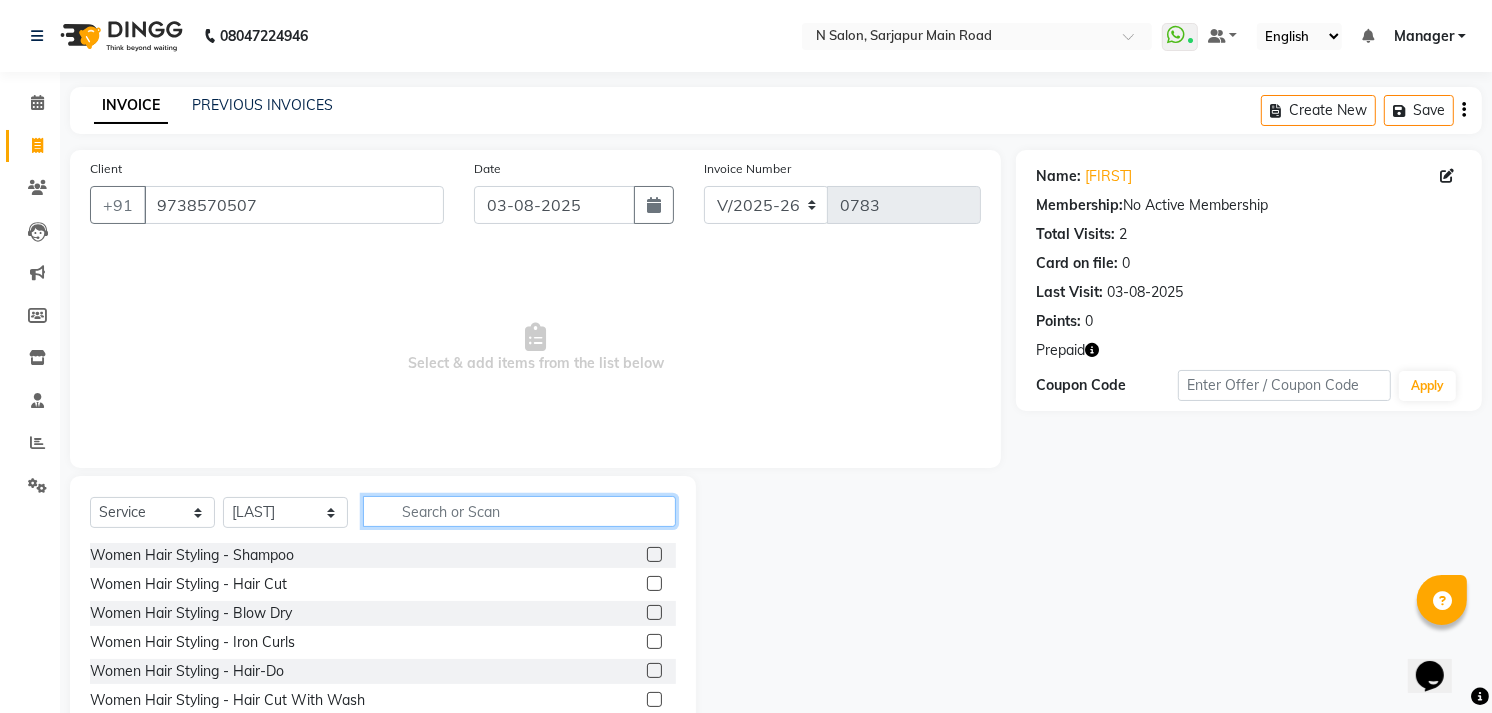 click 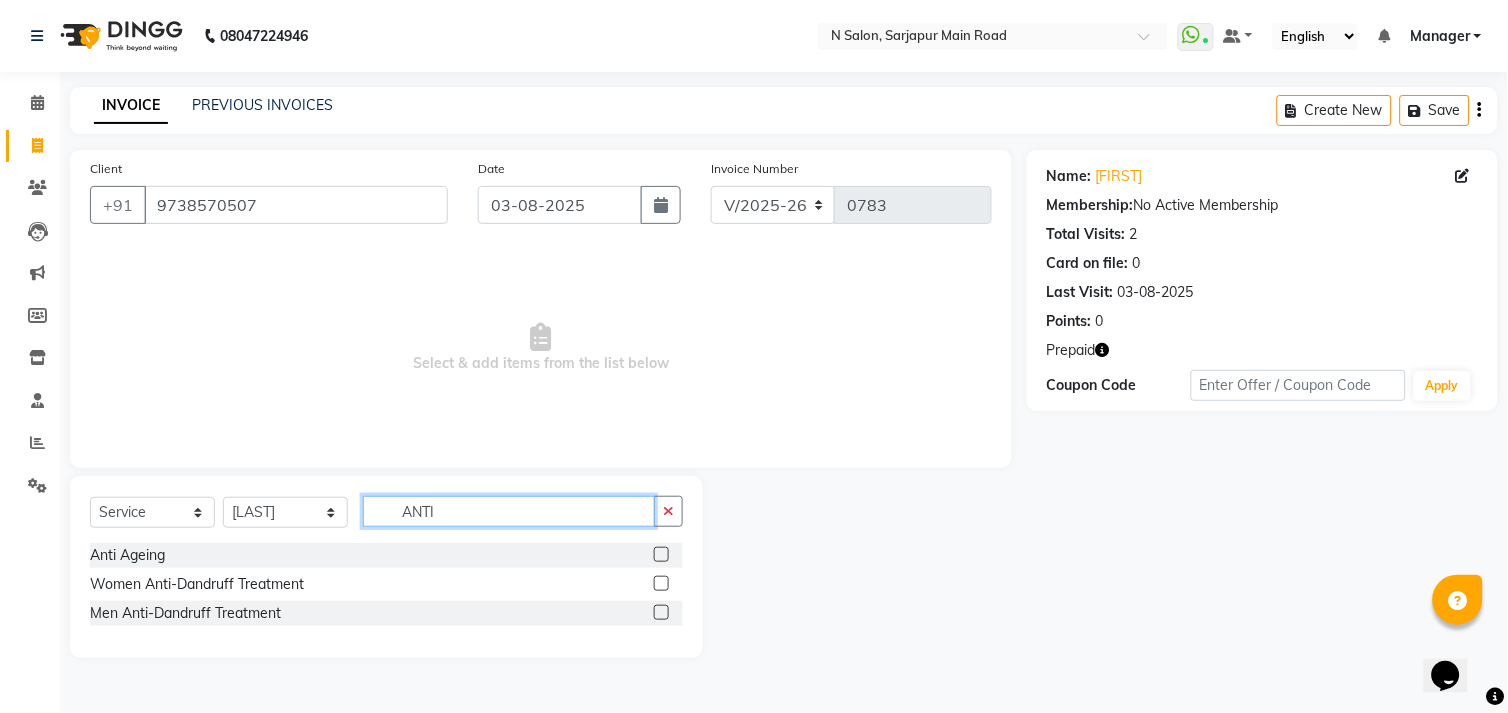type on "ANTI" 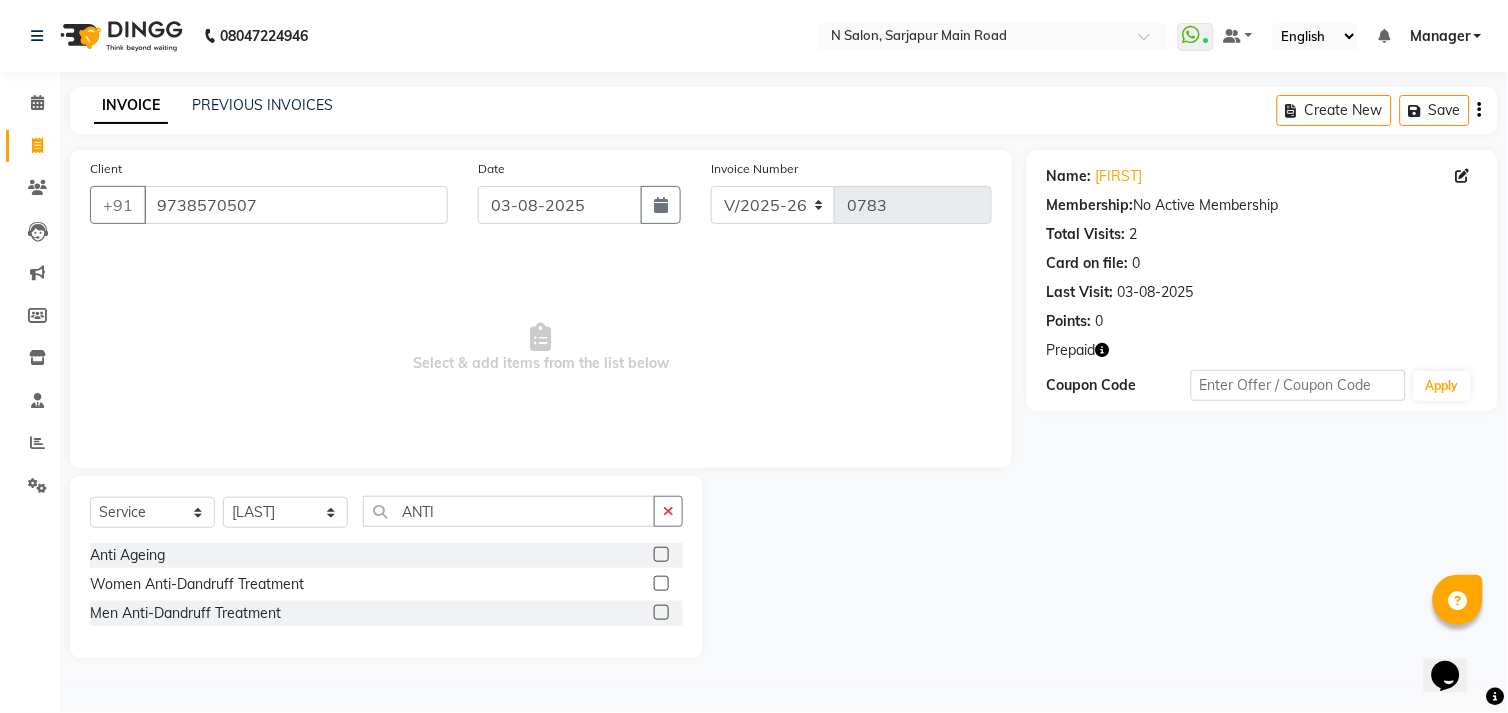 click 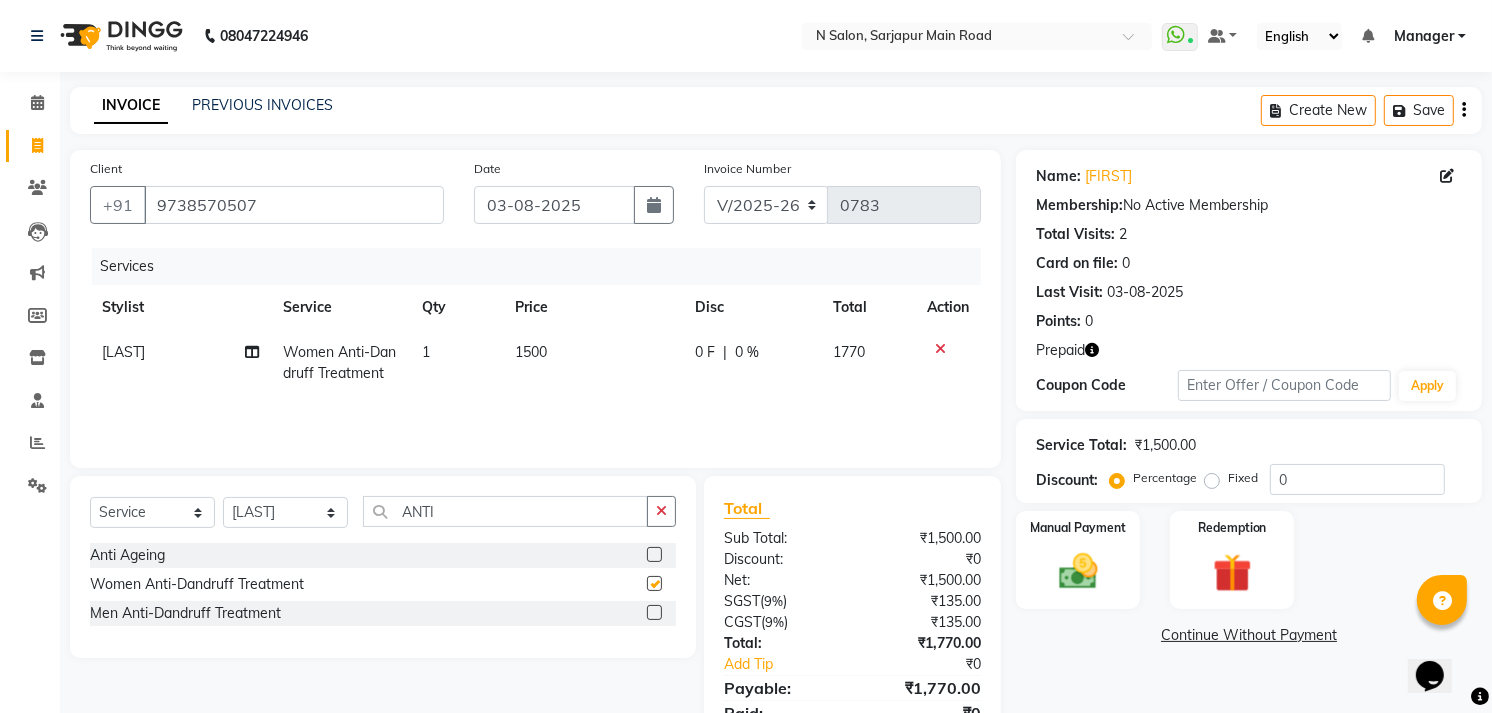 checkbox on "false" 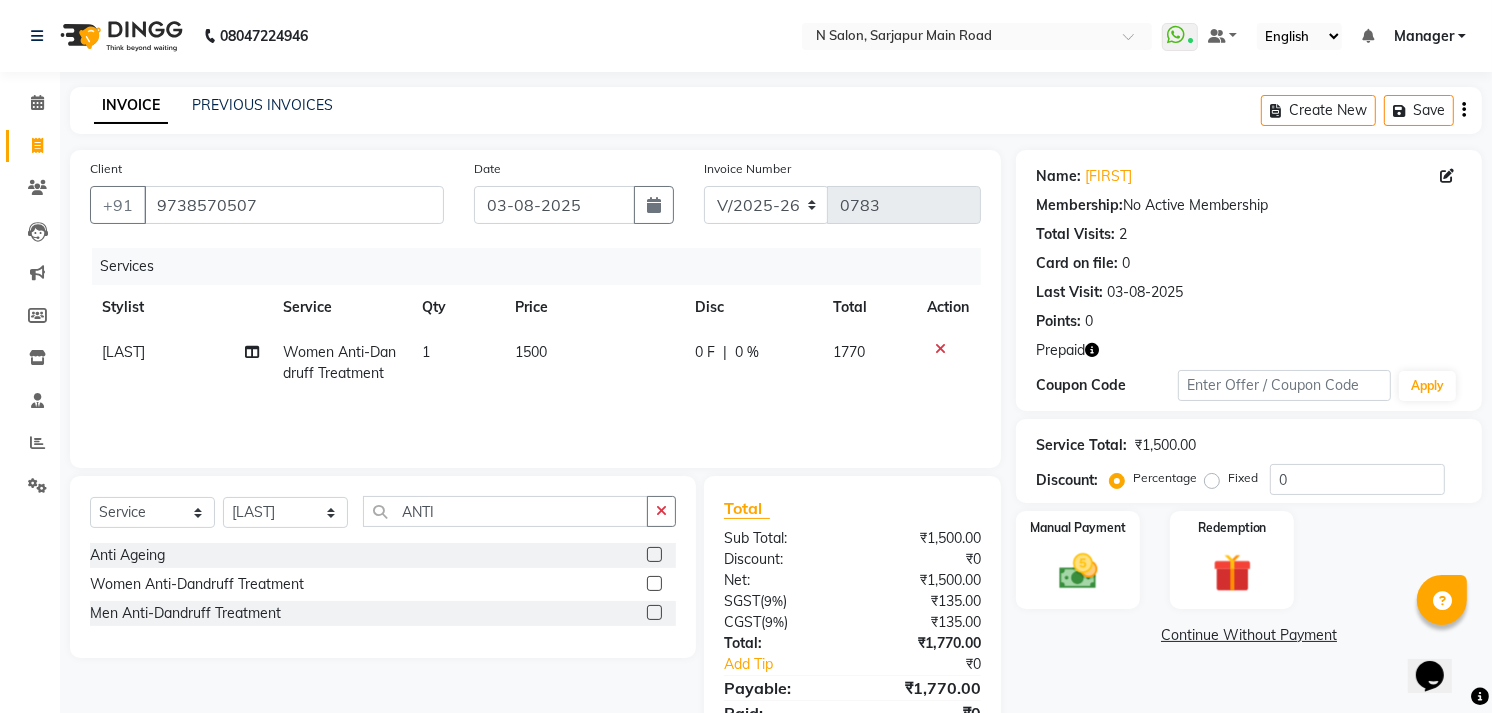 click on "1500" 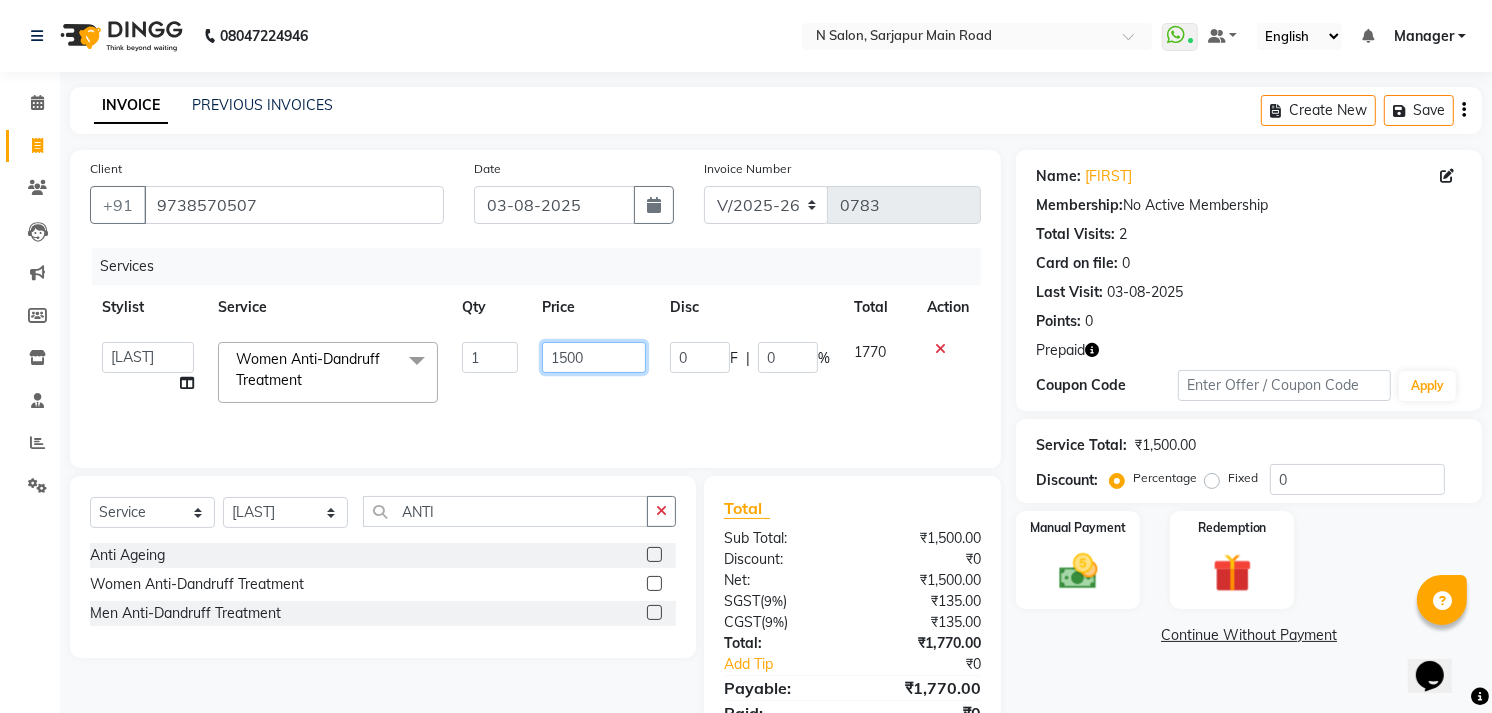 click on "1500" 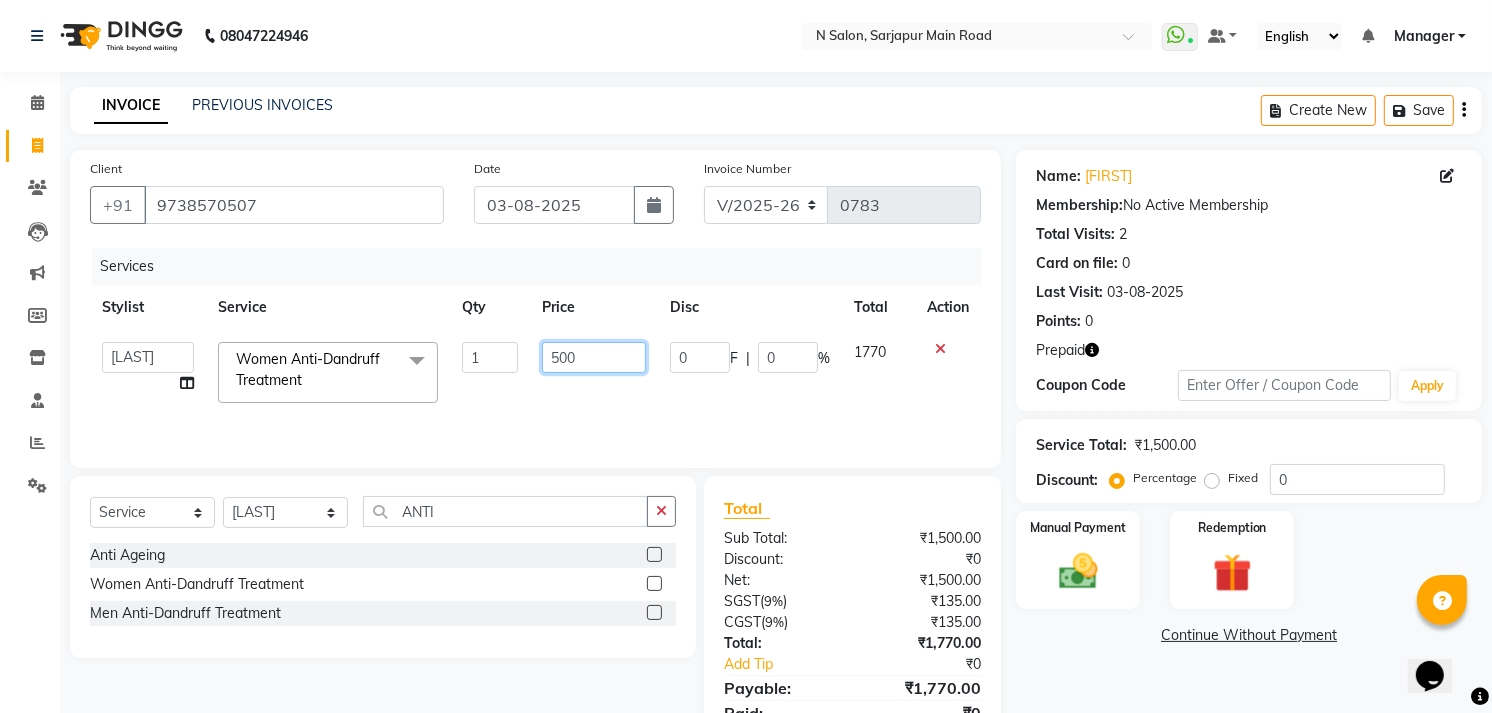 type on "2500" 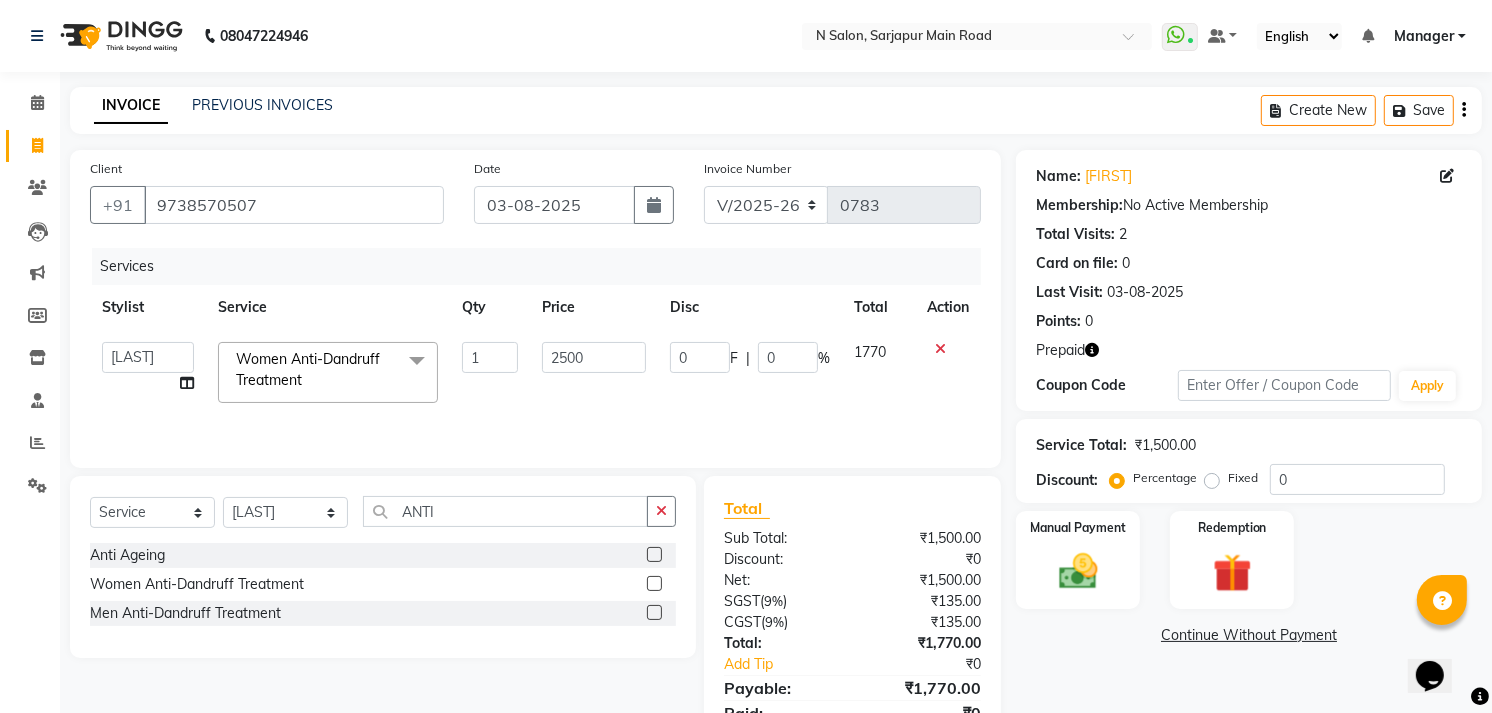 click on "Name: [FIRST] [LAST]  Membership:  No Active Membership  Total Visits:  2 Card on file:  0 Last Visit:   [DATE] Points:   0  Prepaid Coupon Code Apply Service Total:  ₹1,500.00  Discount:  Percentage   Fixed  0 Manual Payment Redemption  Continue Without Payment" 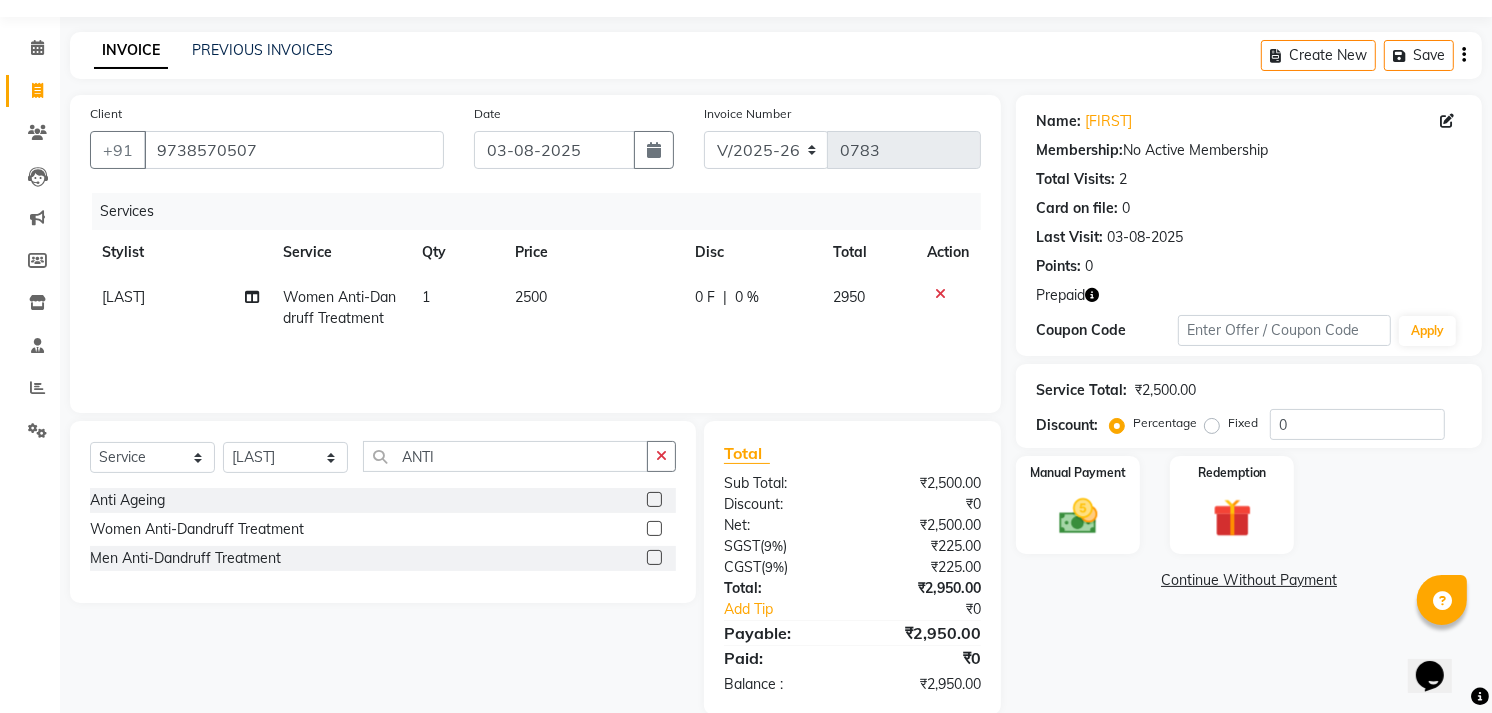 scroll, scrollTop: 86, scrollLeft: 0, axis: vertical 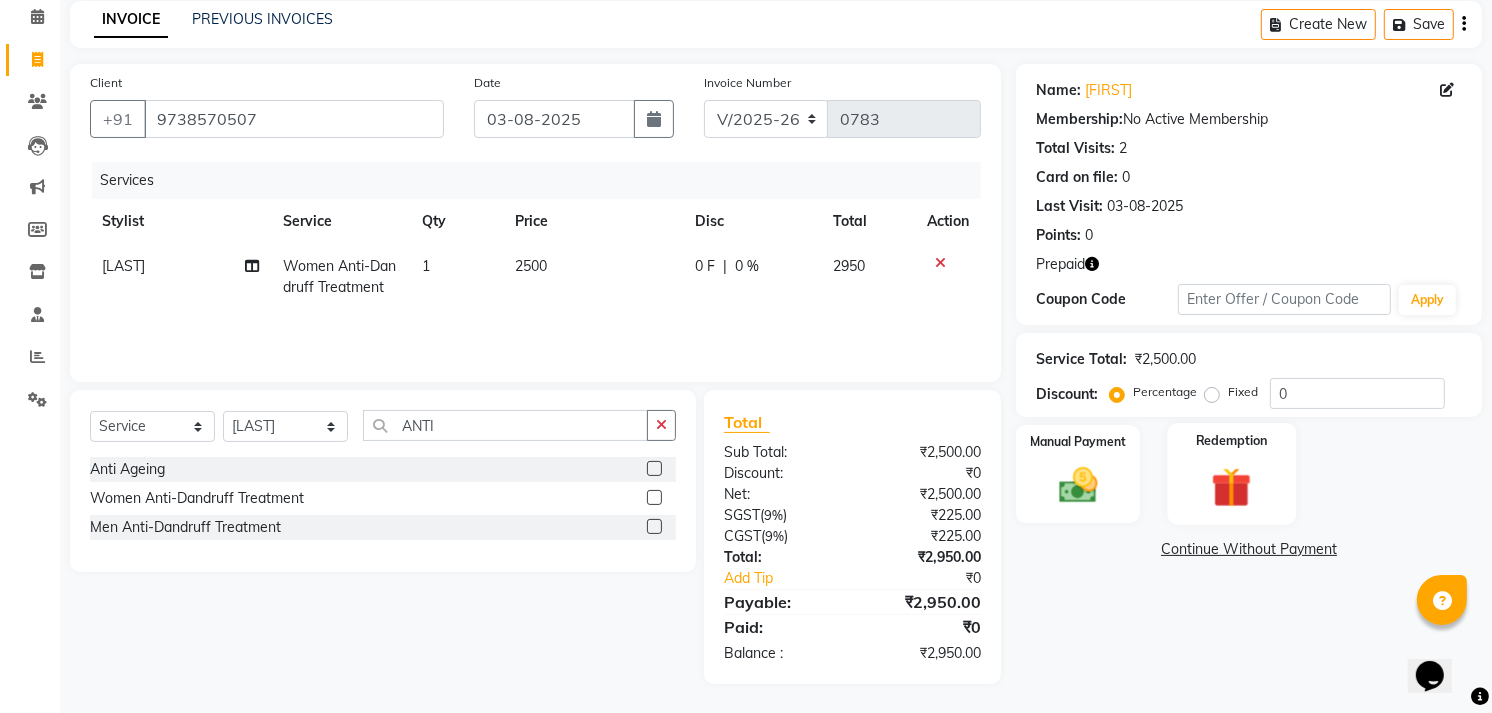click 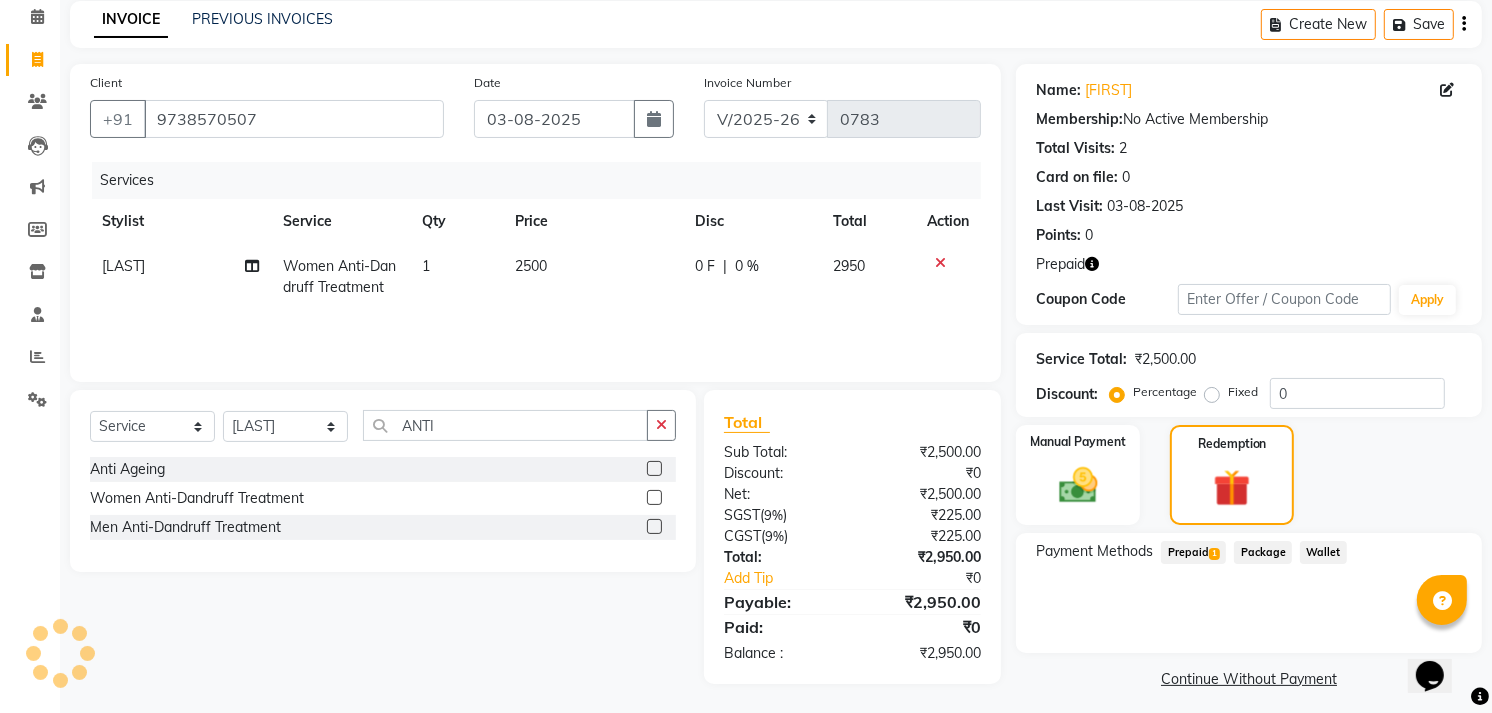 click on "Prepaid  1" 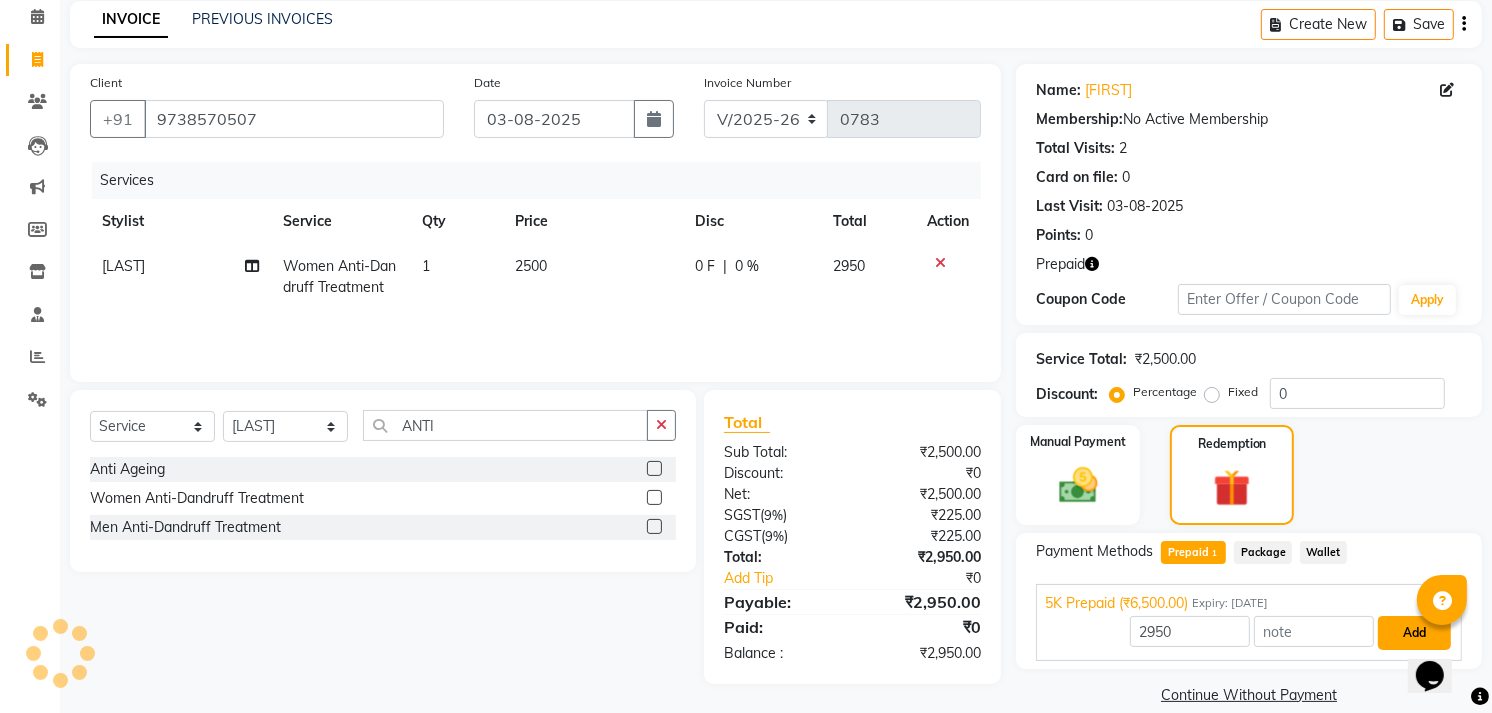 click on "Add" at bounding box center (1414, 633) 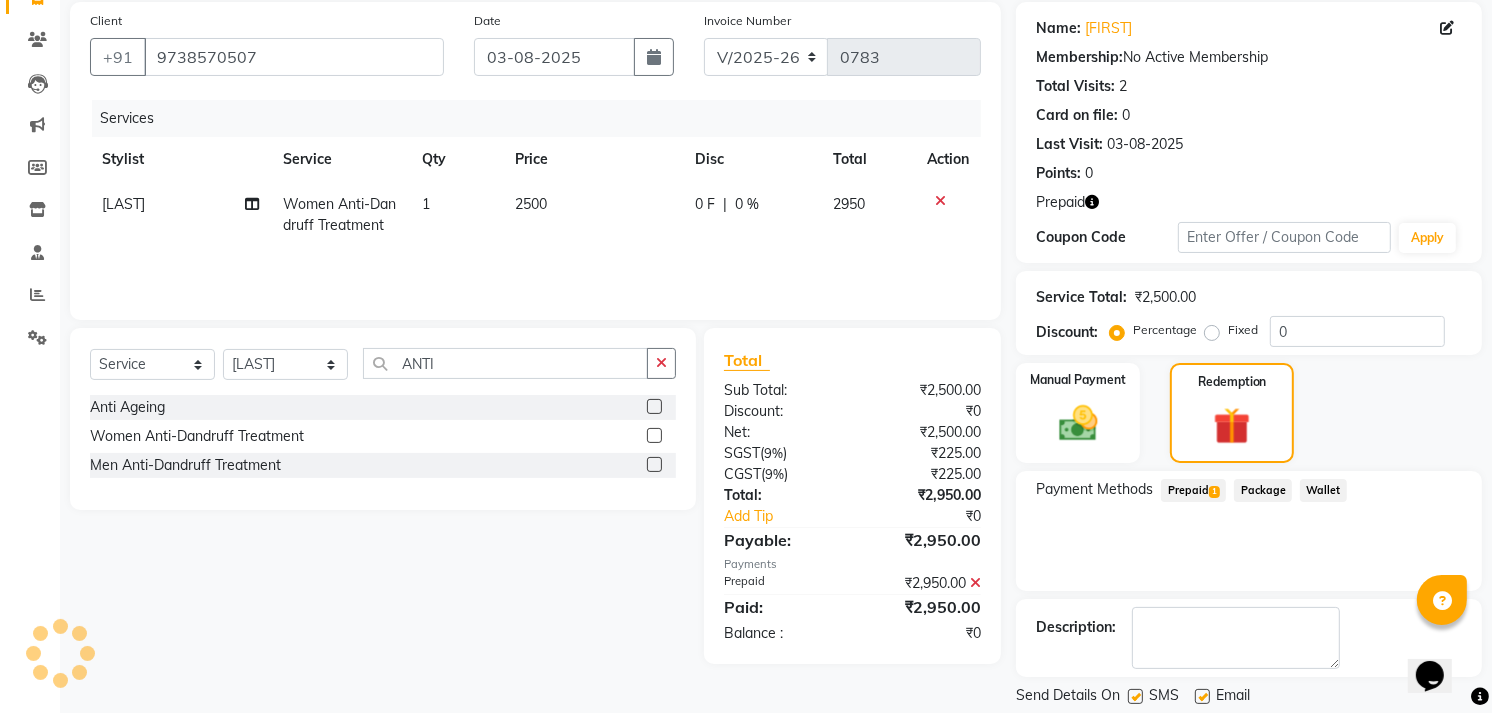scroll, scrollTop: 208, scrollLeft: 0, axis: vertical 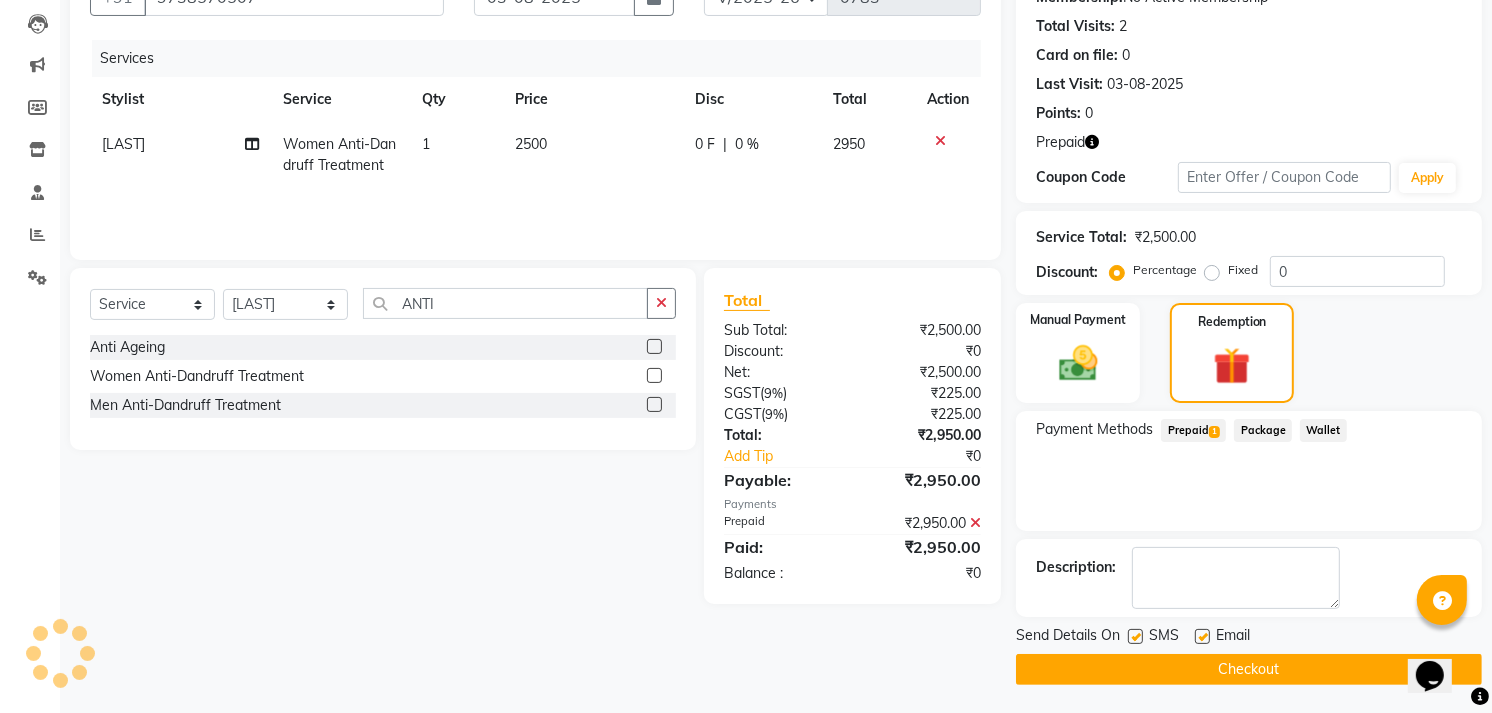 click on "Checkout" 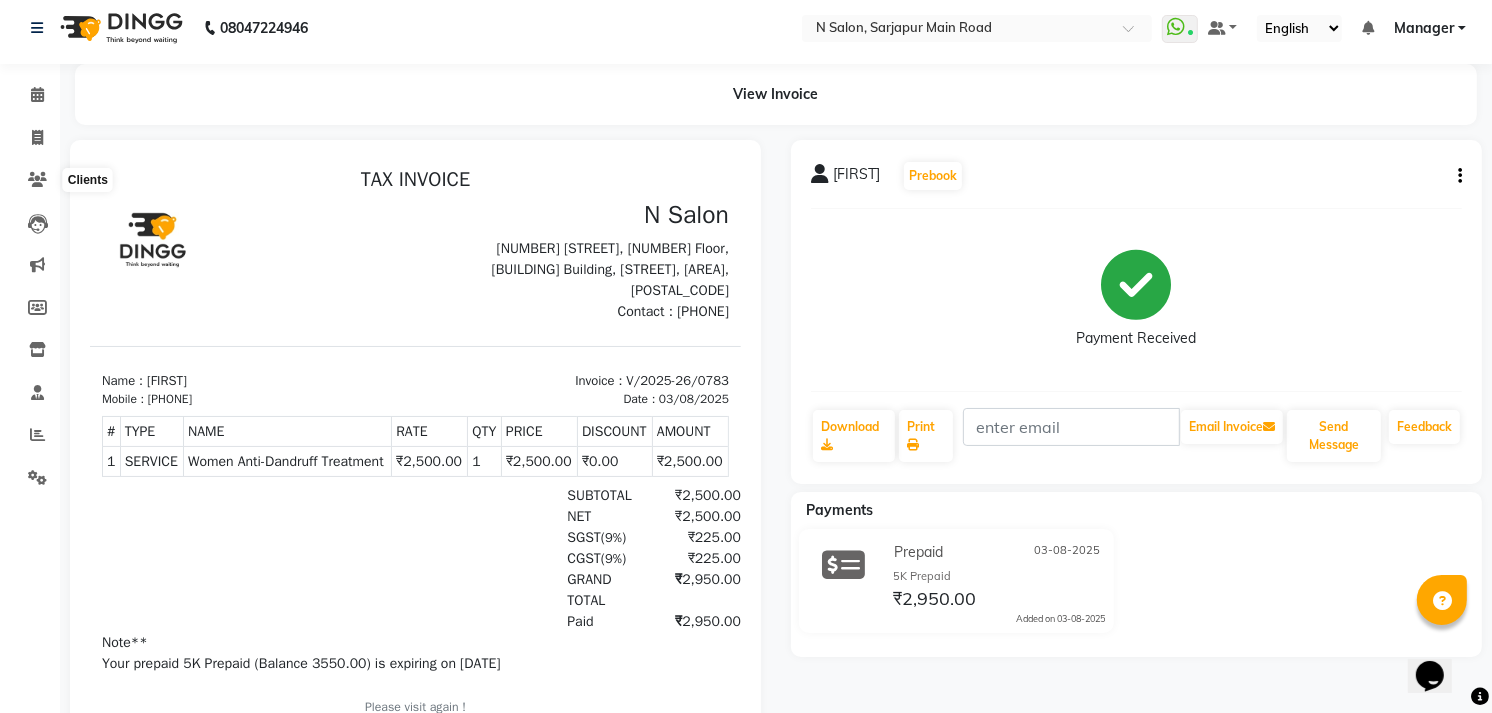 scroll, scrollTop: 0, scrollLeft: 0, axis: both 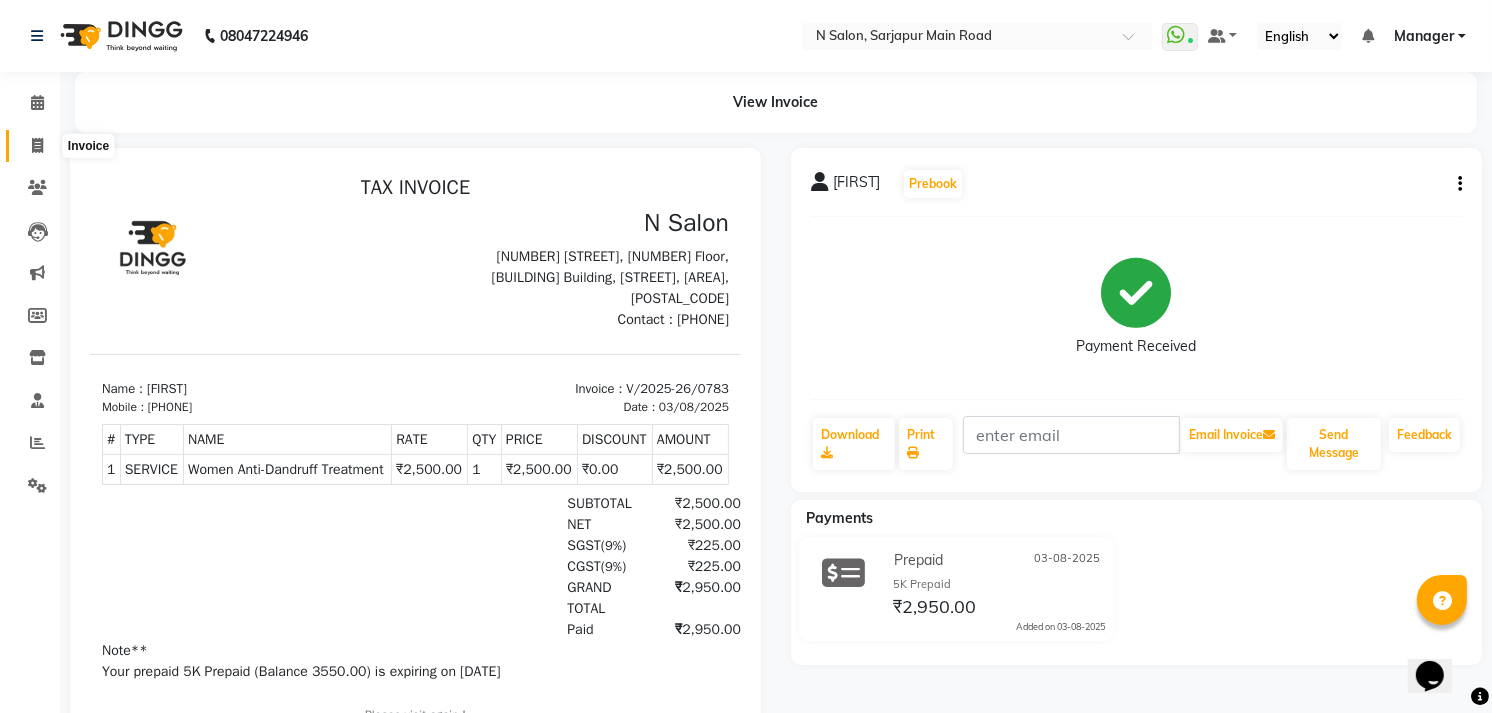 click 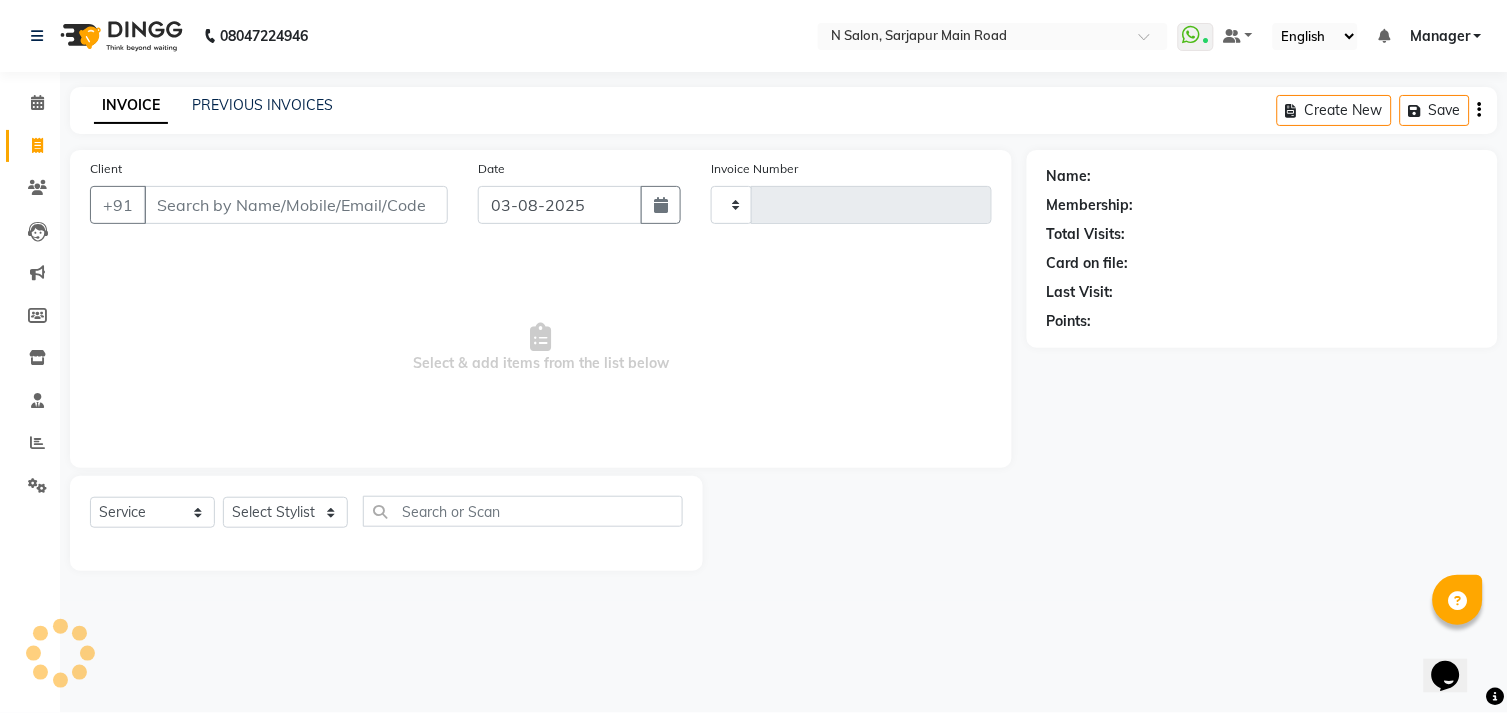 type on "0784" 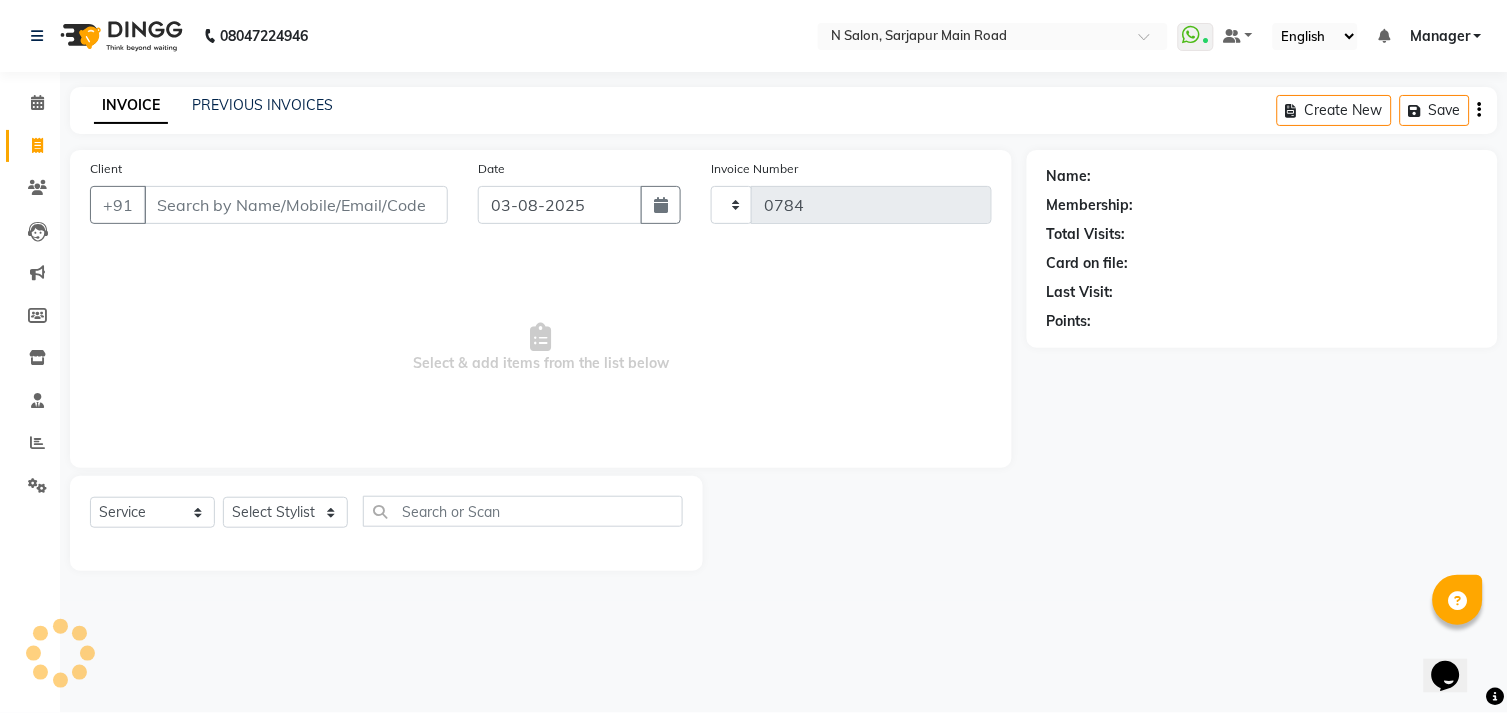 select on "7871" 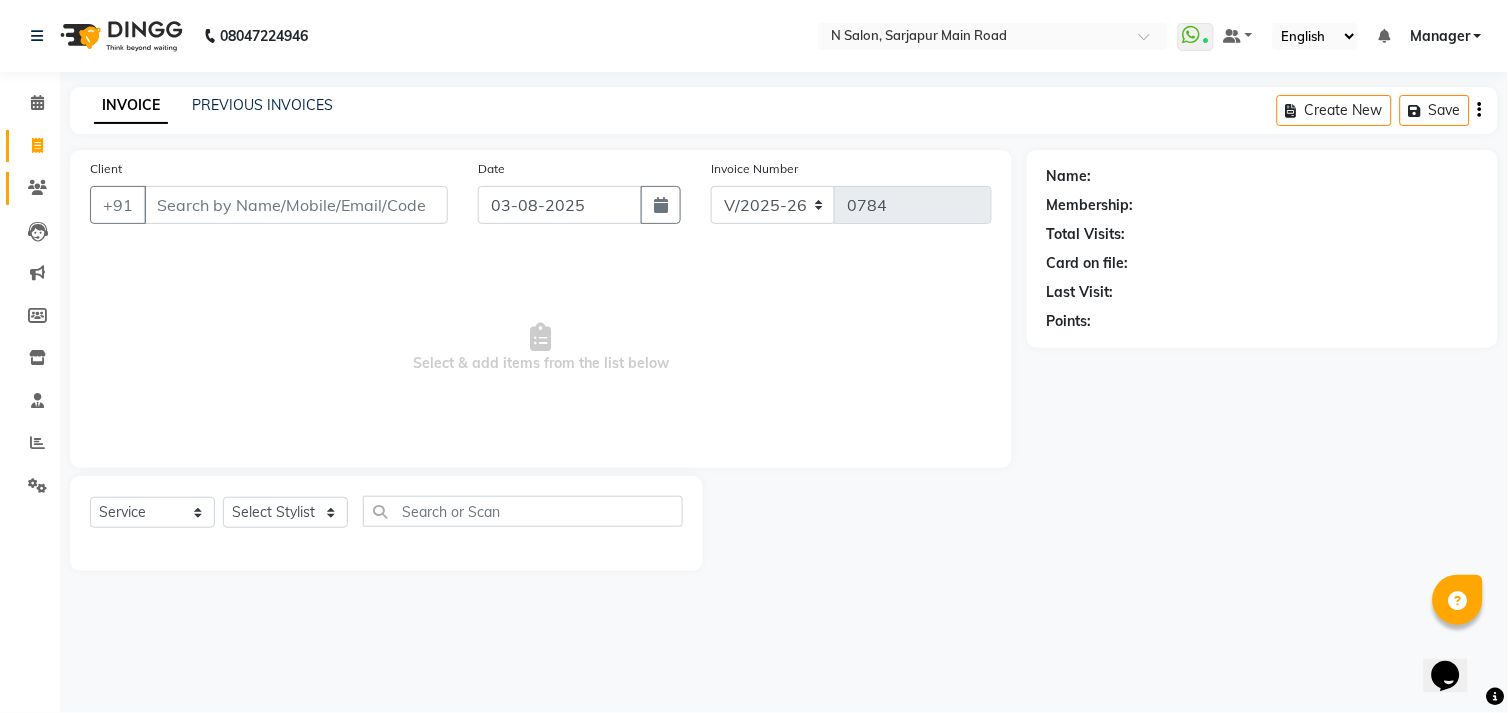 click on "Clients" 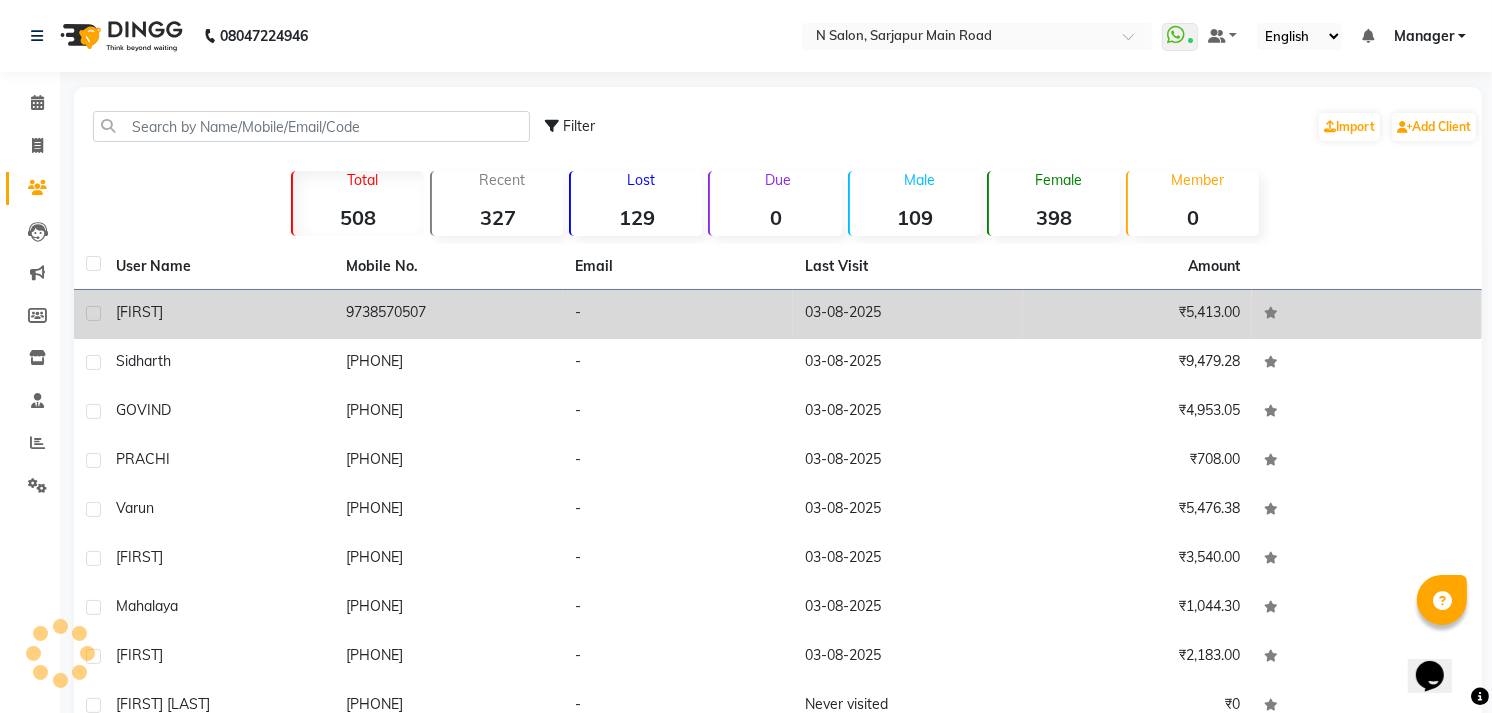 click on "[FIRST]" 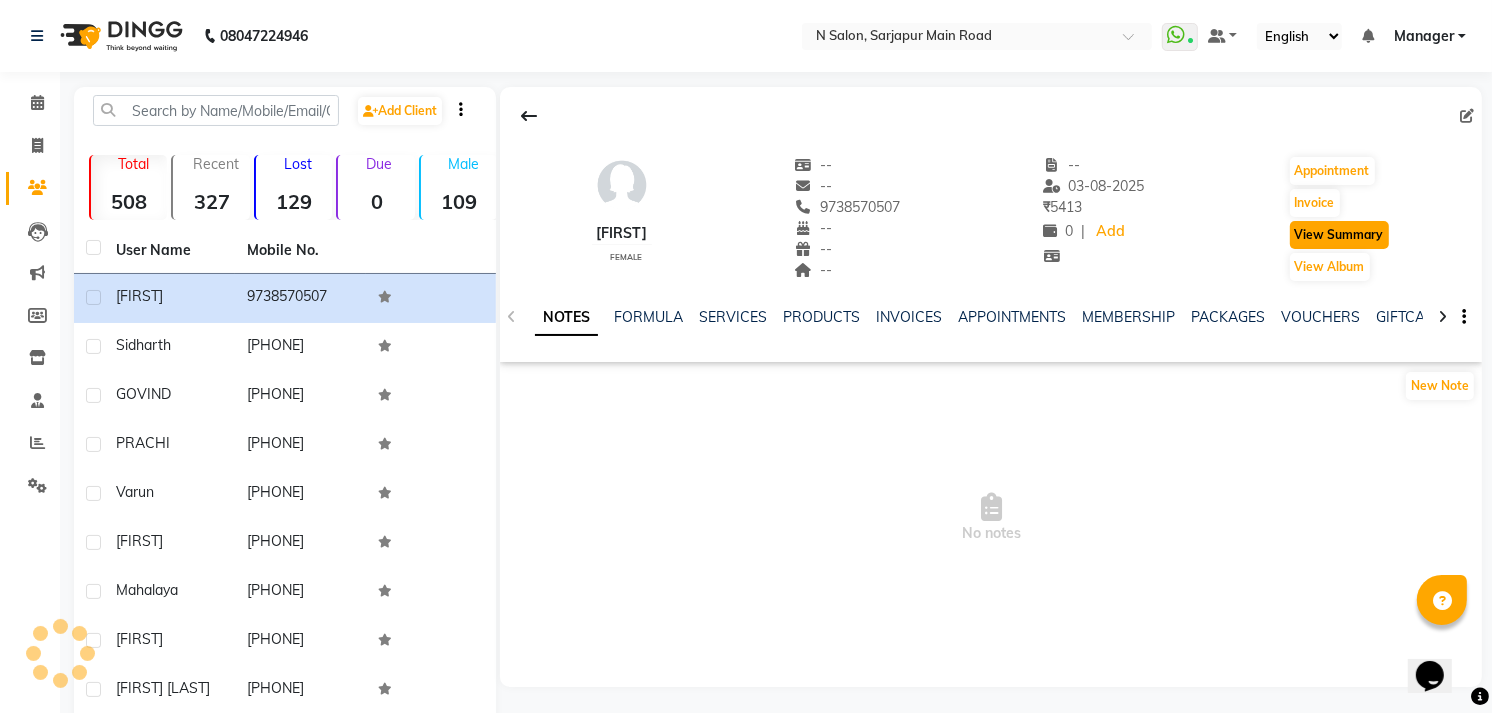 click on "View Summary" 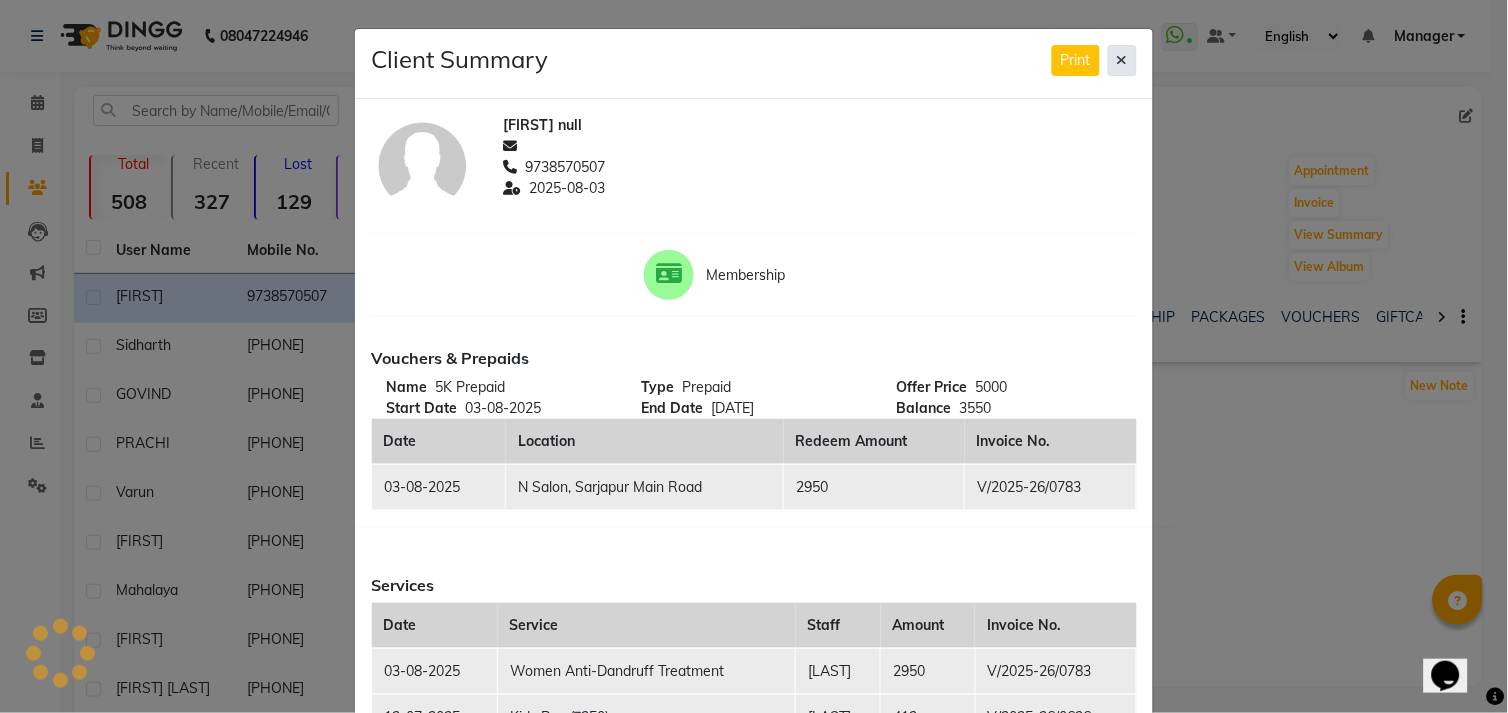 click 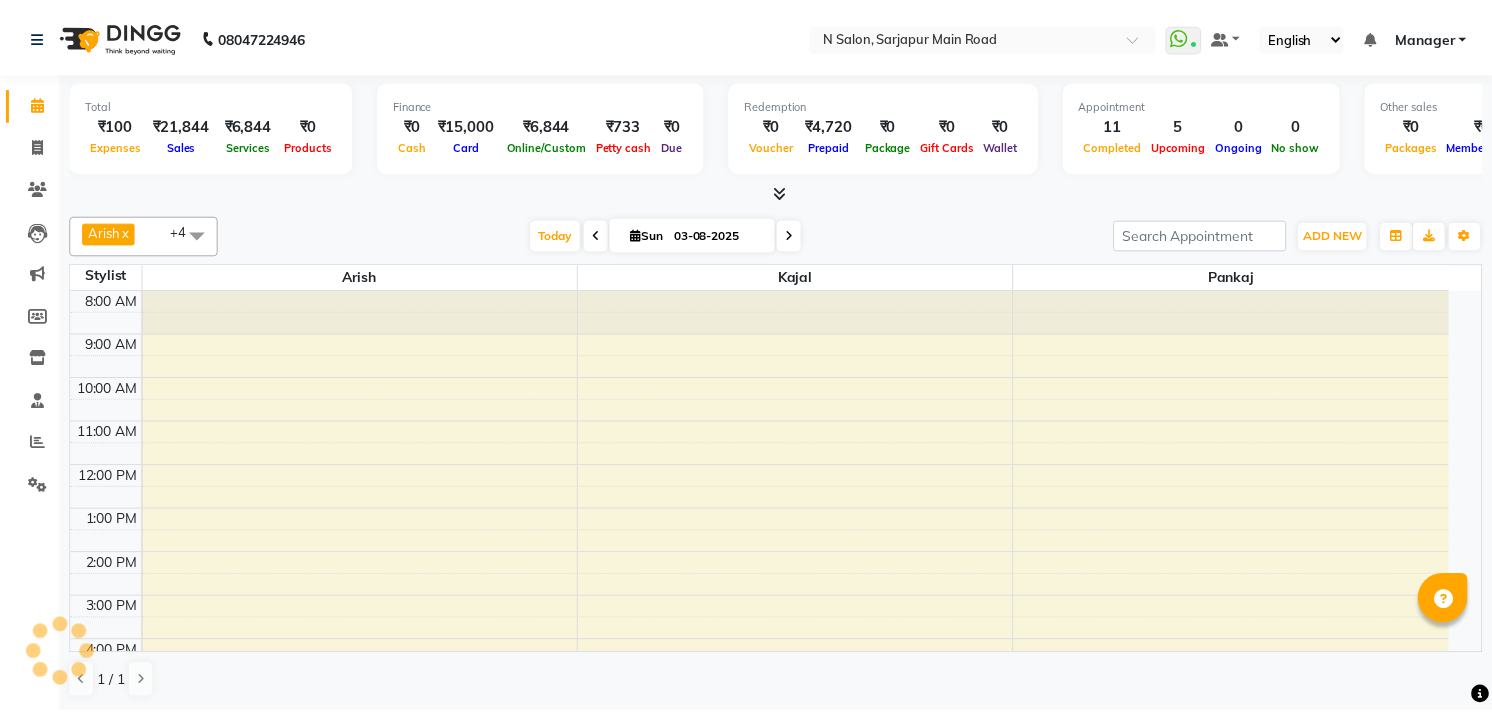 scroll, scrollTop: 0, scrollLeft: 0, axis: both 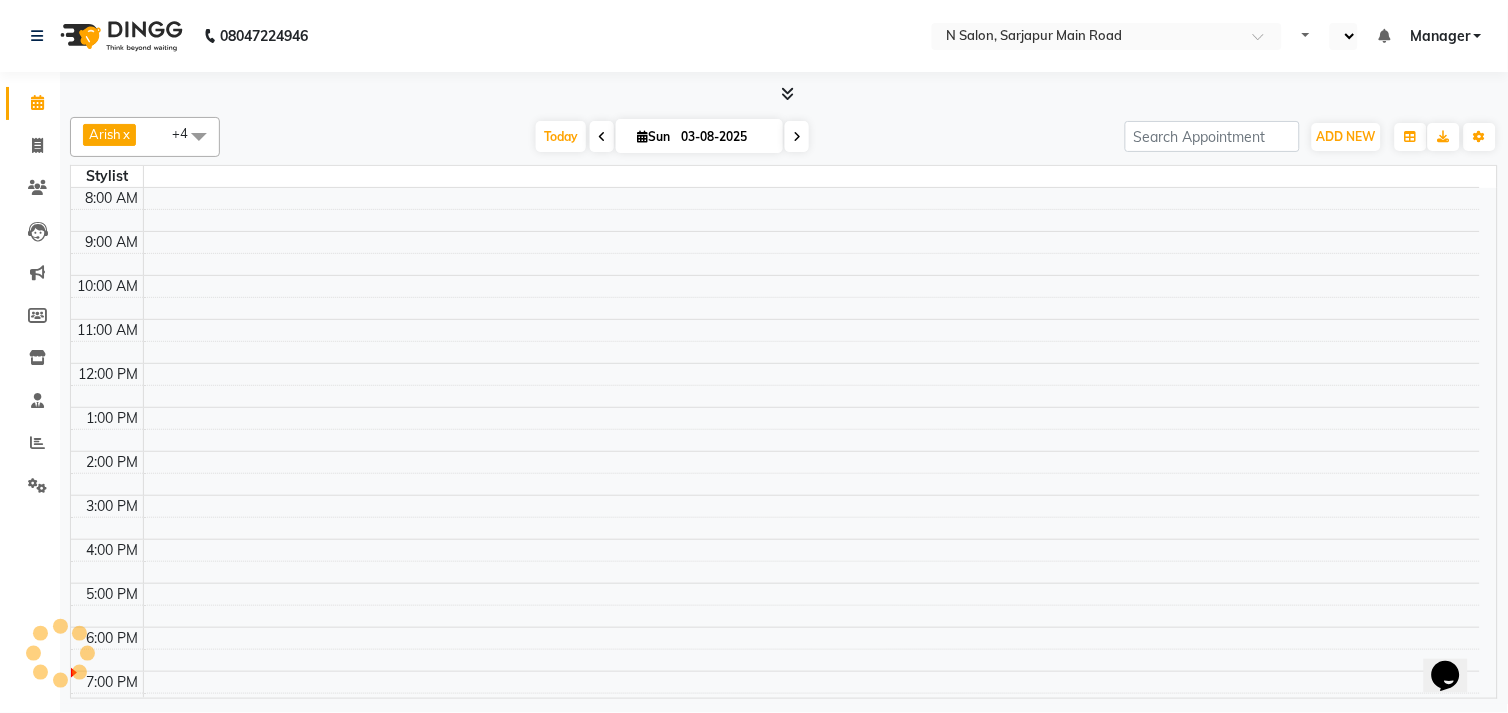 select on "en" 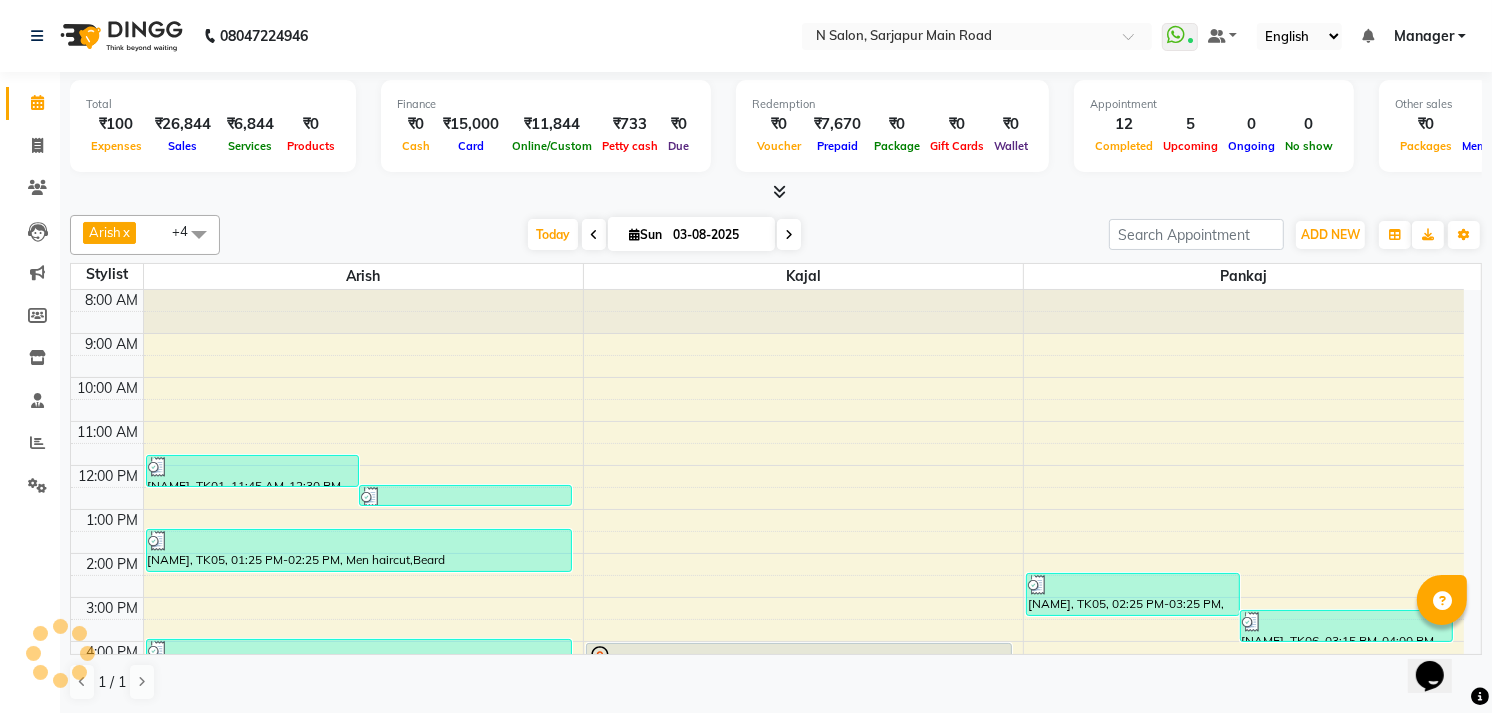 scroll, scrollTop: 0, scrollLeft: 0, axis: both 